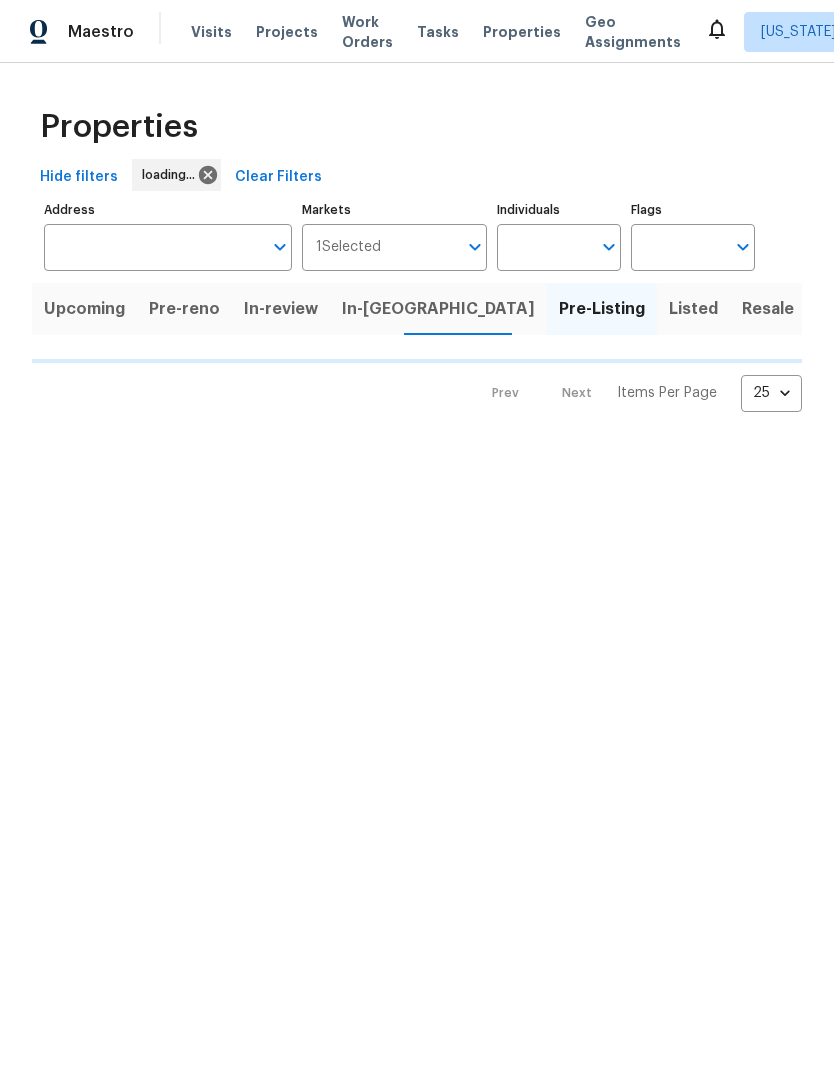 scroll, scrollTop: 0, scrollLeft: 0, axis: both 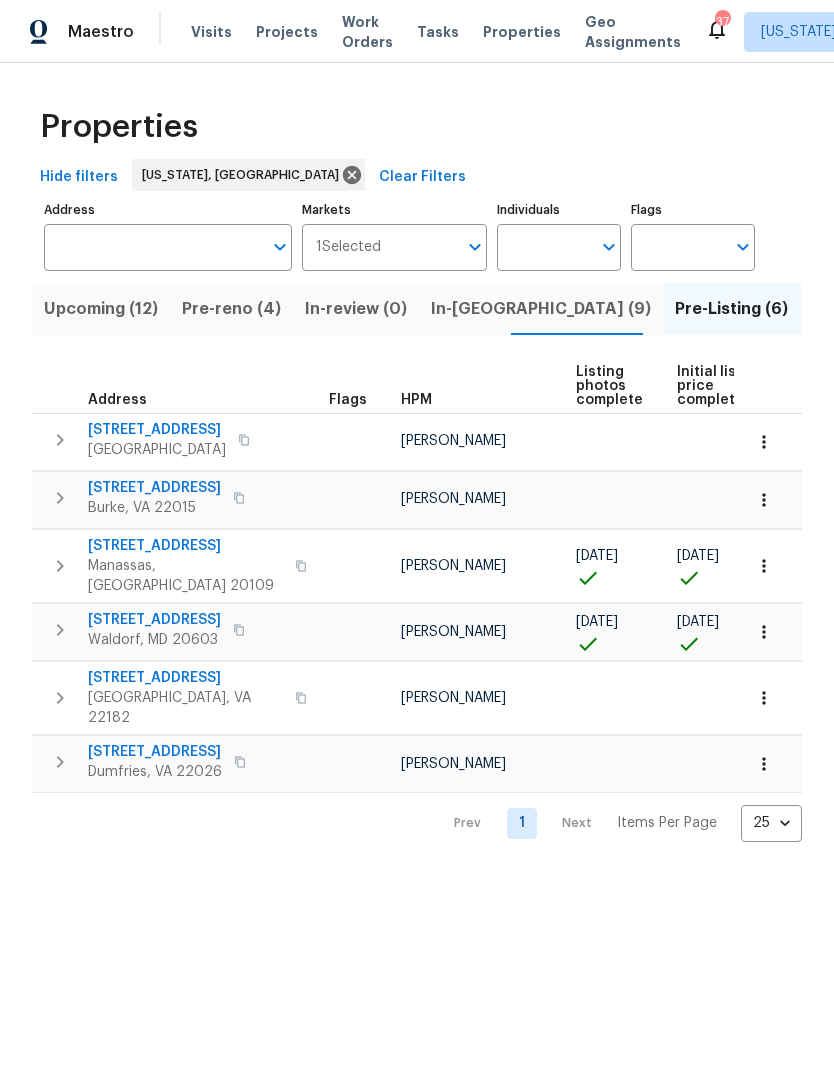 click on "Listed (56)" at bounding box center (855, 309) 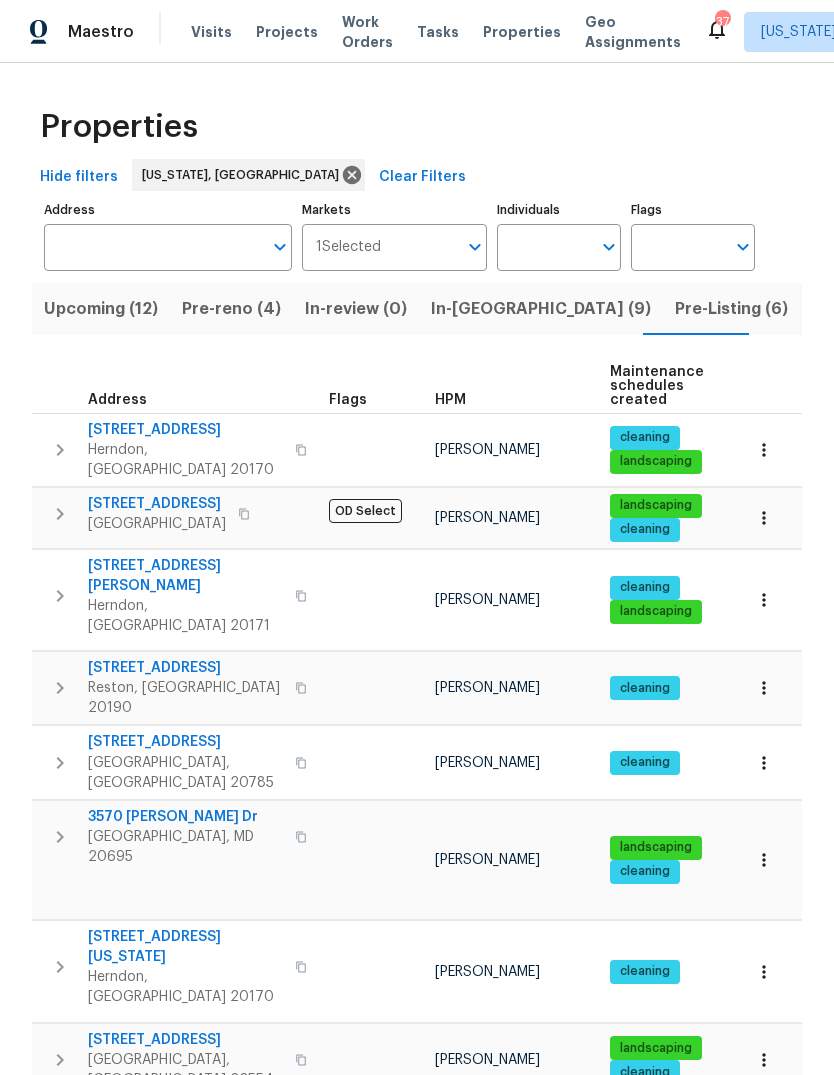 click on "Resale (16)" at bounding box center (965, 309) 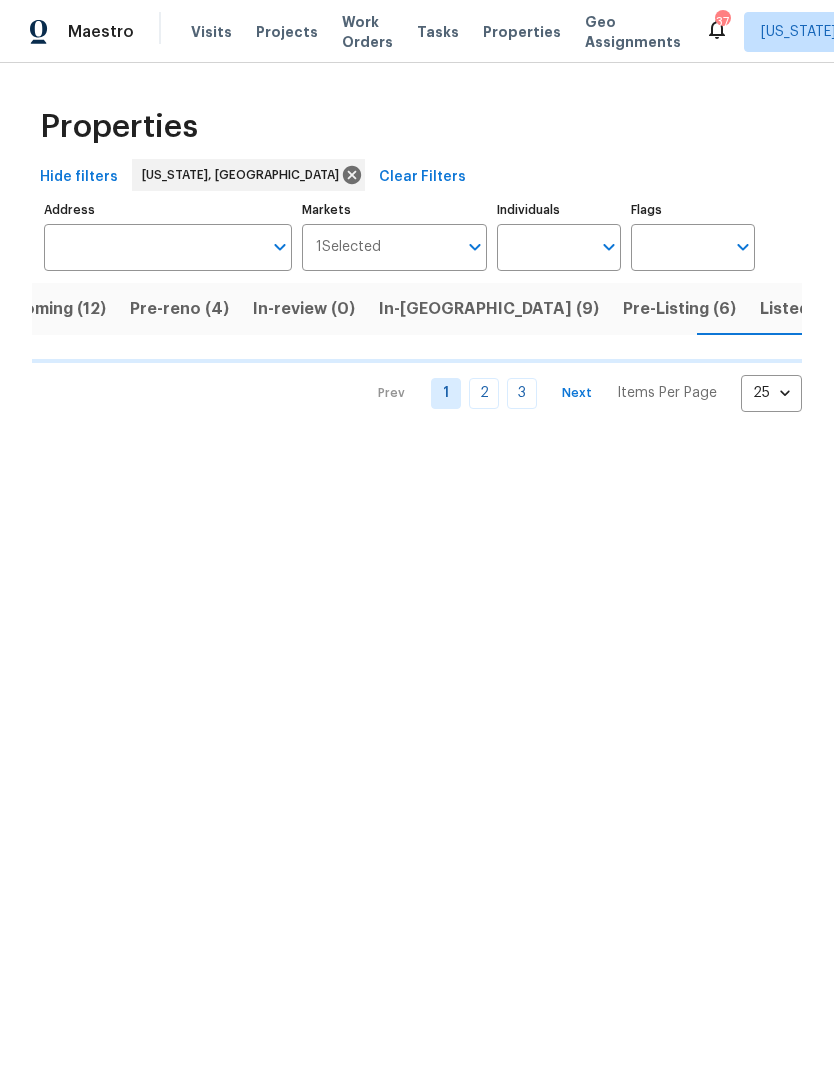 scroll, scrollTop: 0, scrollLeft: 53, axis: horizontal 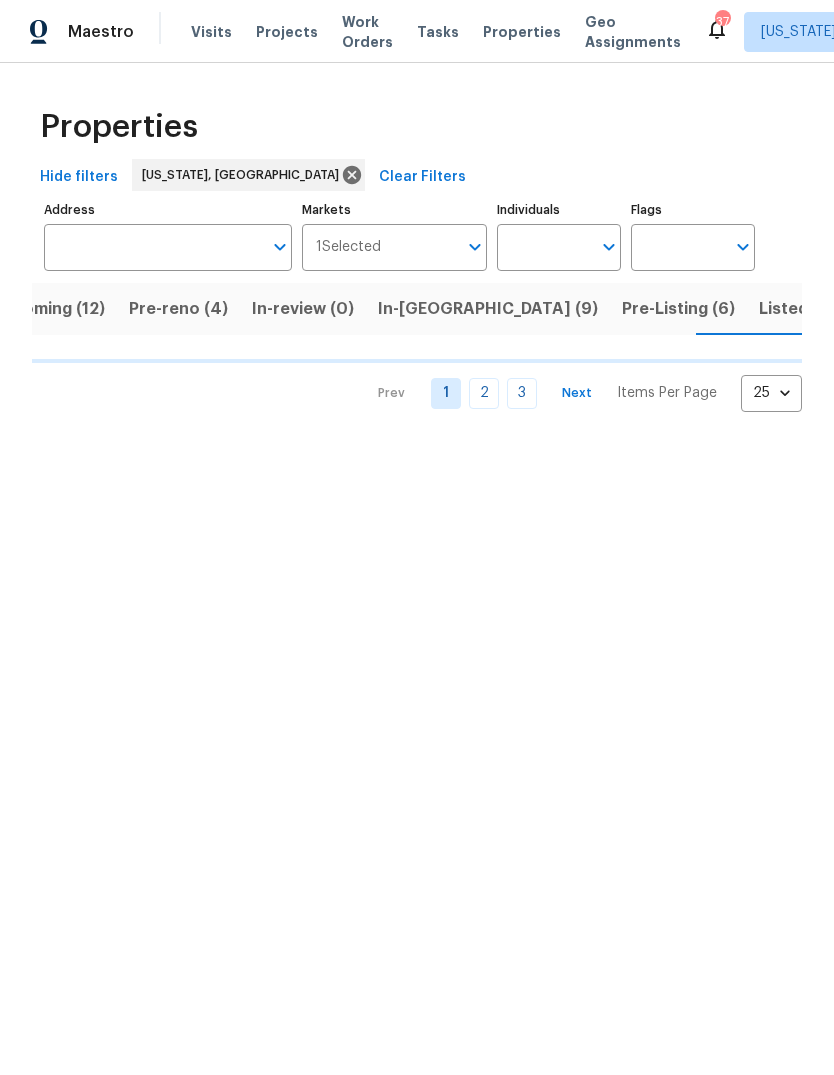 click on "Listed (56)" at bounding box center (802, 309) 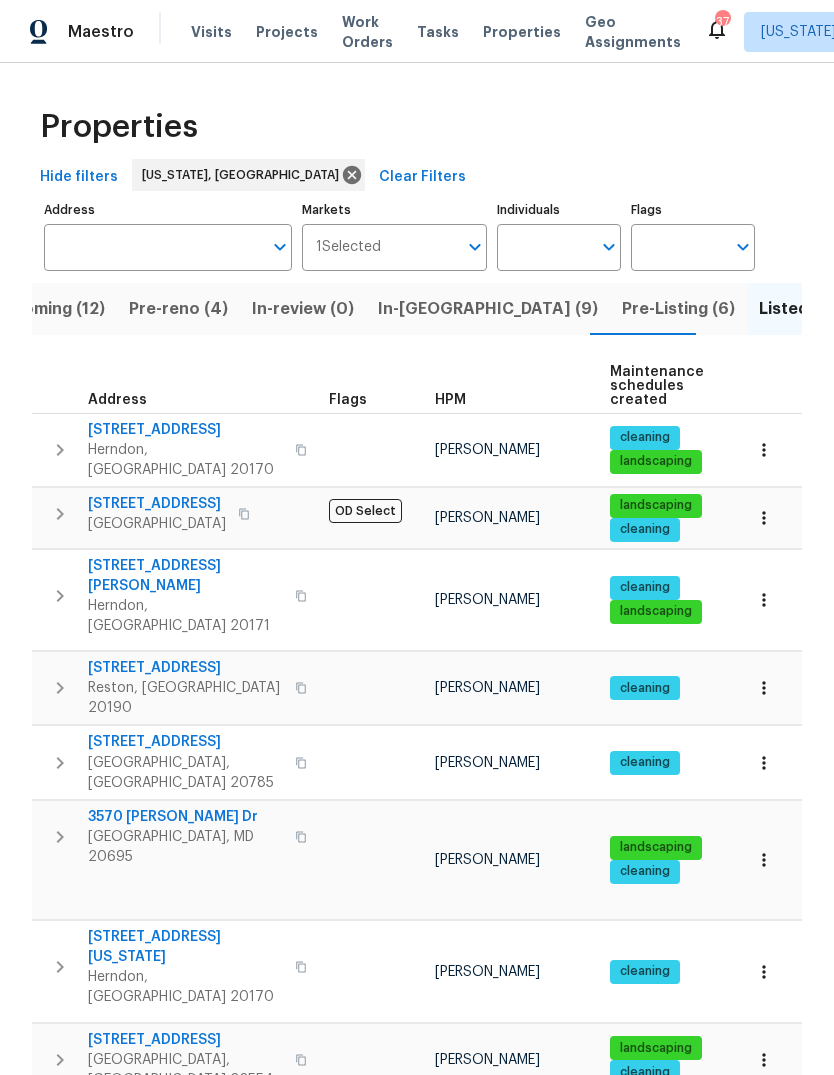 click on "Pre-Listing (6)" at bounding box center [678, 309] 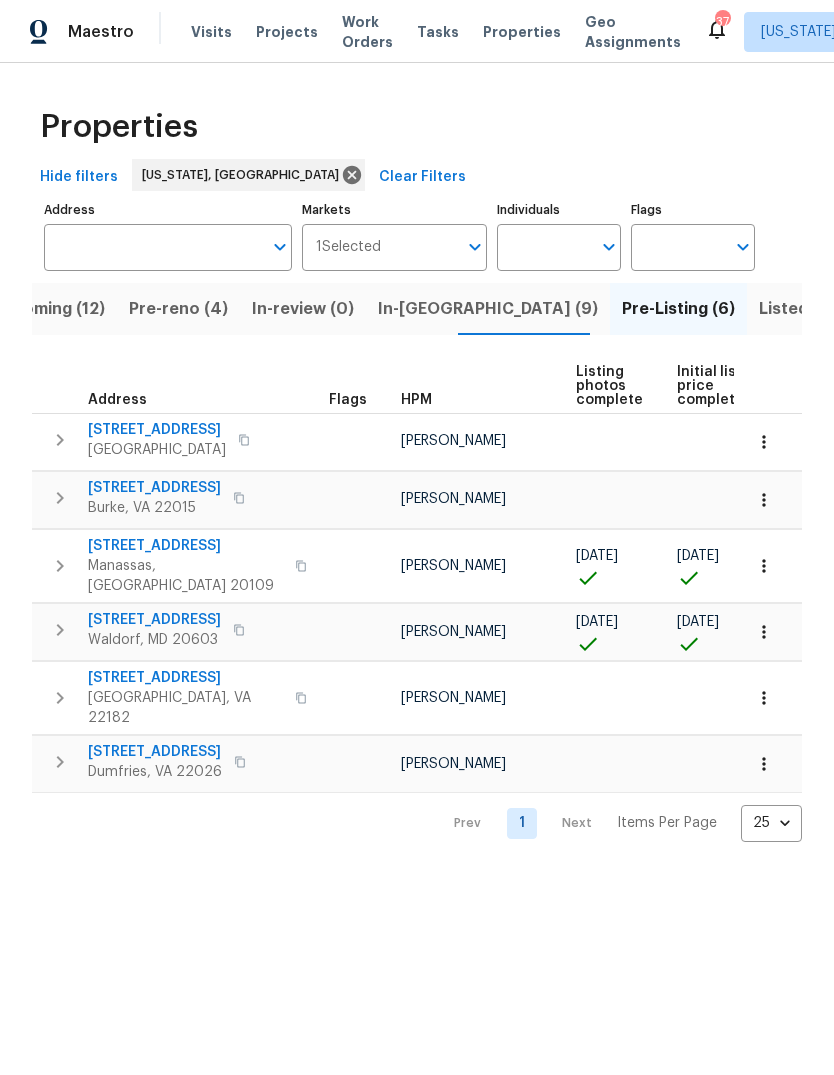click on "Address" at bounding box center [153, 247] 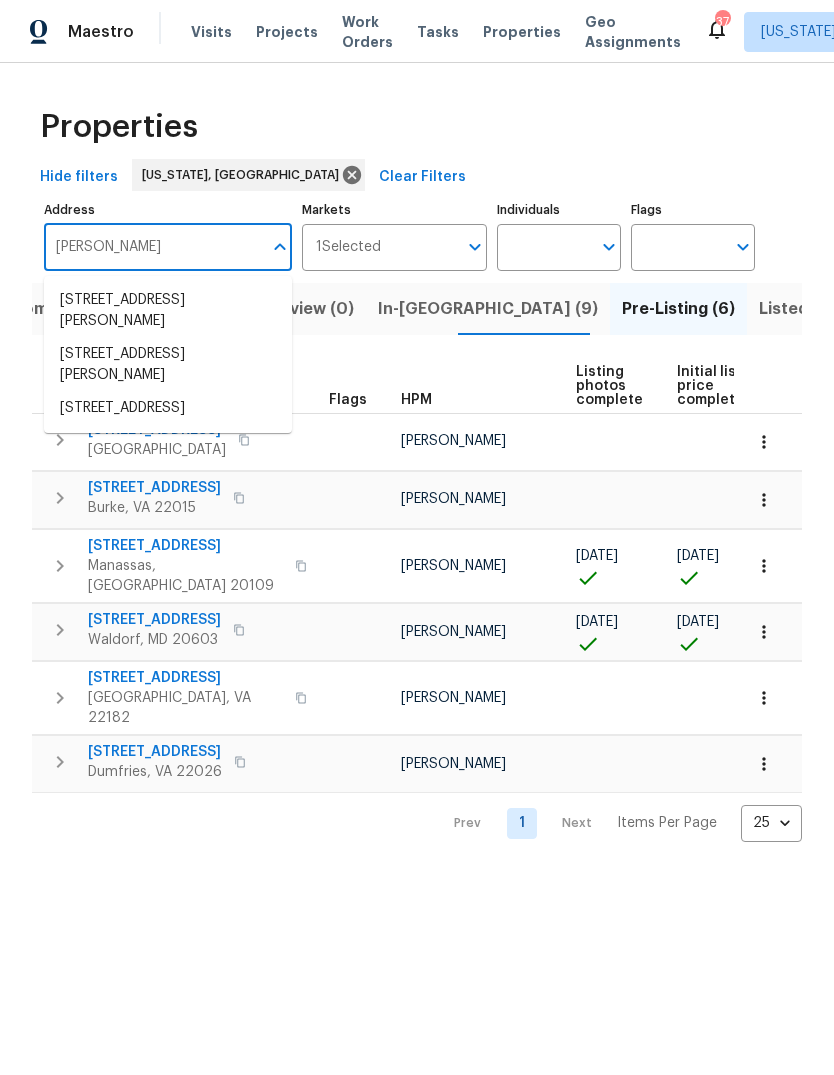 type on "Ariel" 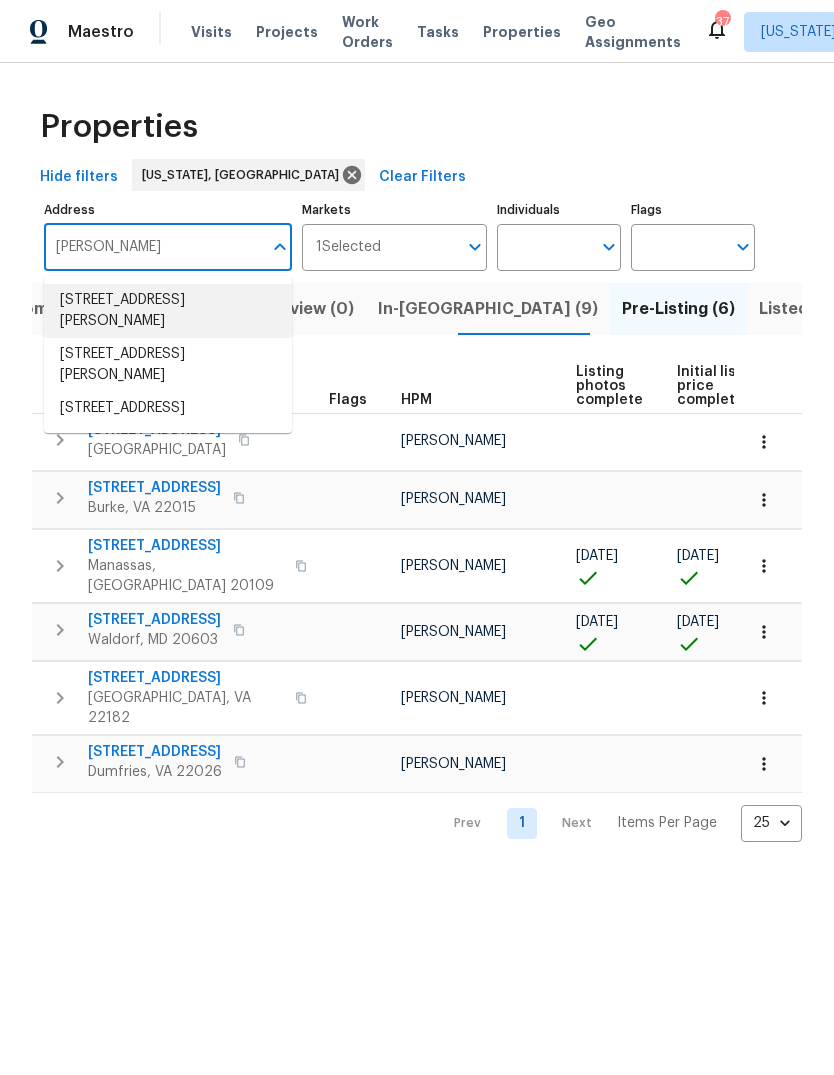 click on "276 Ariel Dr NE Leesburg VA 20176" at bounding box center [168, 311] 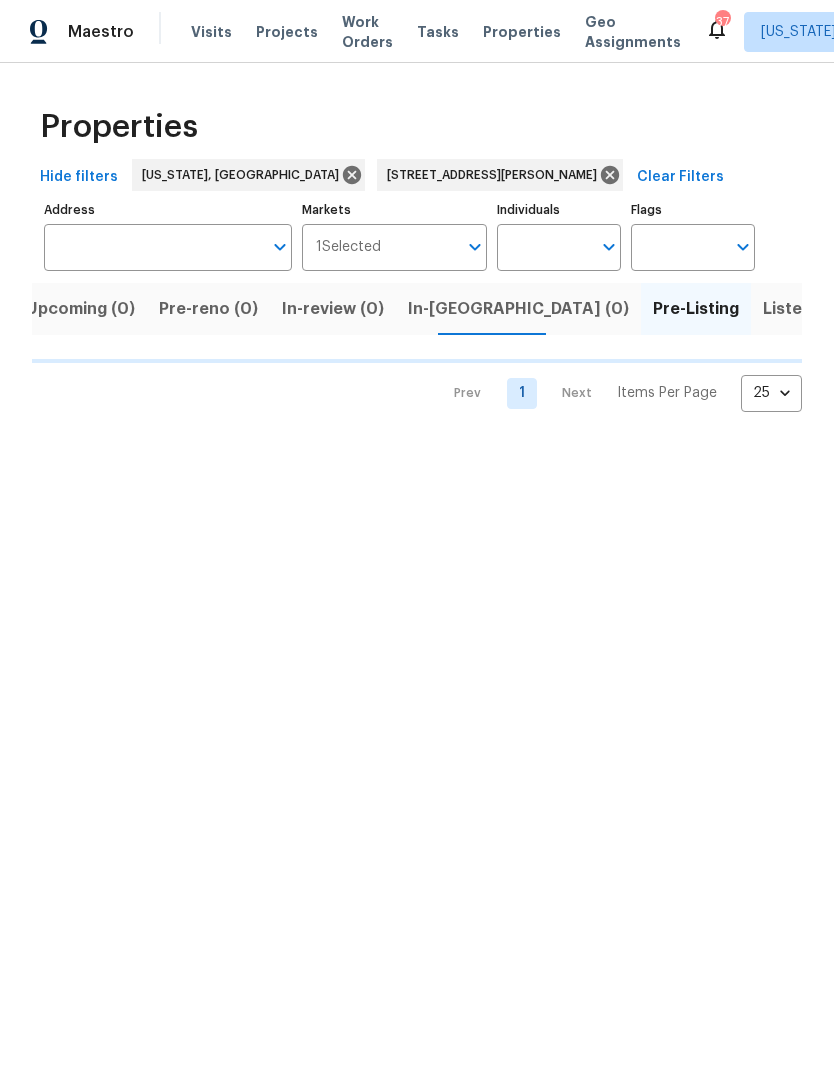 type on "276 Ariel Dr NE Leesburg VA 20176" 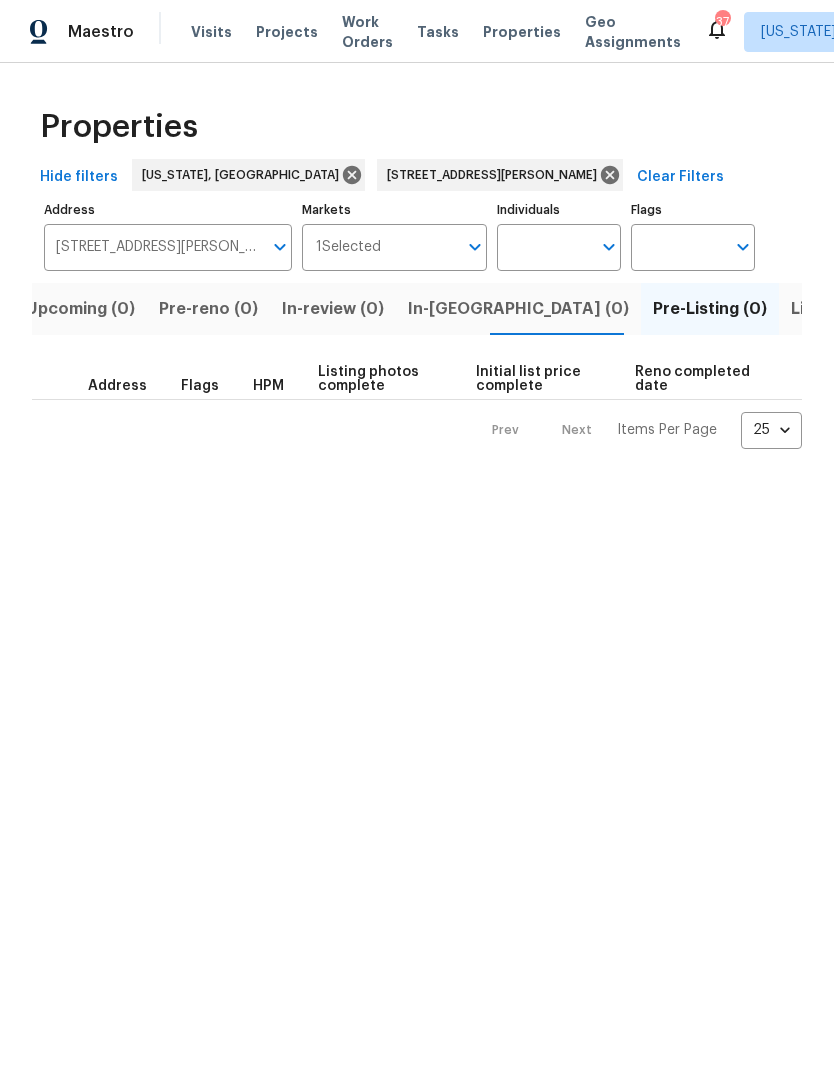 click on "Listed (1)" at bounding box center [827, 309] 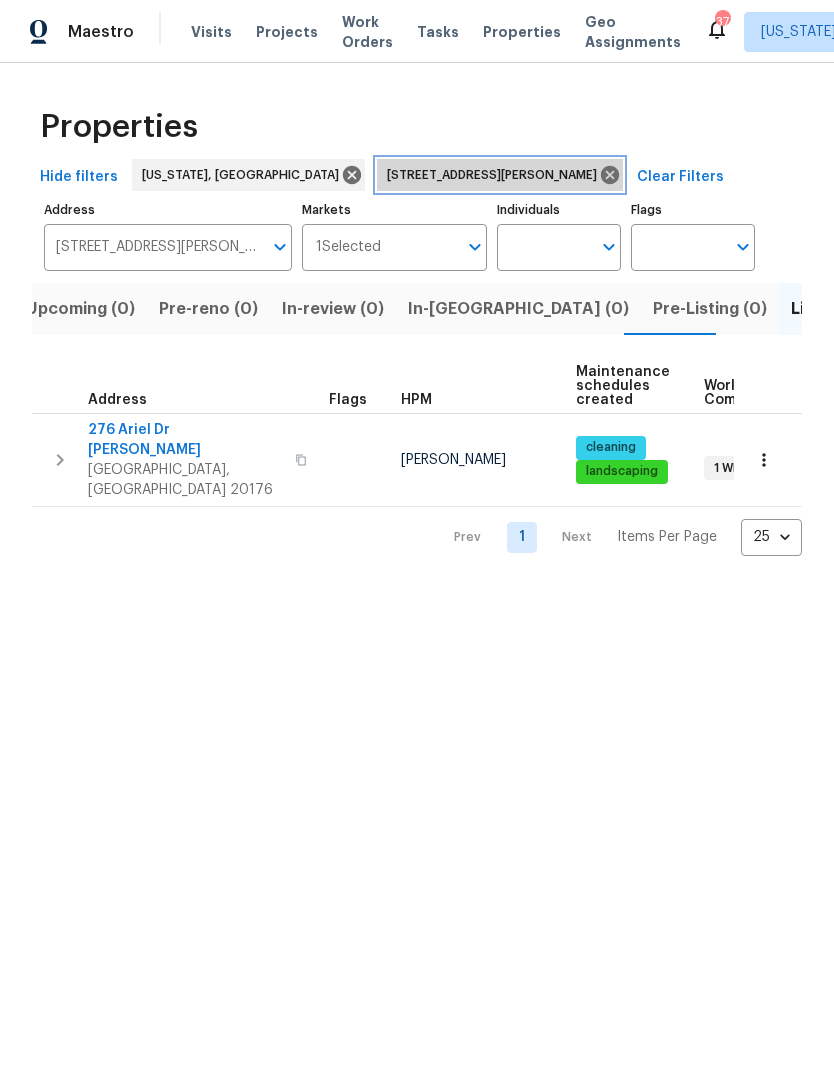 click 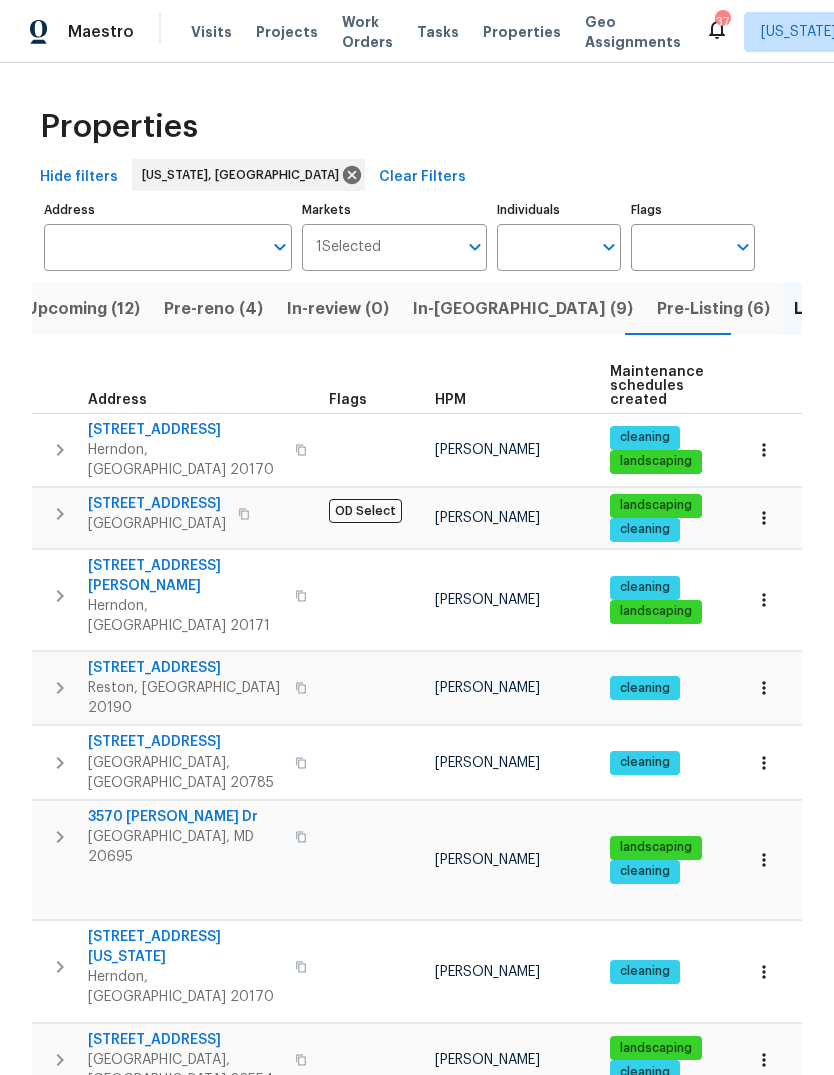 click on "Pre-Listing (6)" at bounding box center [713, 309] 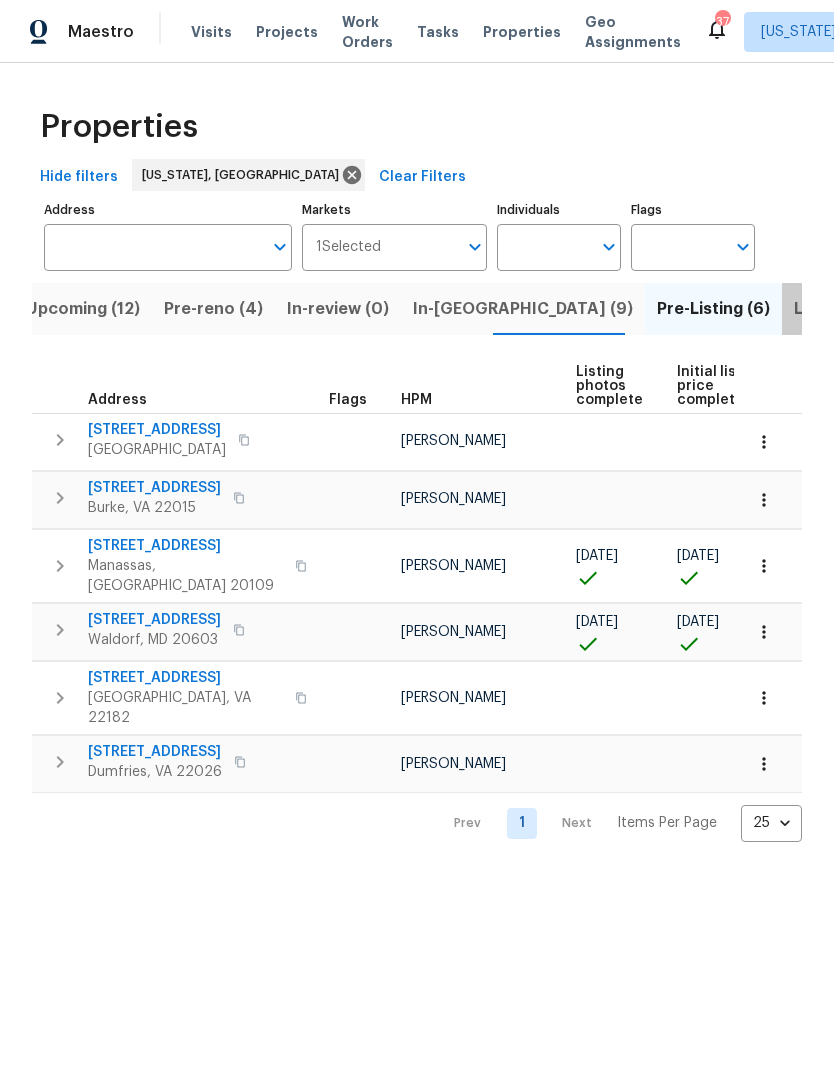 click on "Listed (56)" at bounding box center [837, 309] 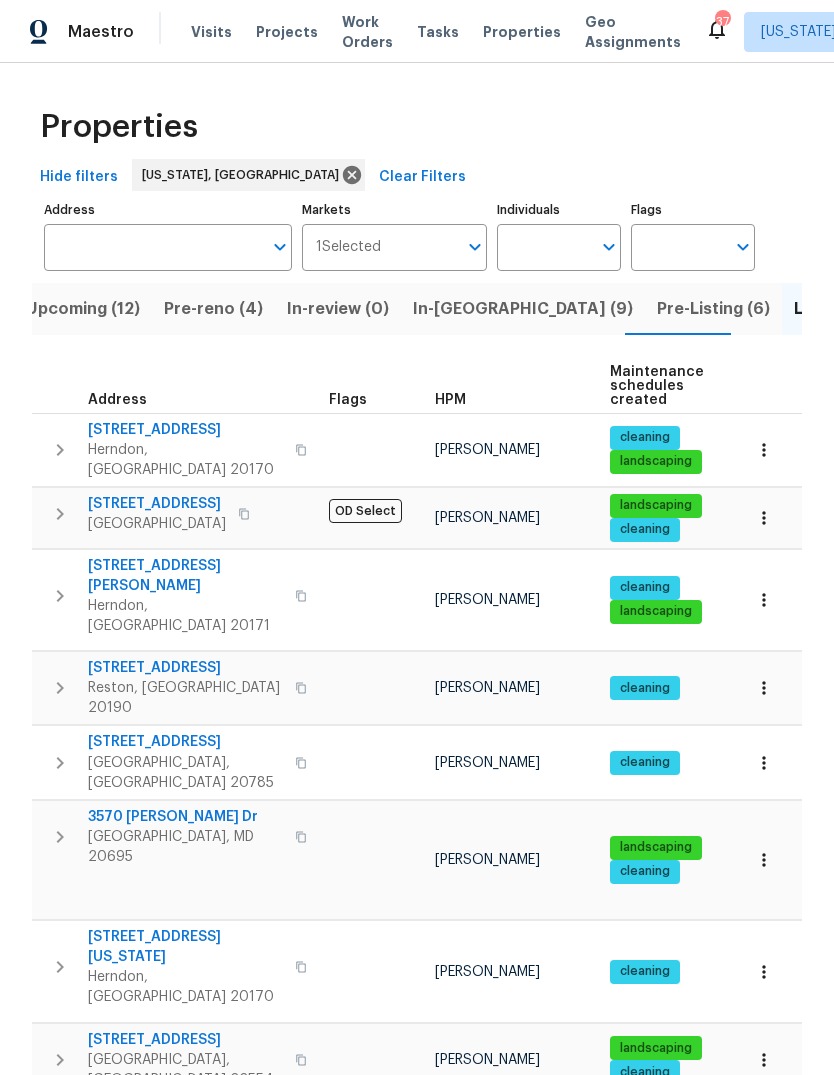 scroll, scrollTop: 0, scrollLeft: 0, axis: both 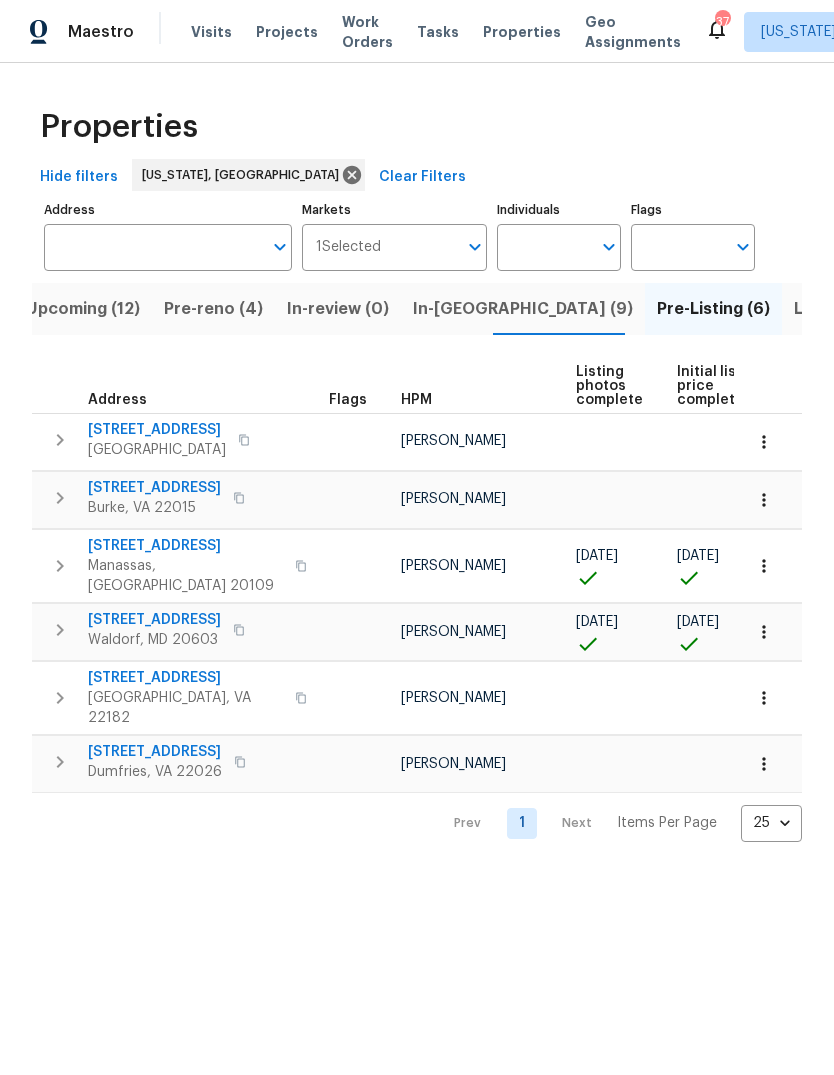 click on "Listed (56)" at bounding box center [837, 309] 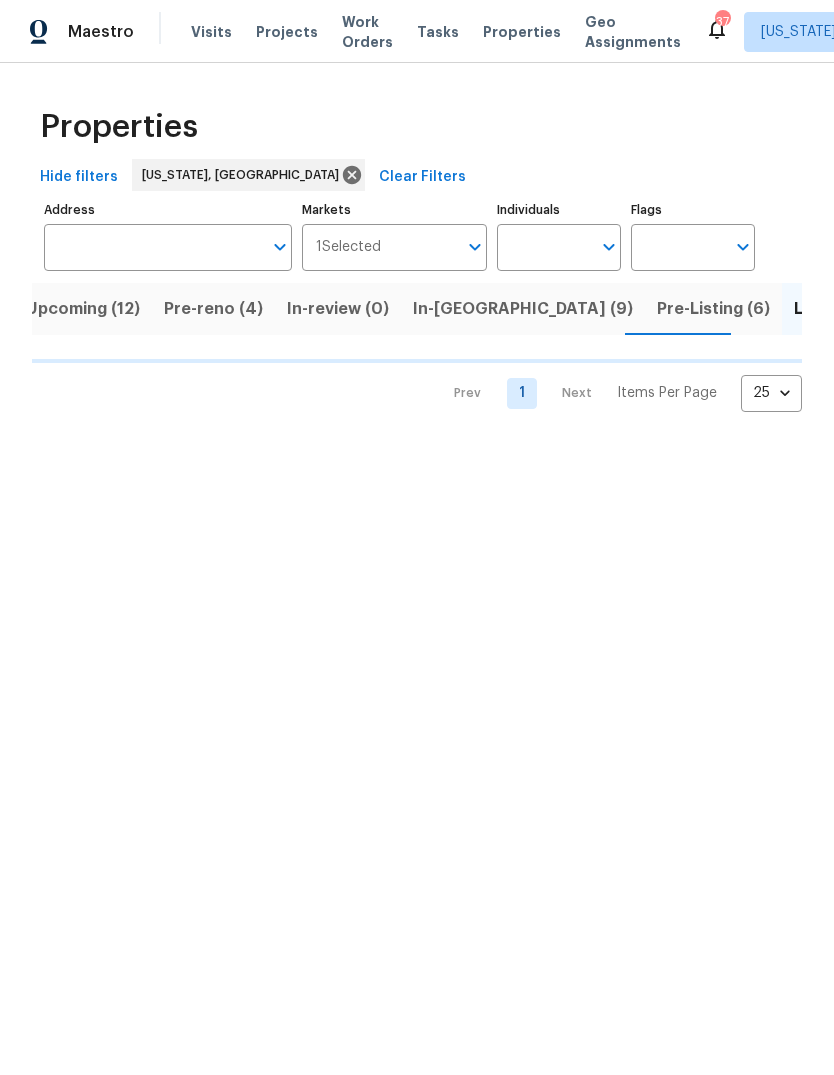 click on "Address" at bounding box center [153, 247] 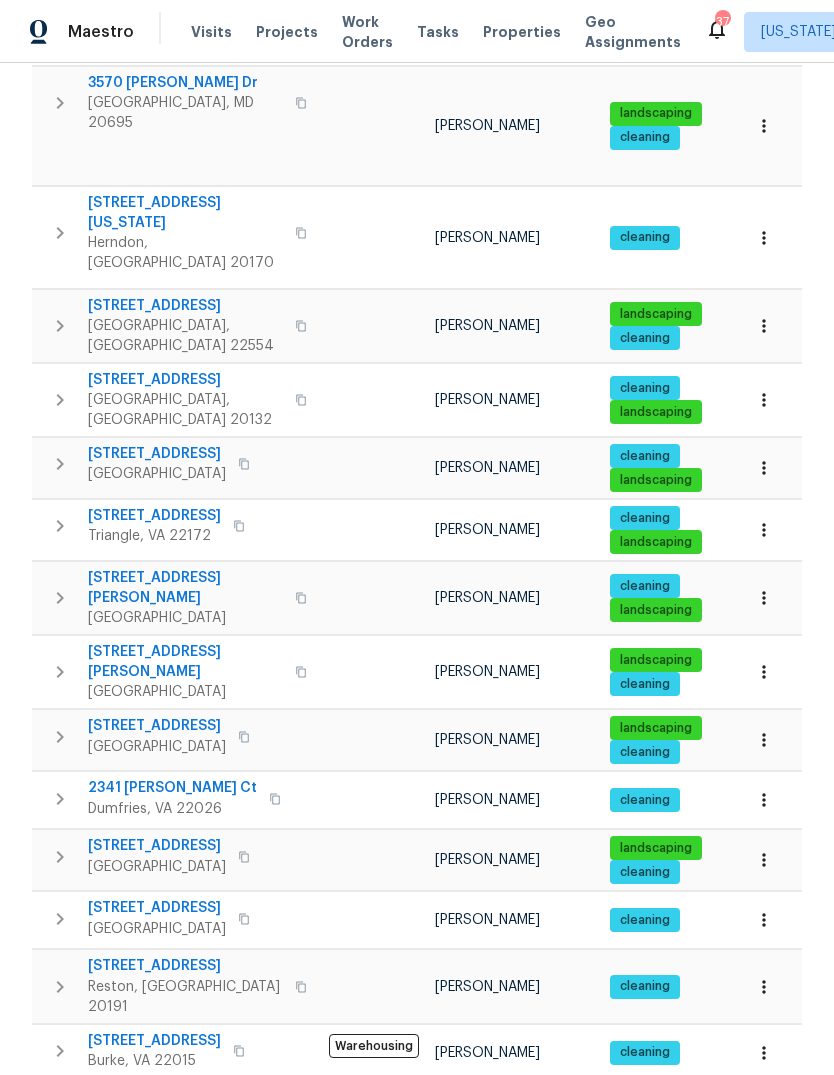 scroll, scrollTop: 737, scrollLeft: 0, axis: vertical 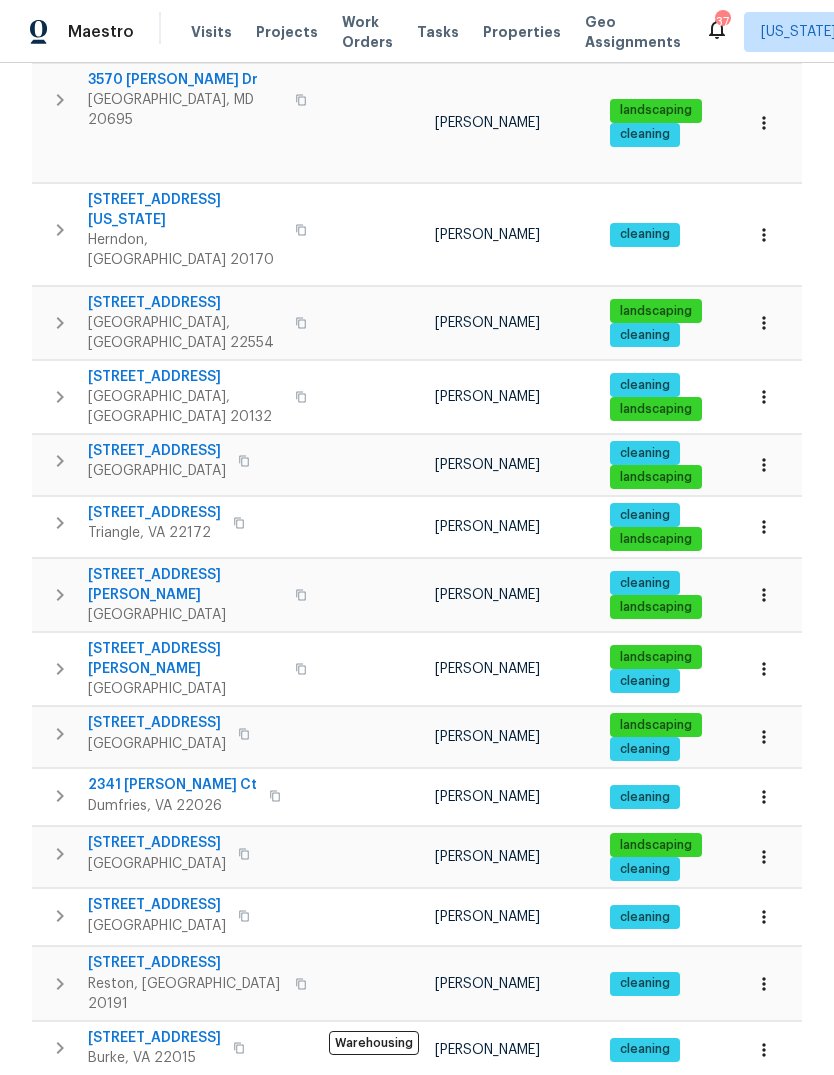 click on "18550 Kerill Rd" at bounding box center [154, 513] 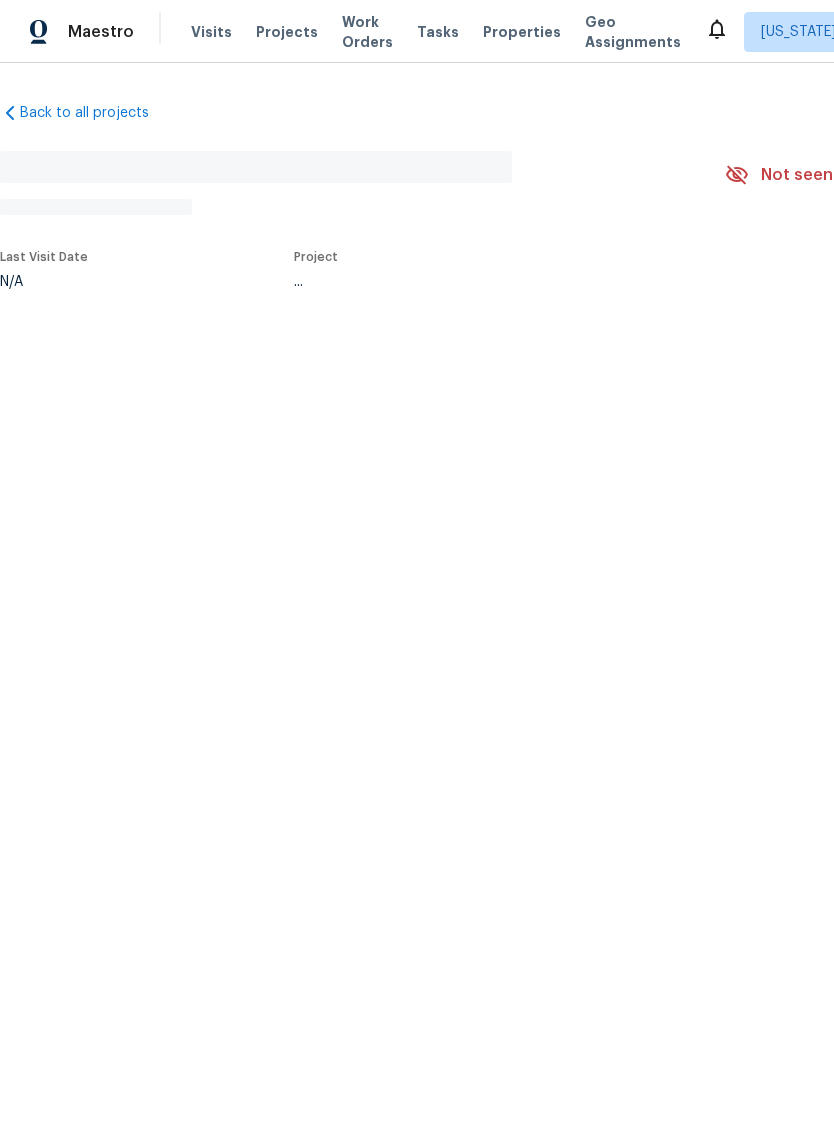 scroll, scrollTop: 0, scrollLeft: 0, axis: both 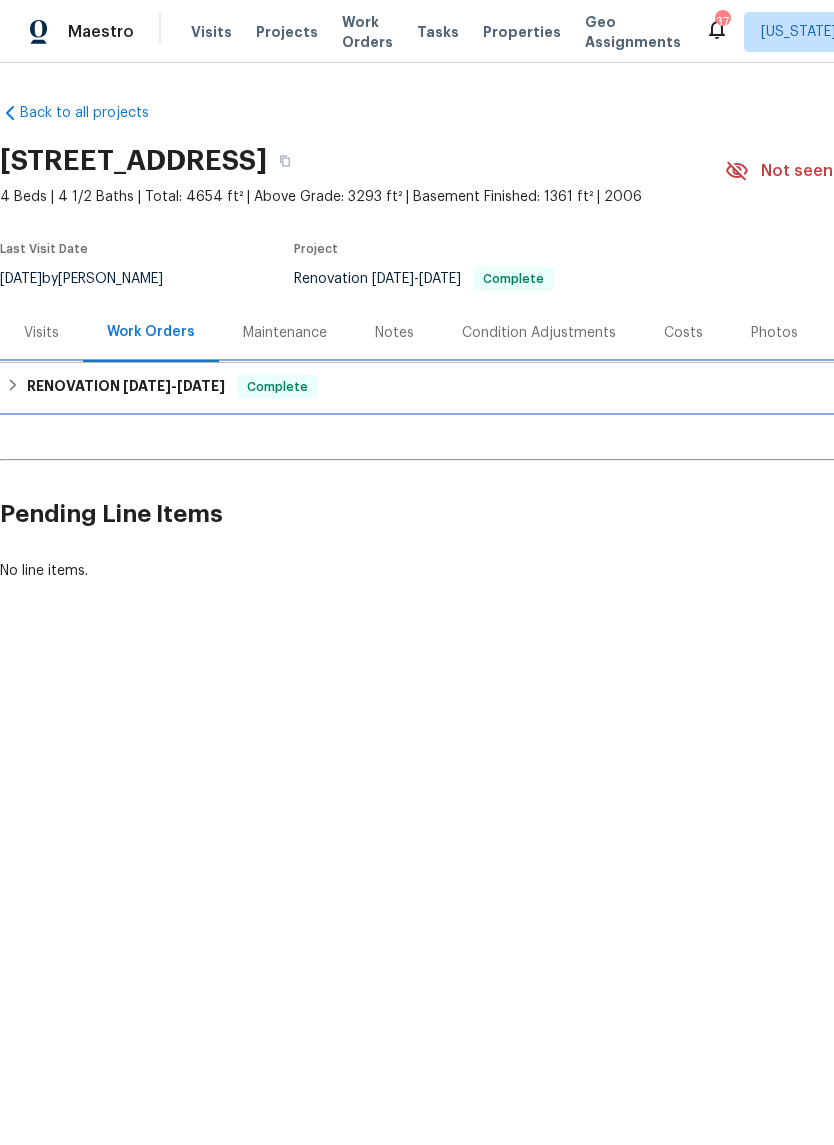 click on "RENOVATION   [DATE]  -  [DATE] Complete" at bounding box center [565, 387] 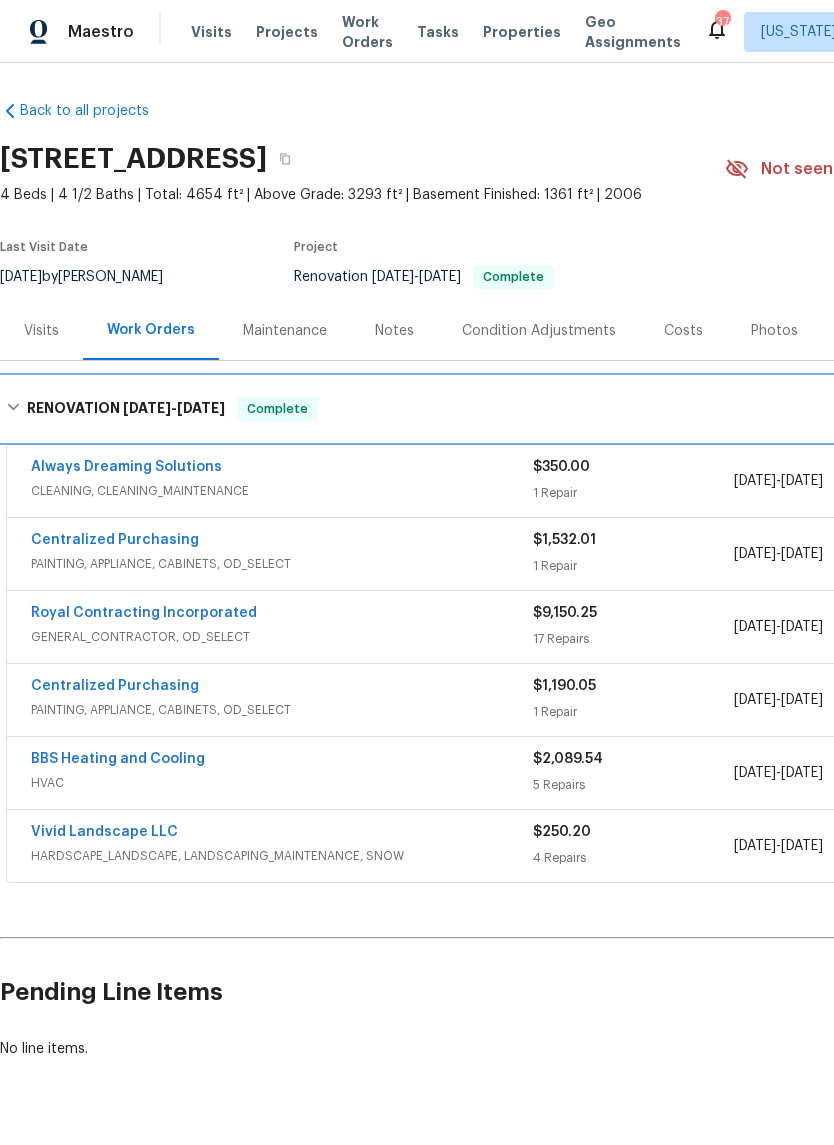 scroll, scrollTop: 2, scrollLeft: 0, axis: vertical 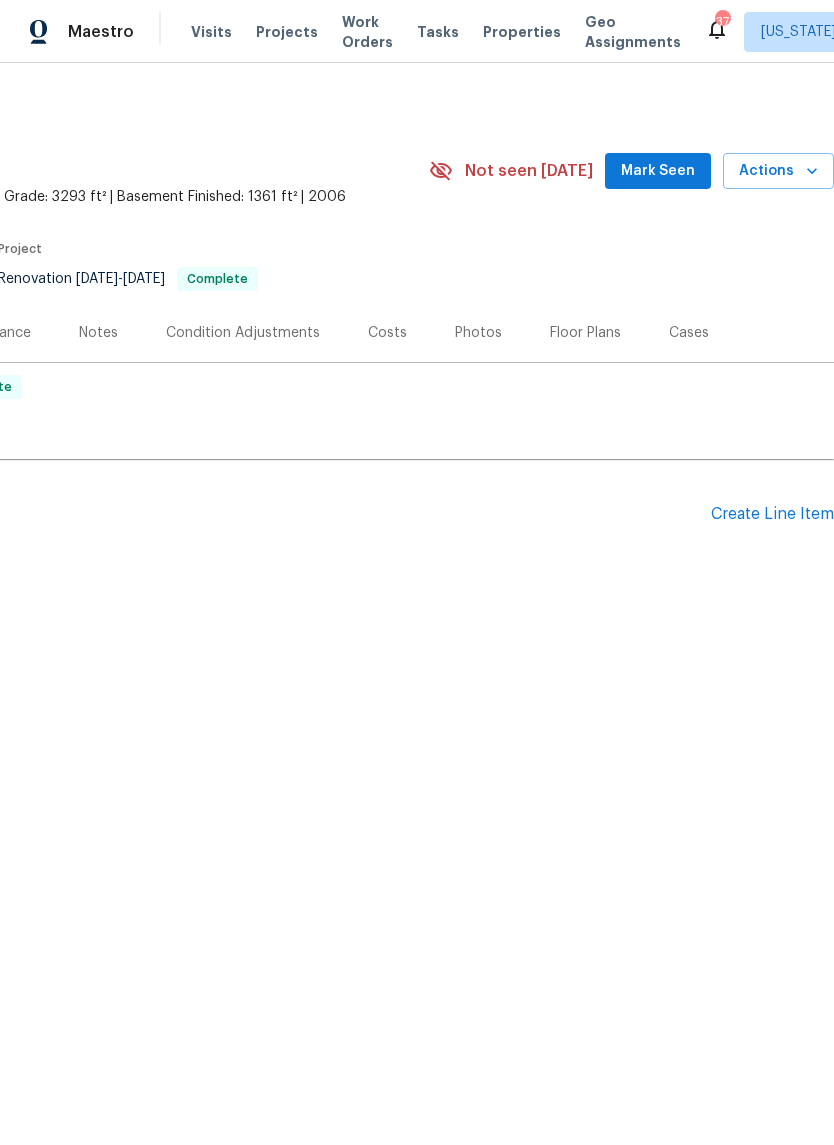 click on "Create Line Item" at bounding box center [772, 514] 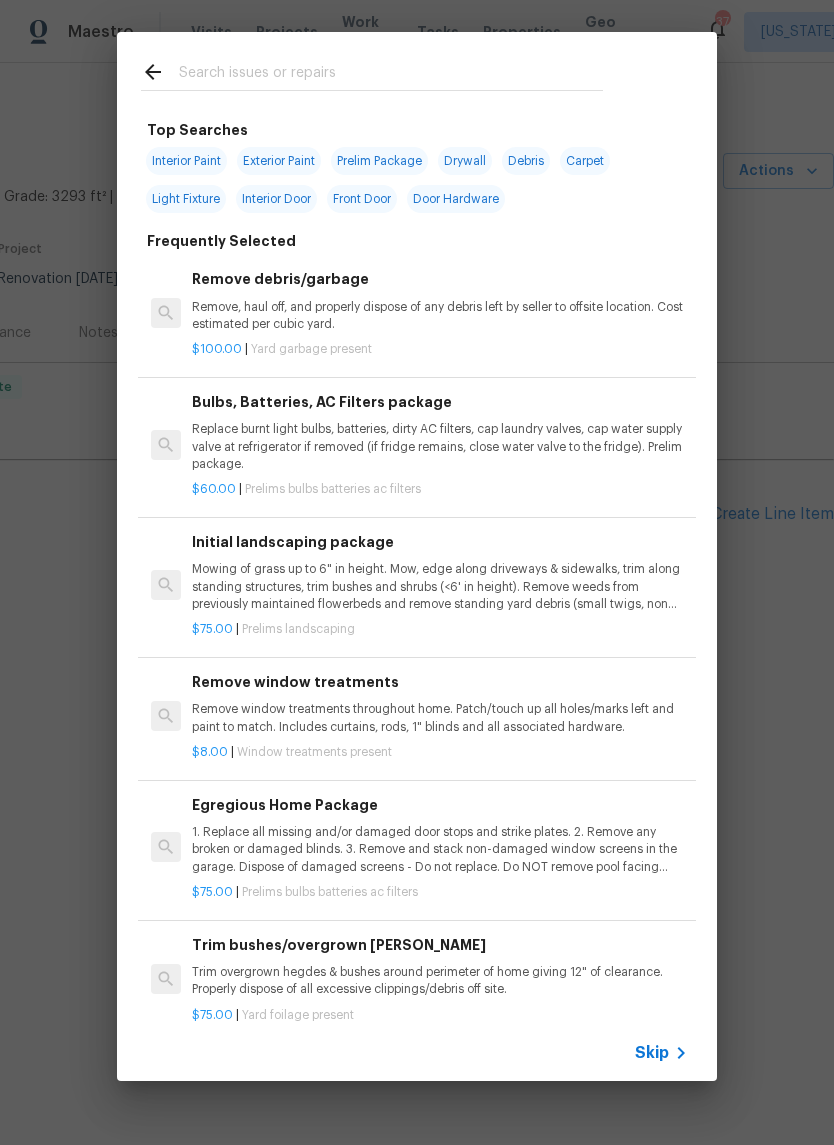 click at bounding box center (372, 71) 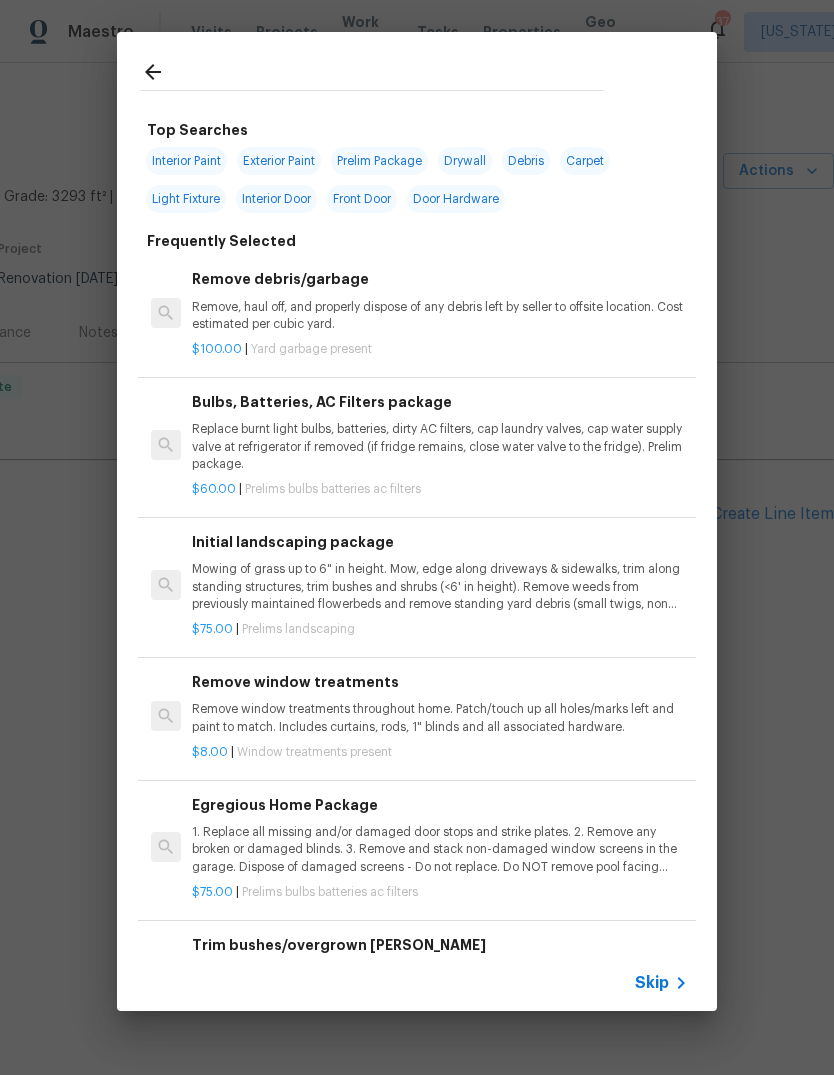 type on "A" 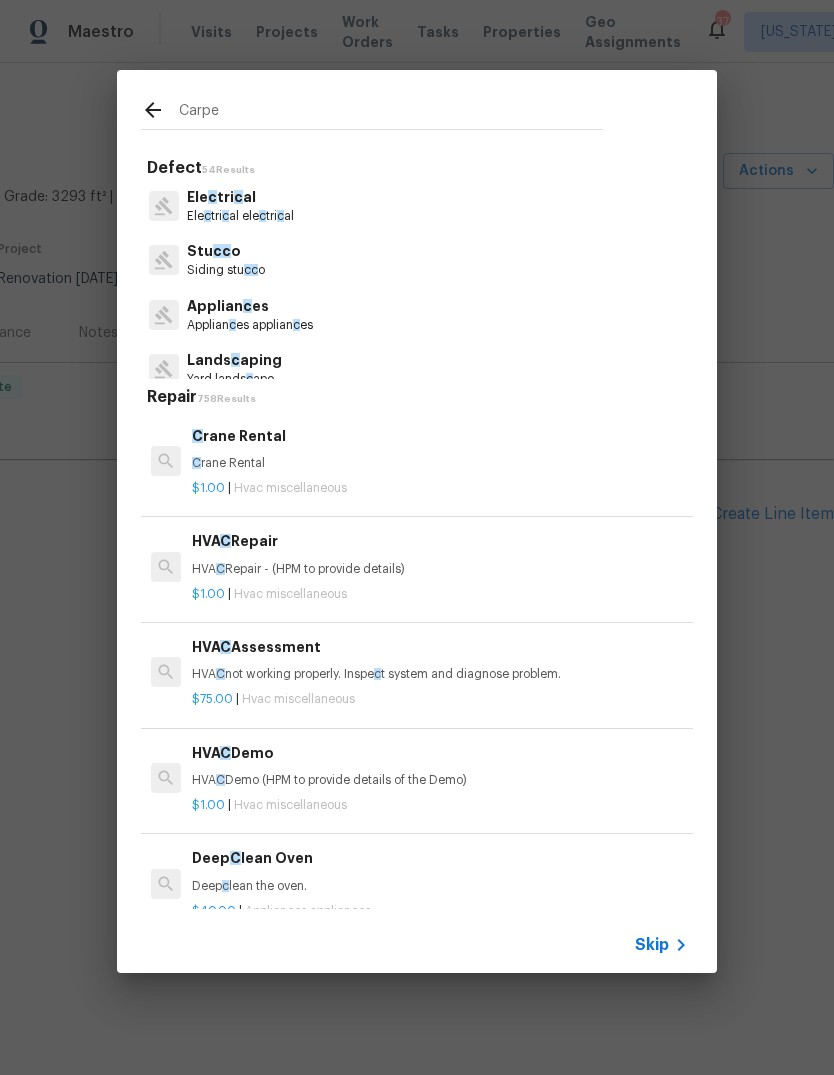 type on "Carpet" 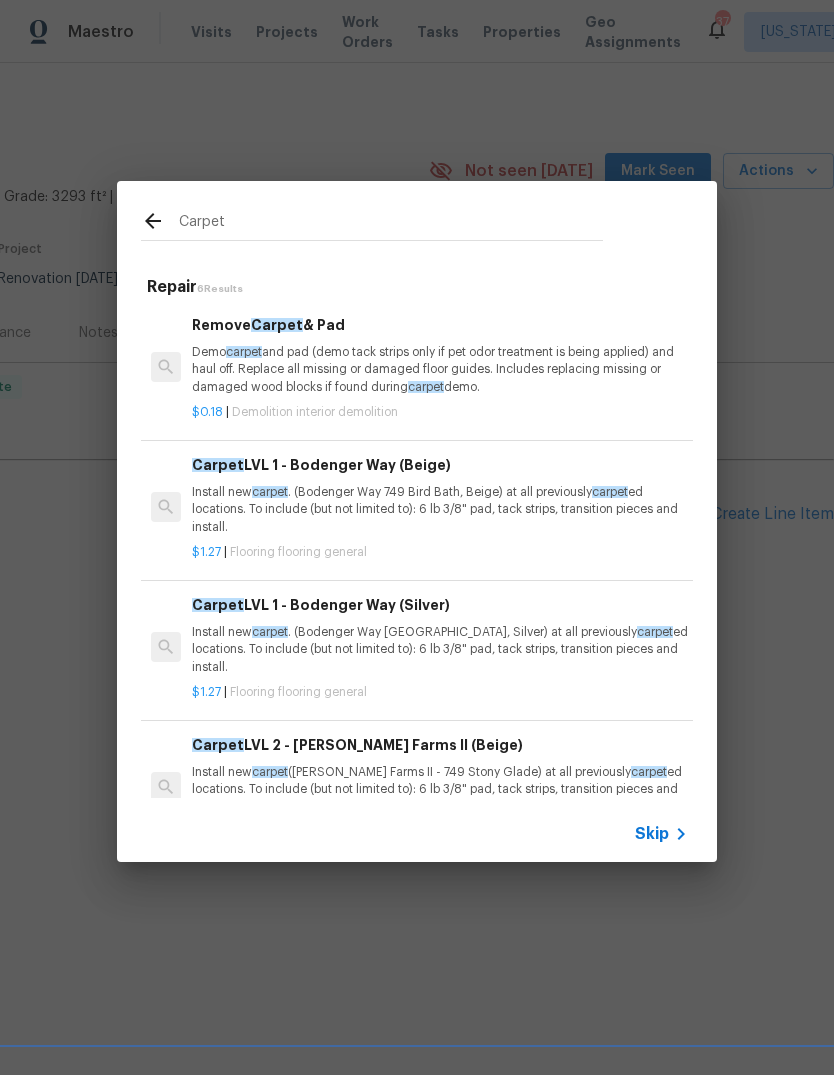 click on "Install new  carpet . (Bodenger Way 749 Bird Bath, Beige) at all previously  carpet ed locations. To include (but not limited to): 6 lb 3/8" pad, tack strips, transition pieces and install." at bounding box center (440, 509) 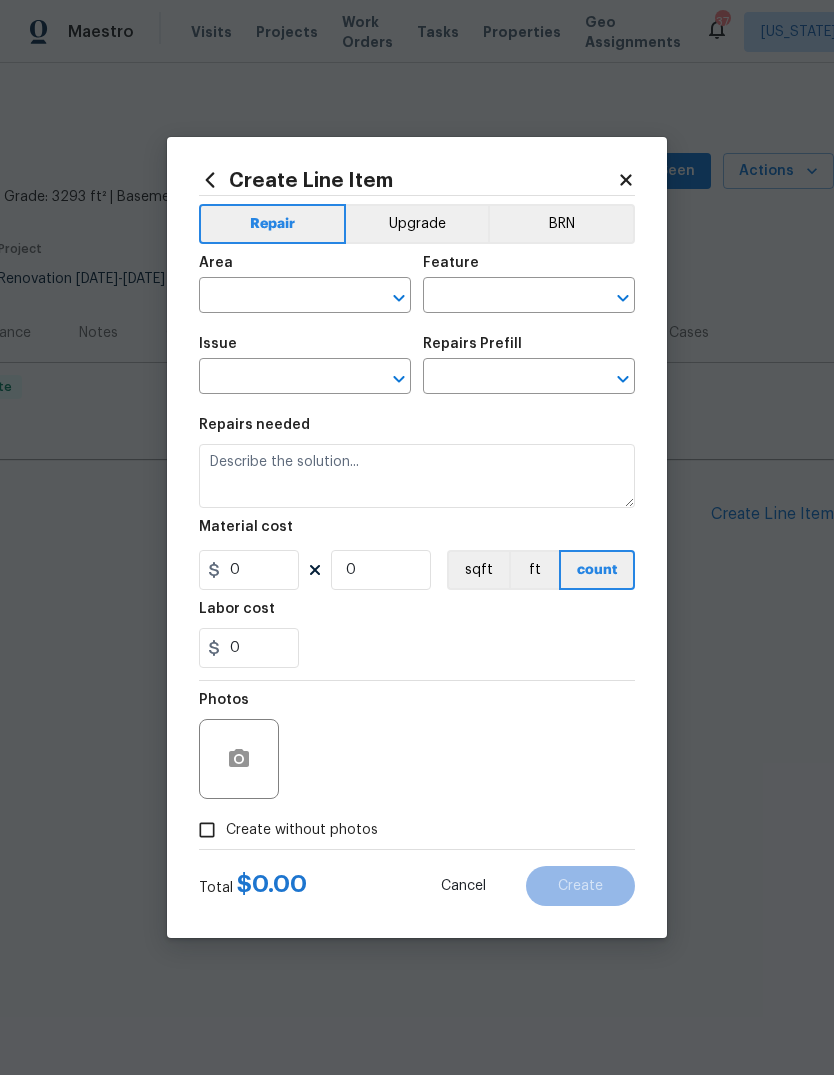 type on "Overall Flooring" 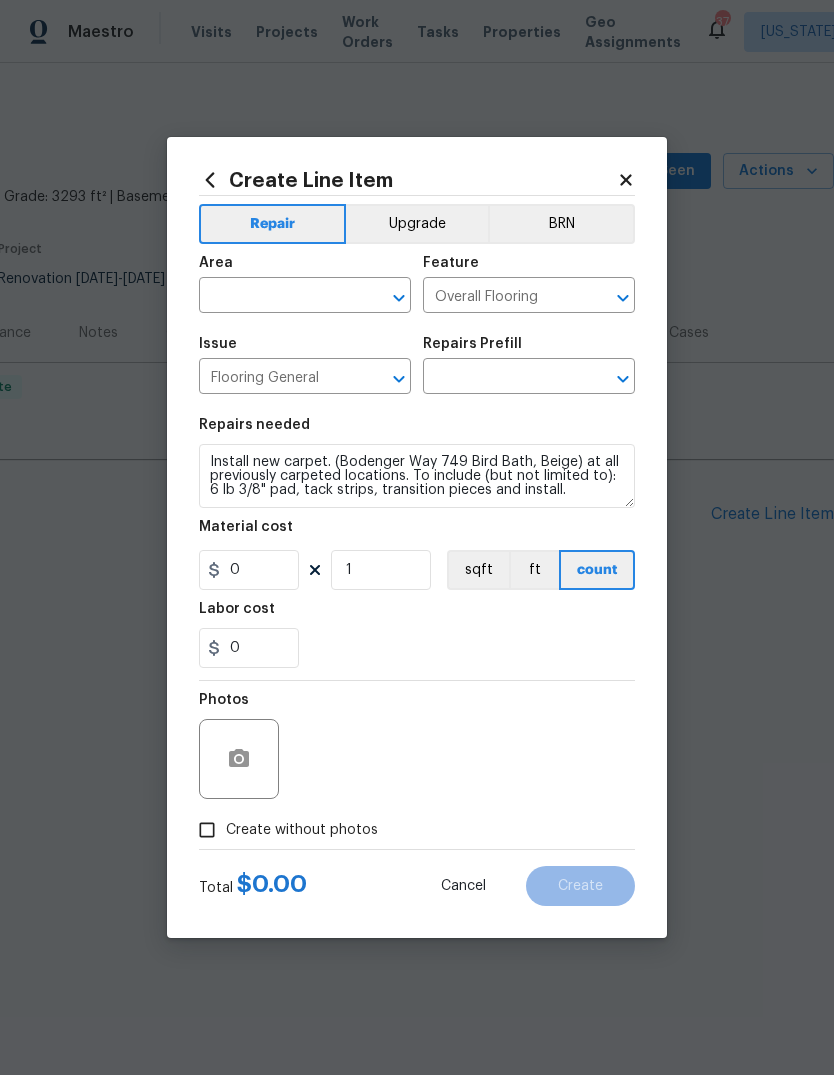 type on "Carpet LVL 1 - Bodenger Way (Beige) $1.27" 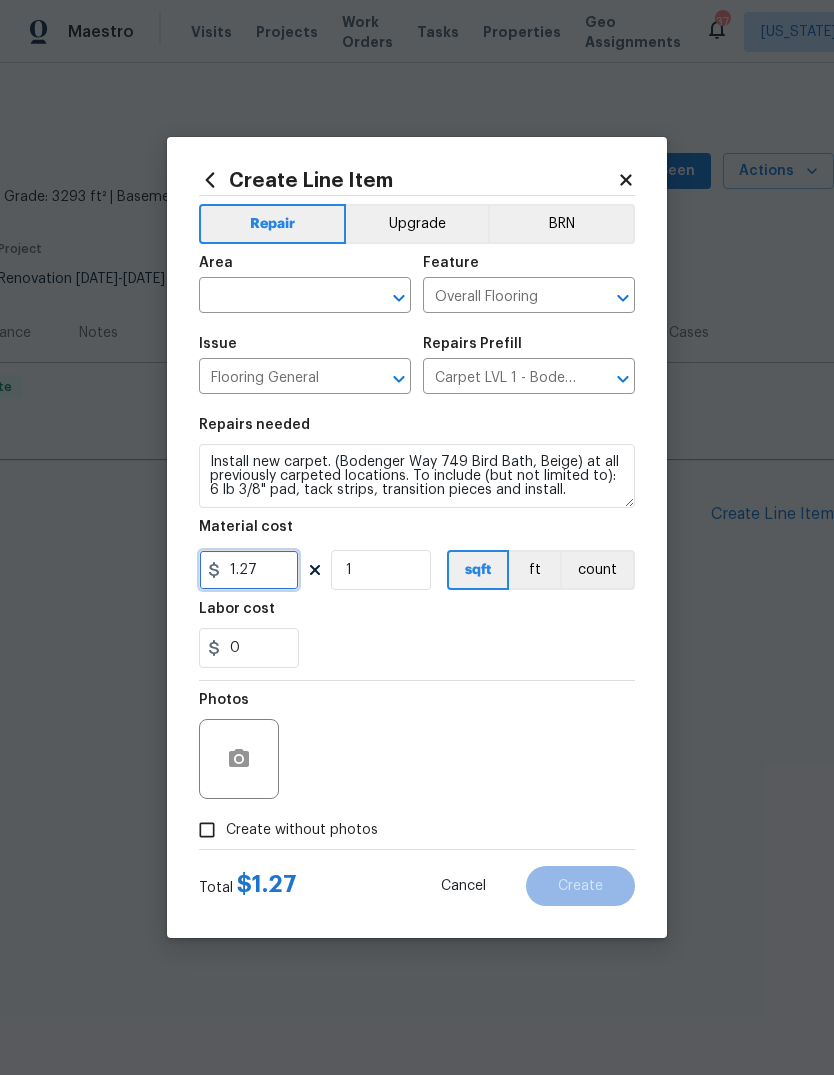 click on "1.27" at bounding box center [249, 570] 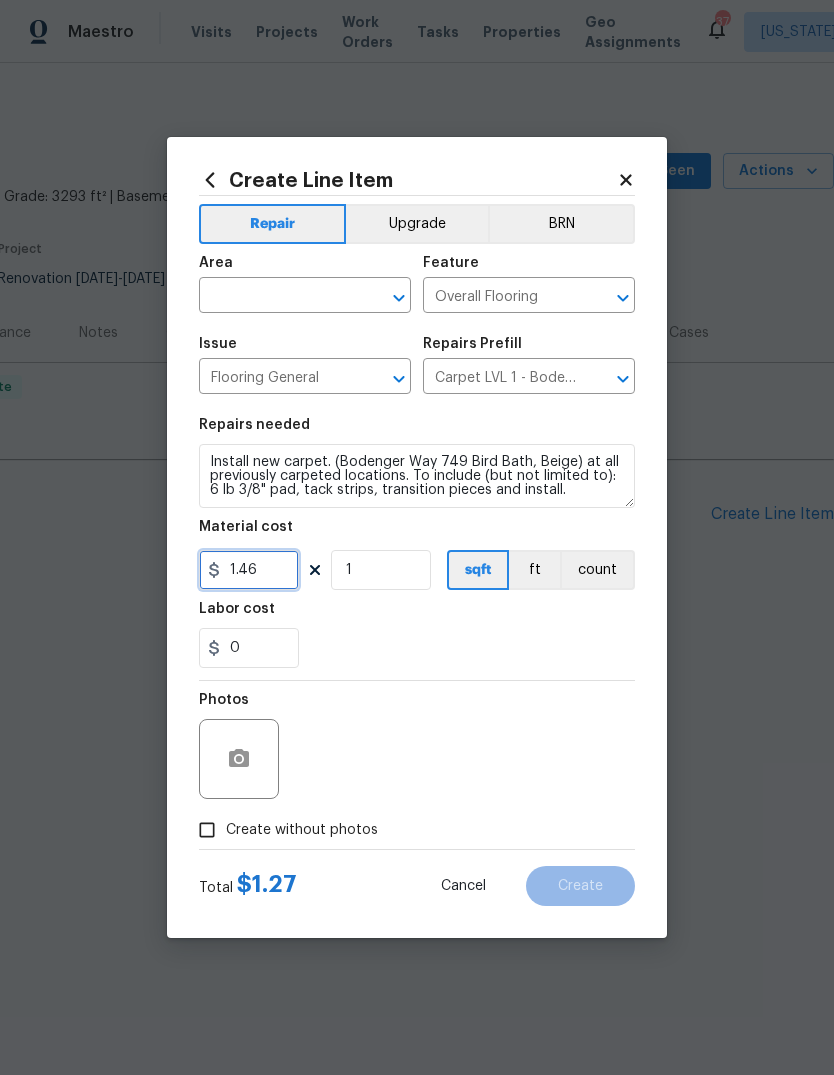 type on "1.46" 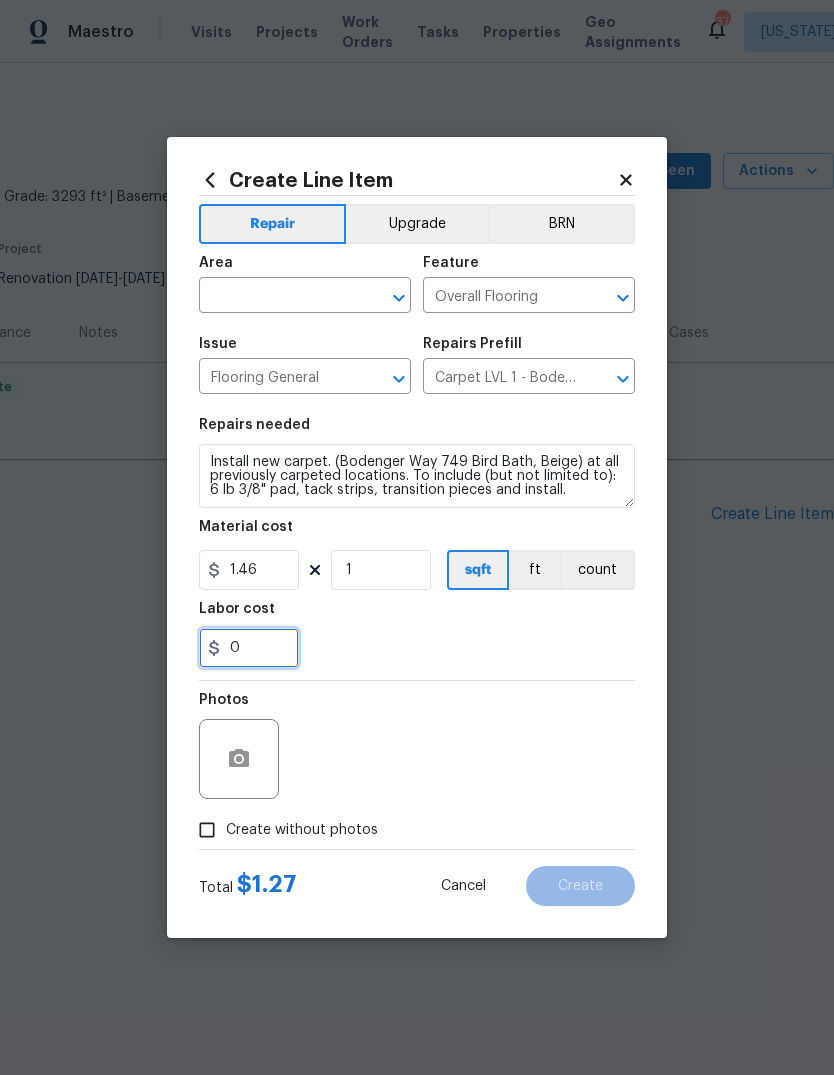 click on "0" at bounding box center (249, 648) 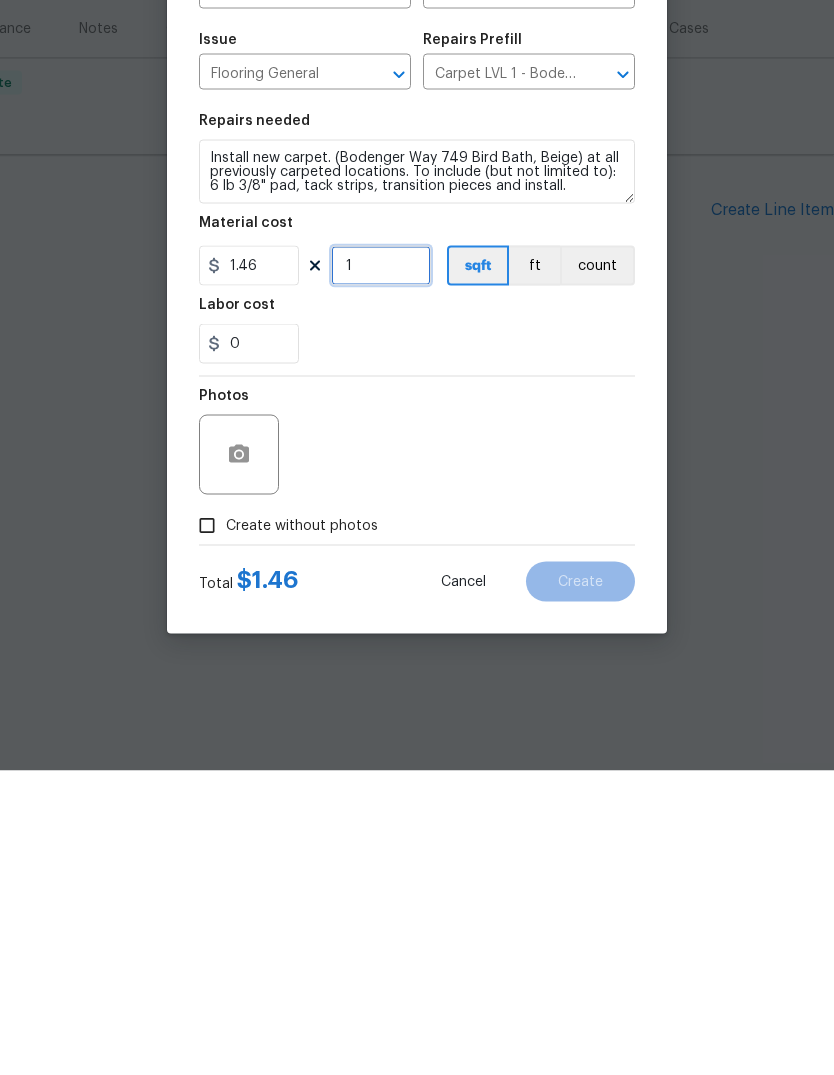 click on "1" at bounding box center (381, 570) 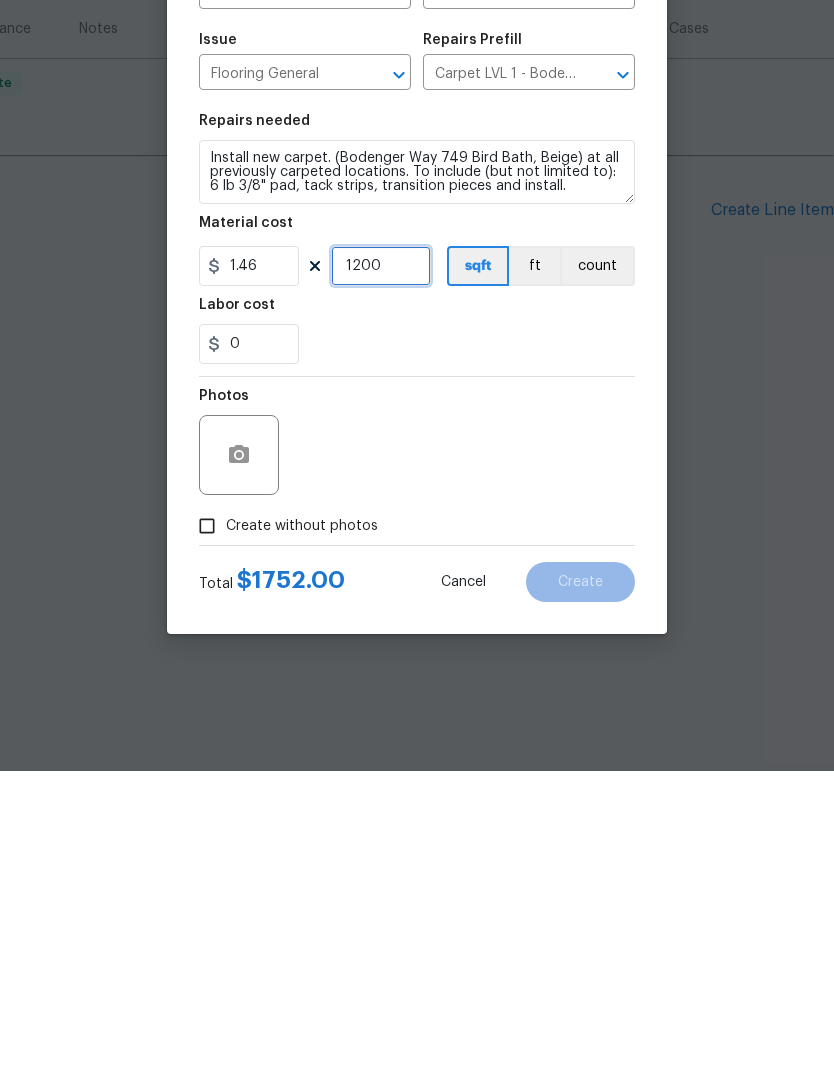 type on "1200" 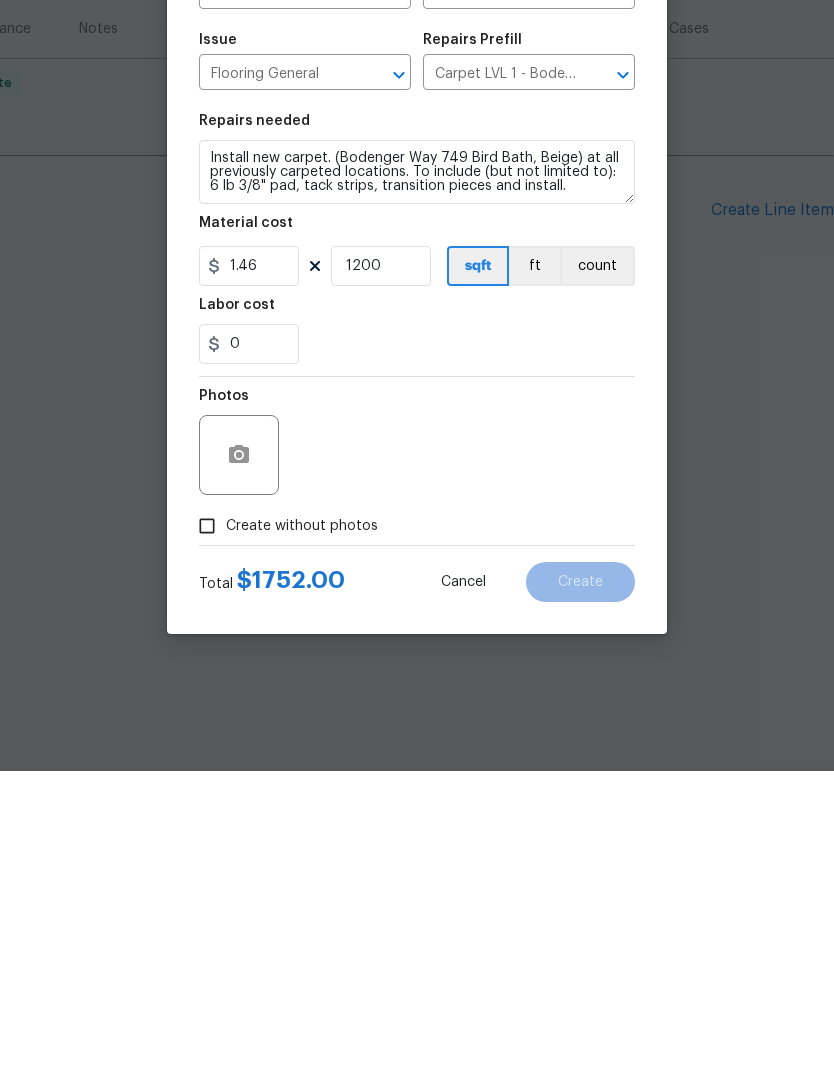 click on "Photos" at bounding box center [417, 746] 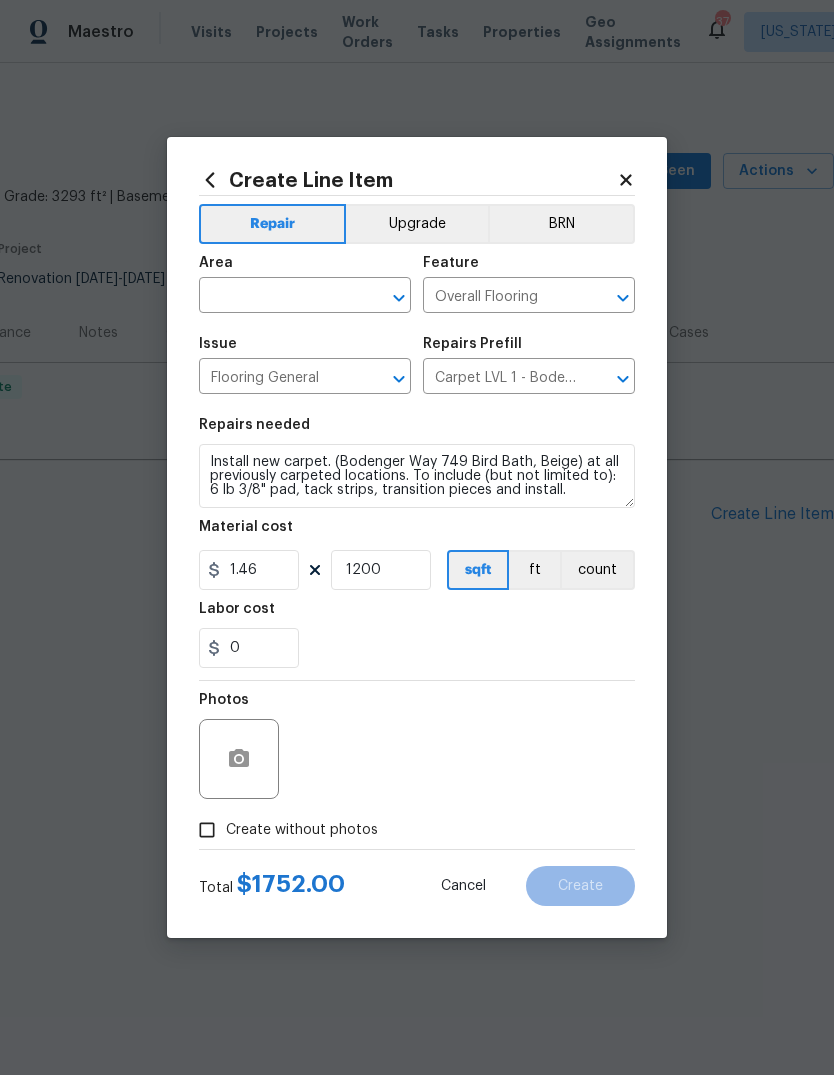 click on "Create without photos" at bounding box center (207, 830) 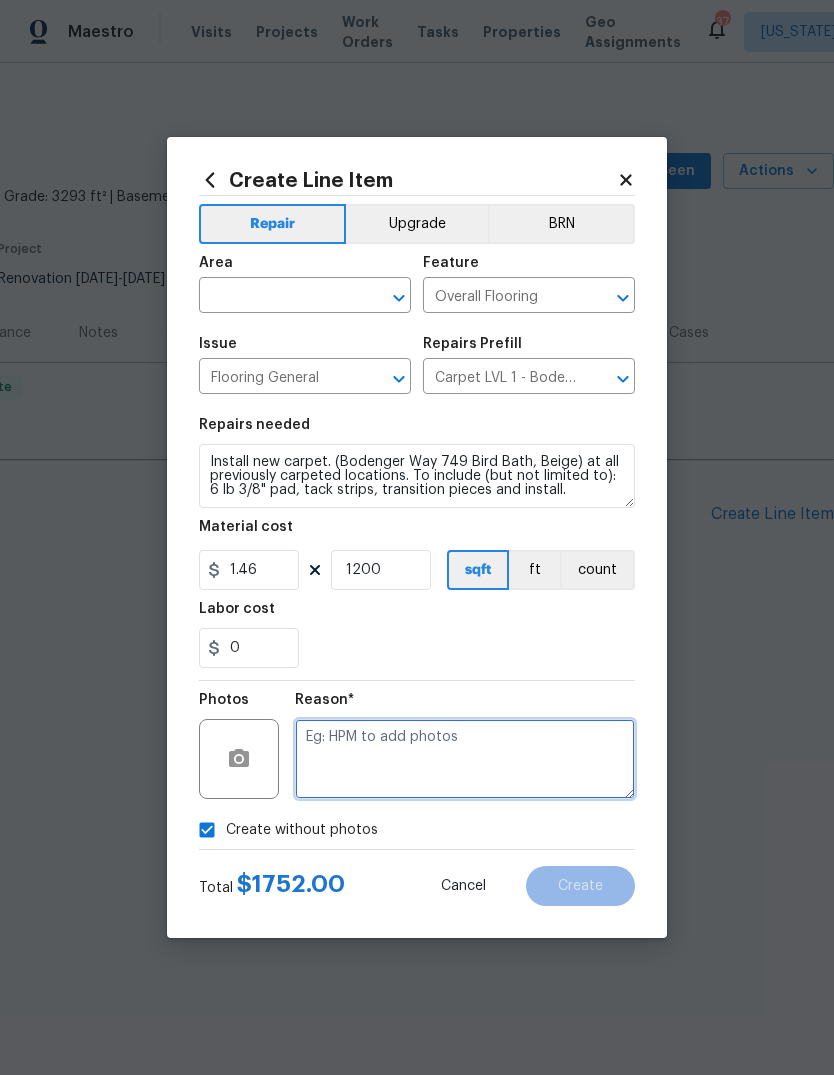 click at bounding box center (465, 759) 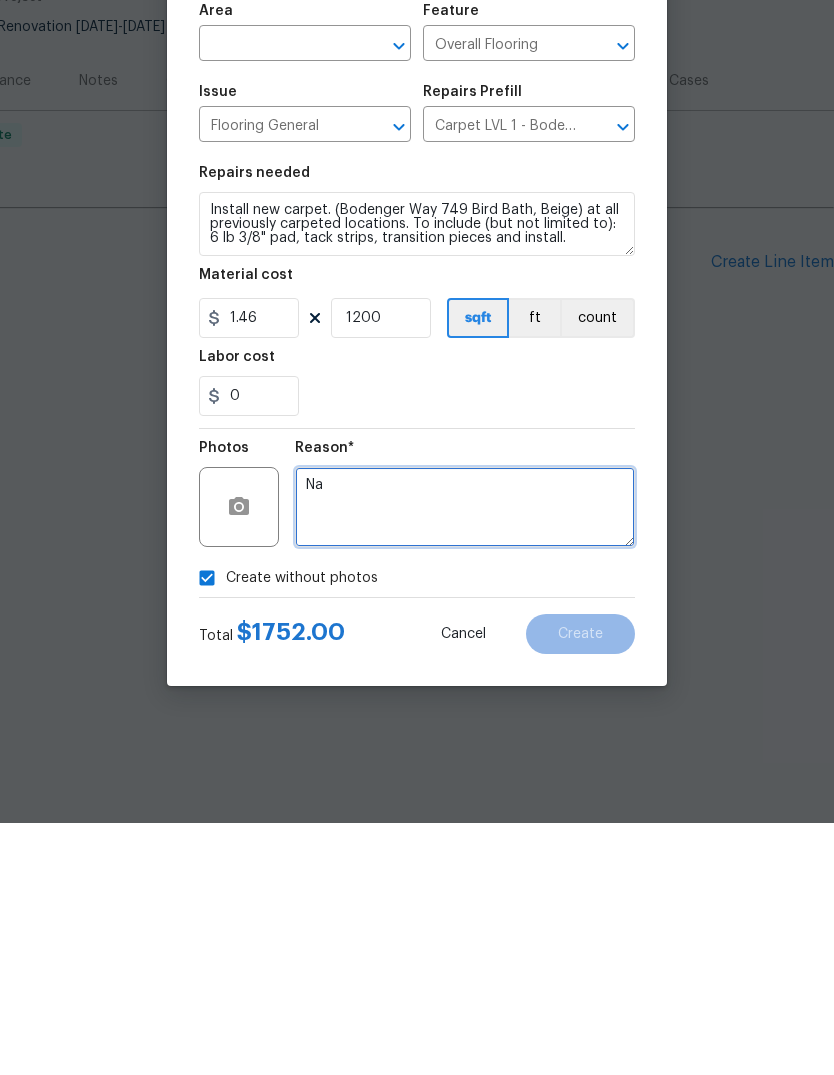 type on "Na" 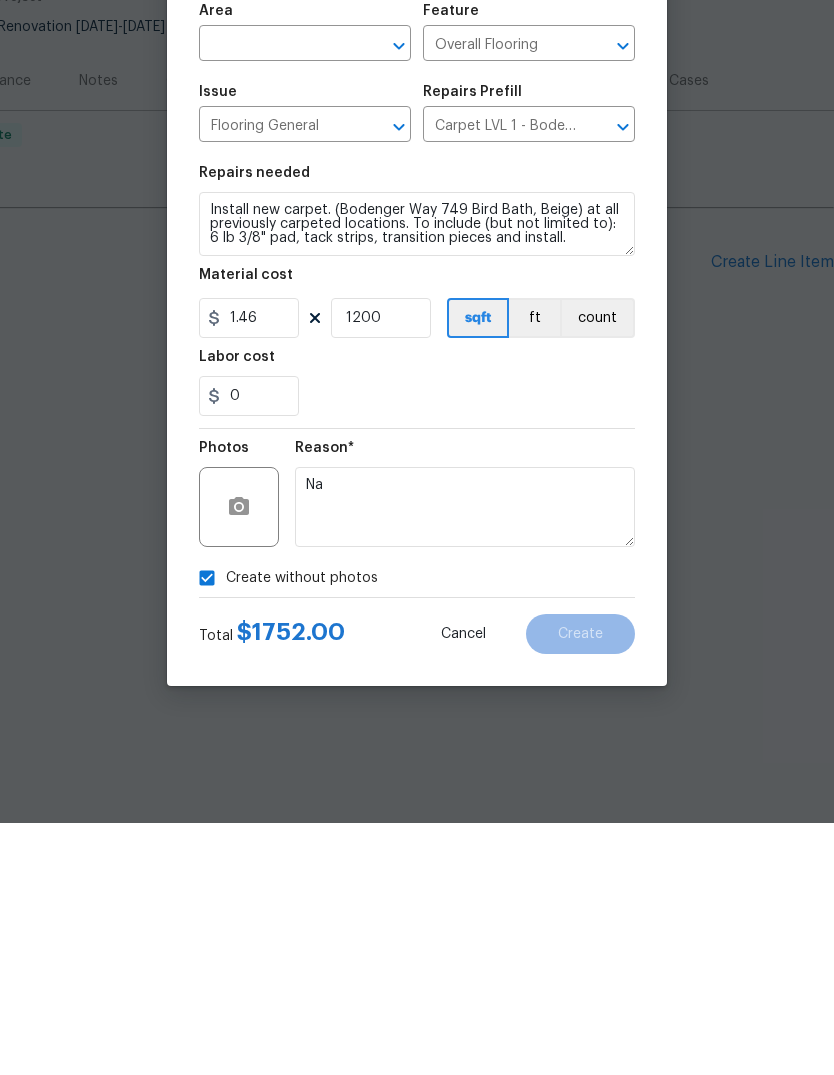 click on "Area" at bounding box center [305, 269] 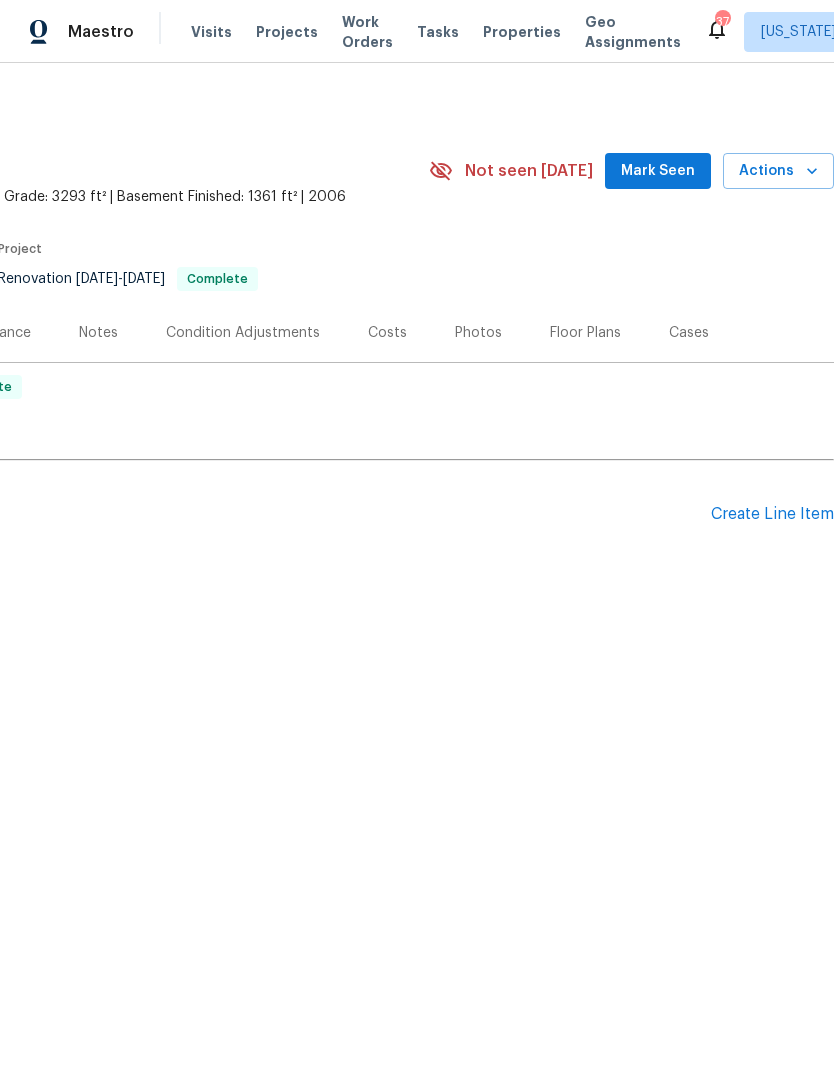 click on "Create Line Item" at bounding box center [772, 514] 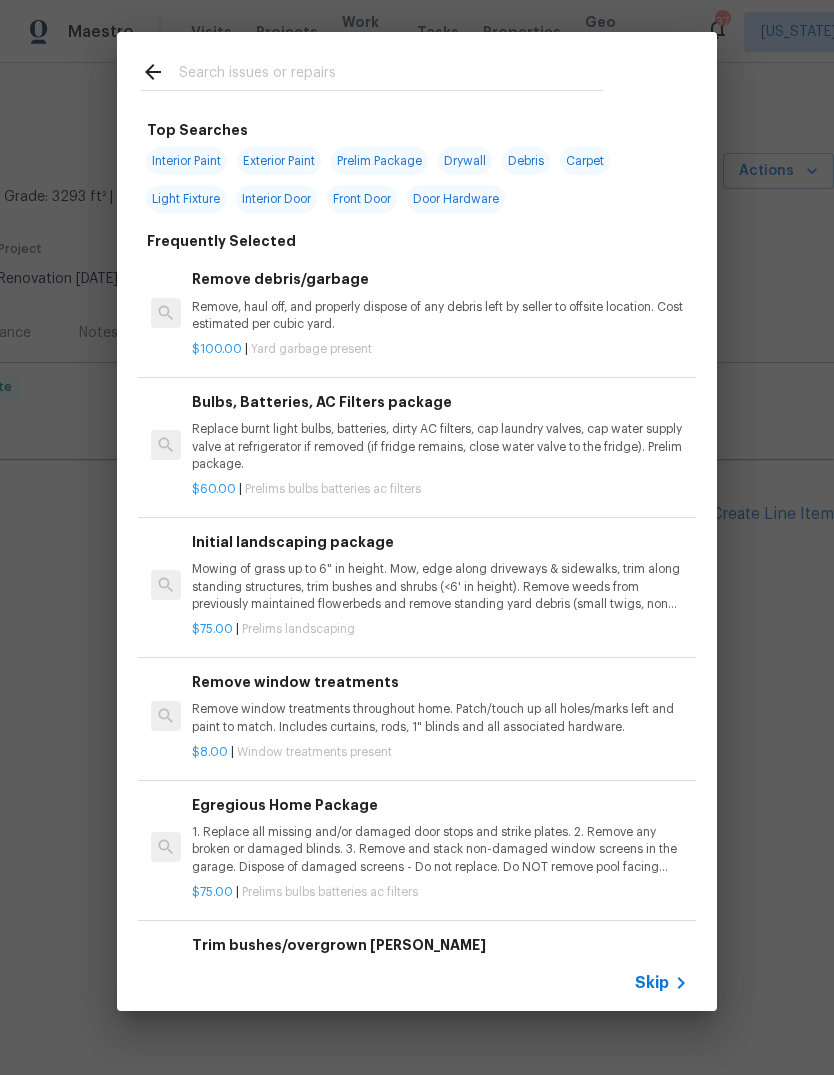 click at bounding box center (391, 75) 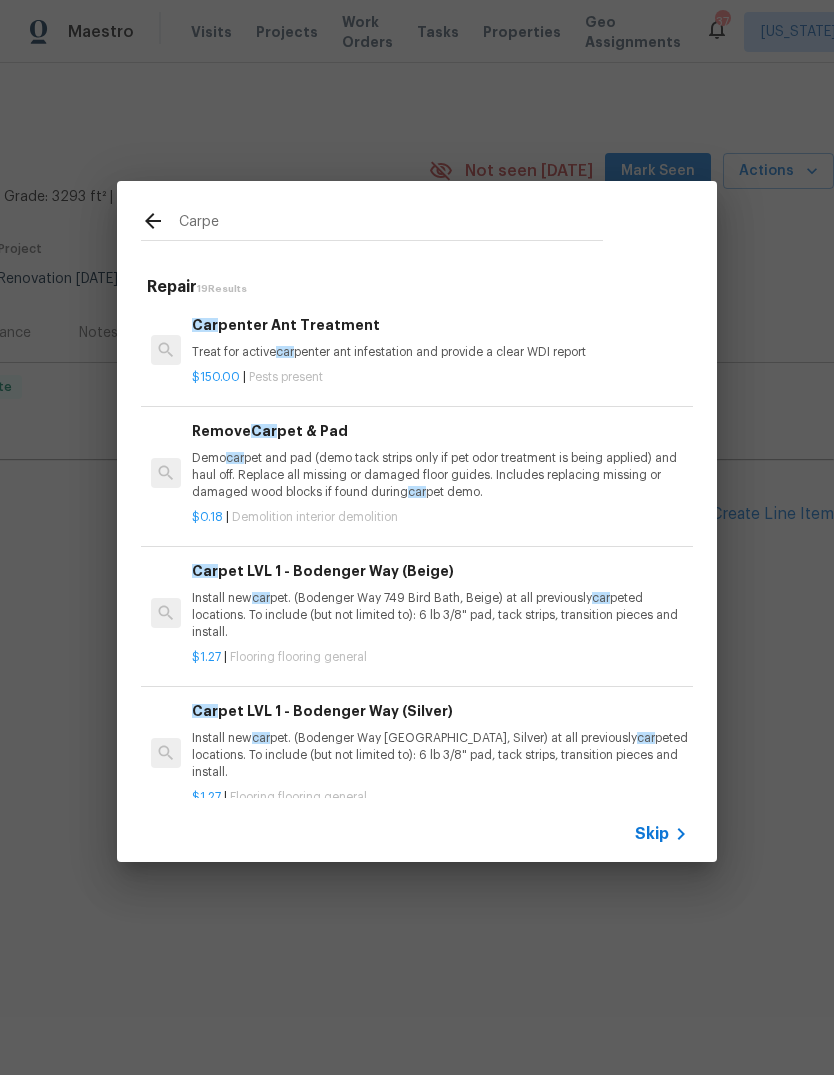 type on "Carpet" 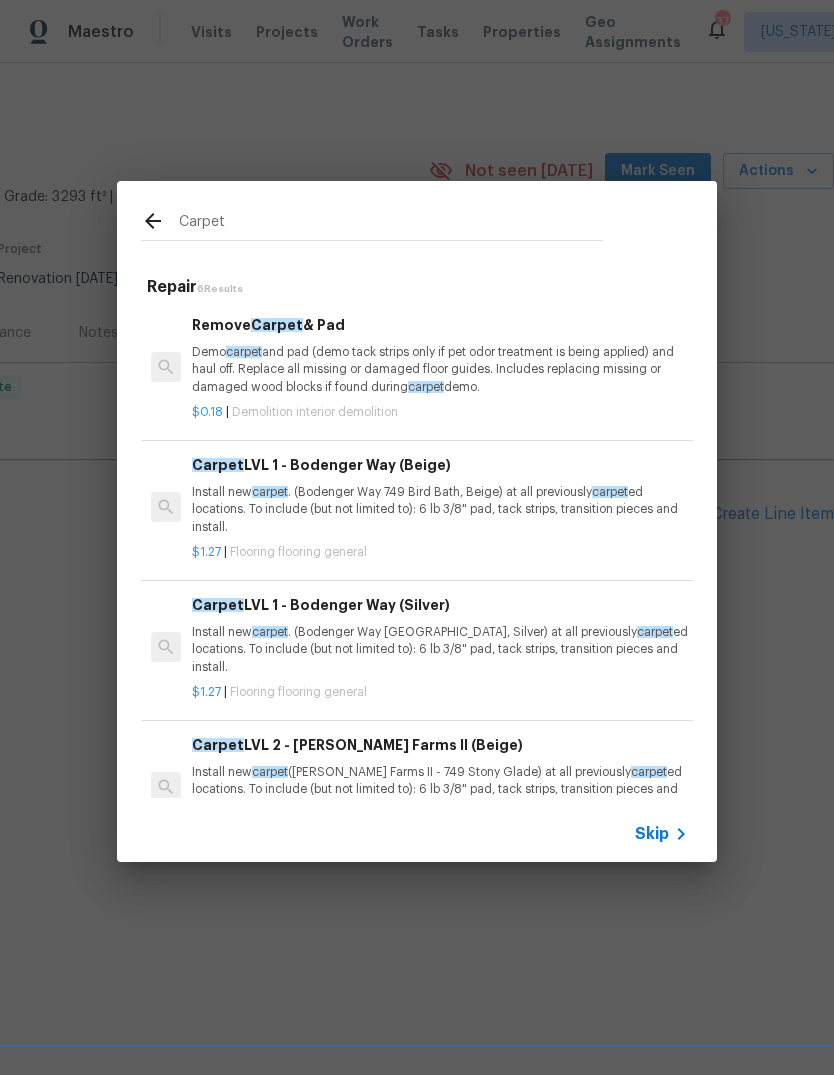 click on "Install new  carpet . (Bodenger Way 749 Bird Bath, Beige) at all previously  carpet ed locations. To include (but not limited to): 6 lb 3/8" pad, tack strips, transition pieces and install." at bounding box center [440, 509] 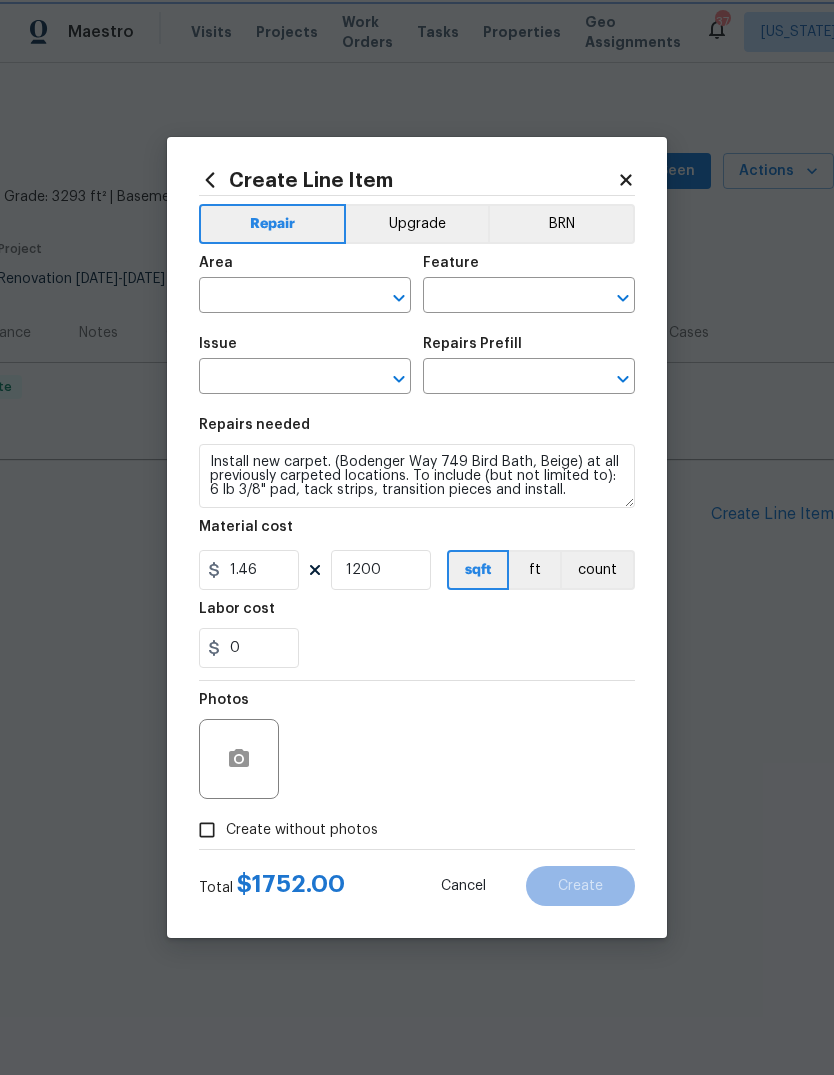 type on "Overall Flooring" 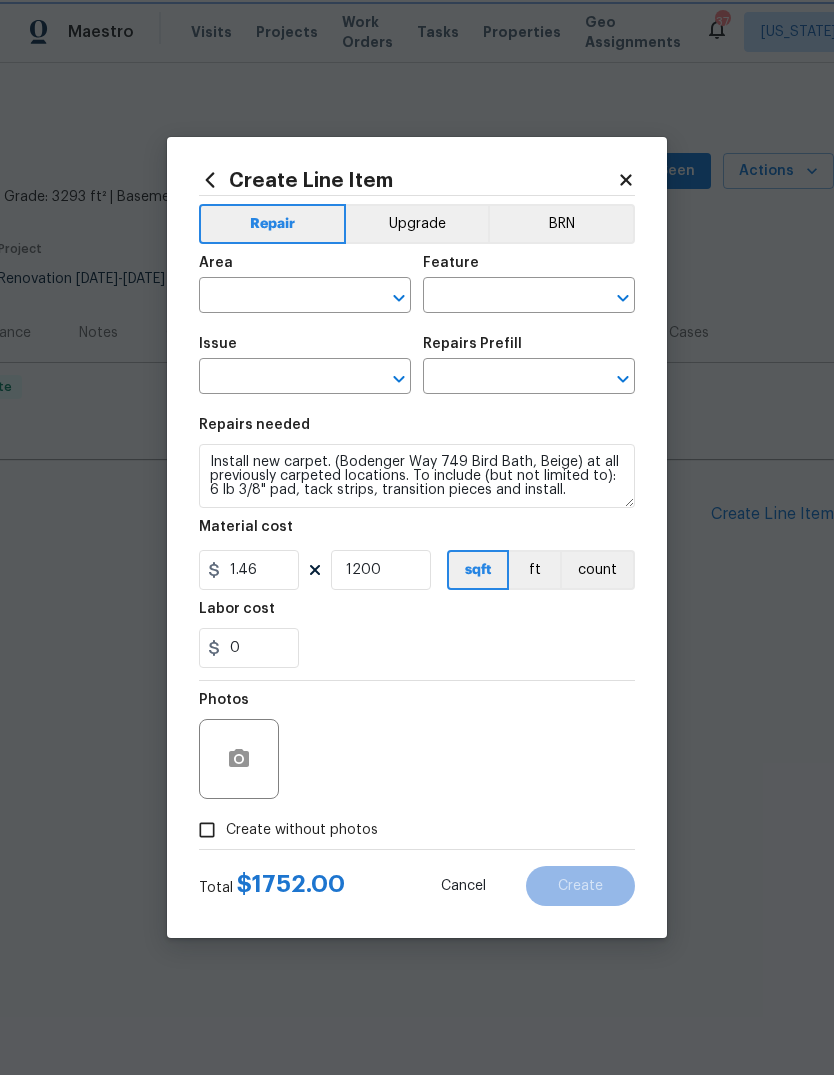 type on "Flooring General" 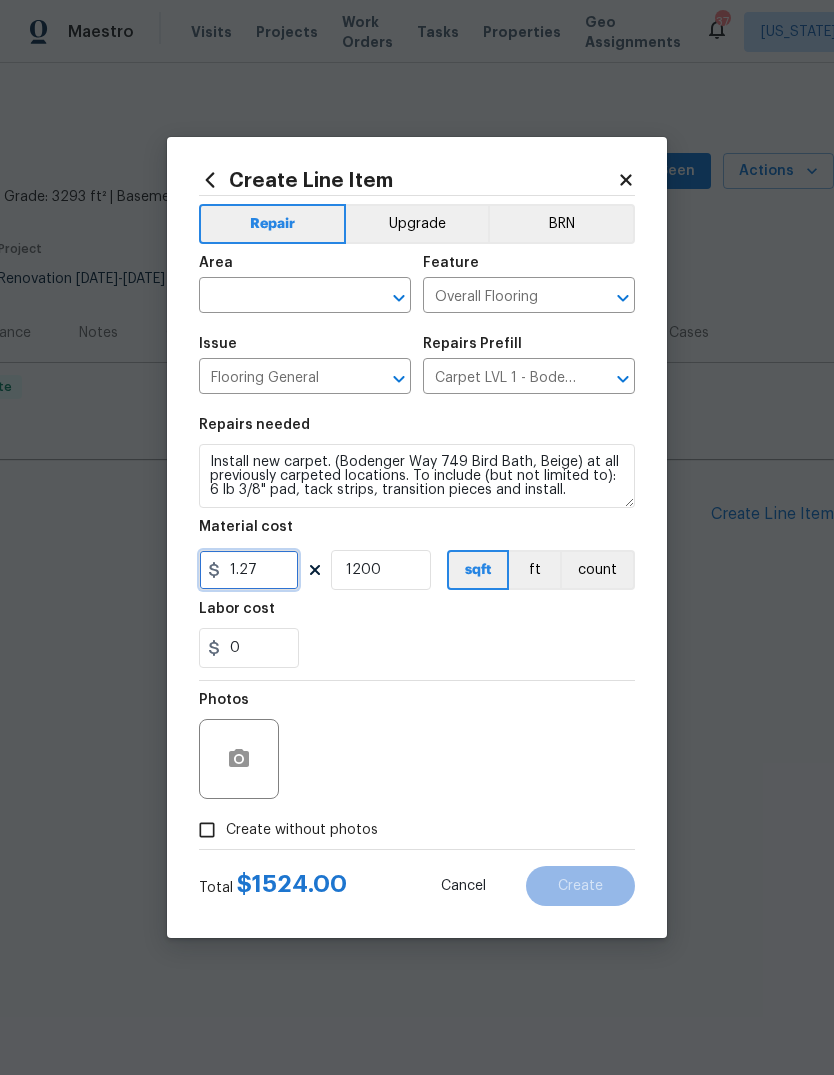 click on "1.27" at bounding box center (249, 570) 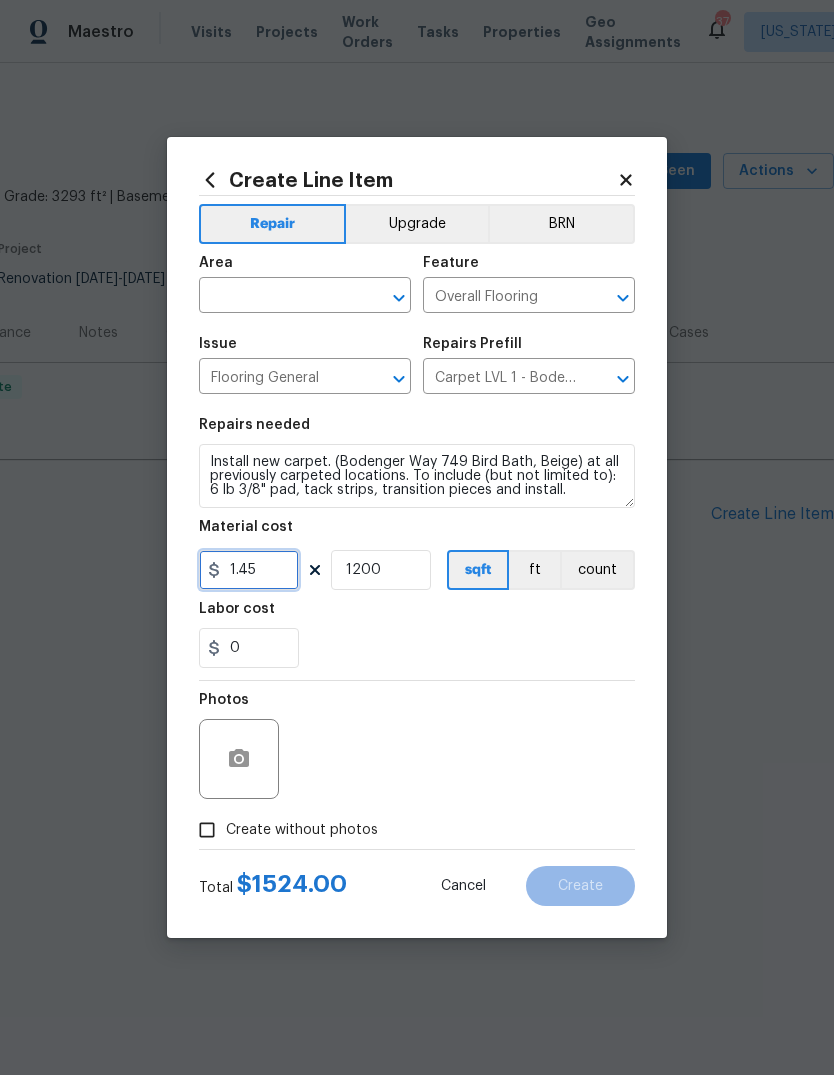 type on "1.45" 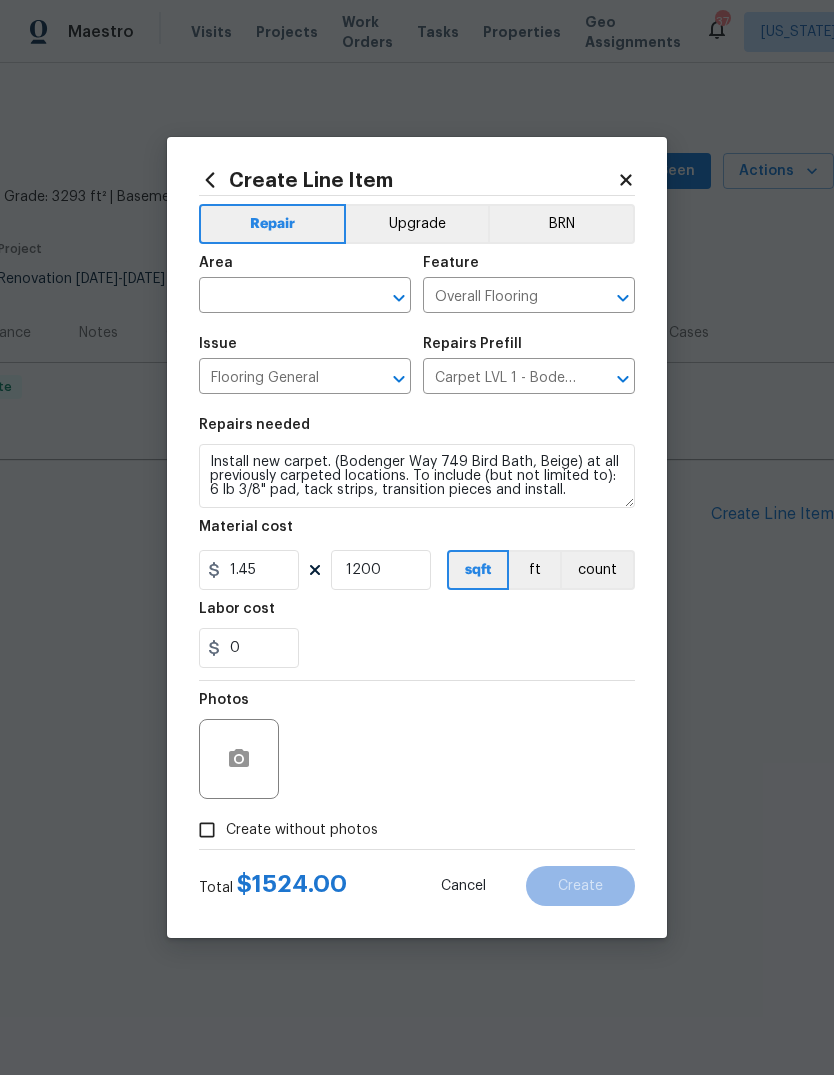 click at bounding box center [277, 297] 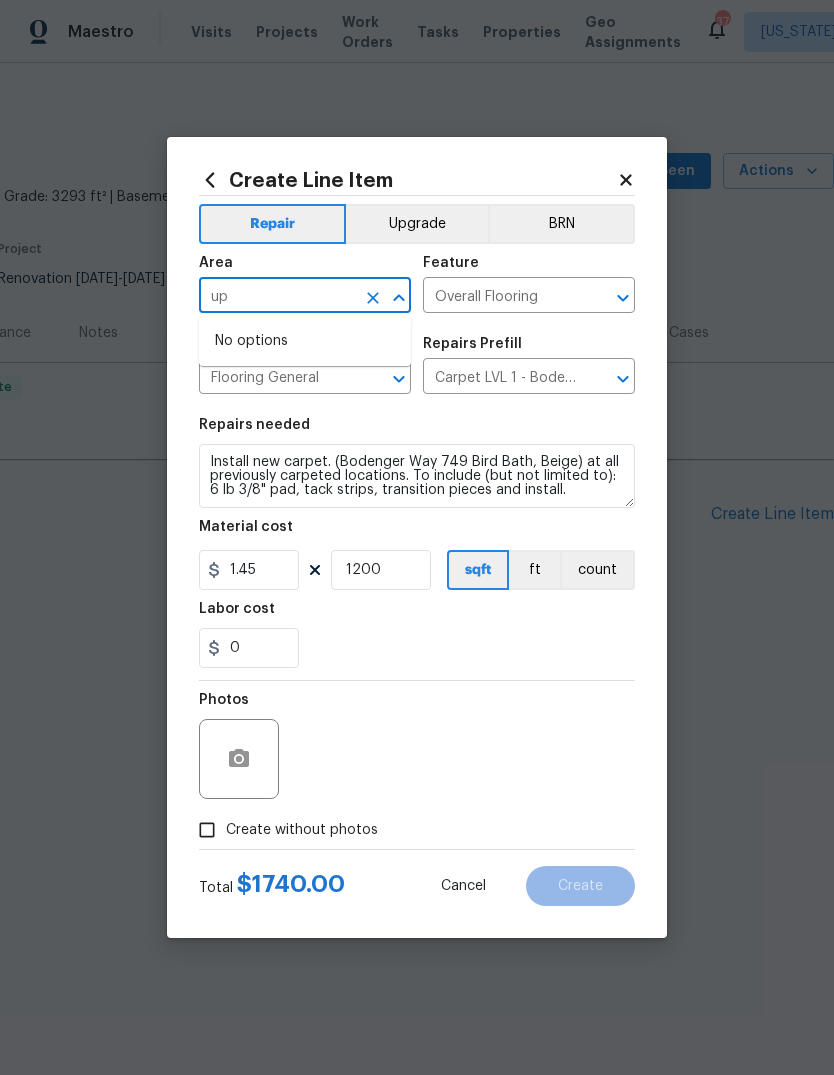 type on "u" 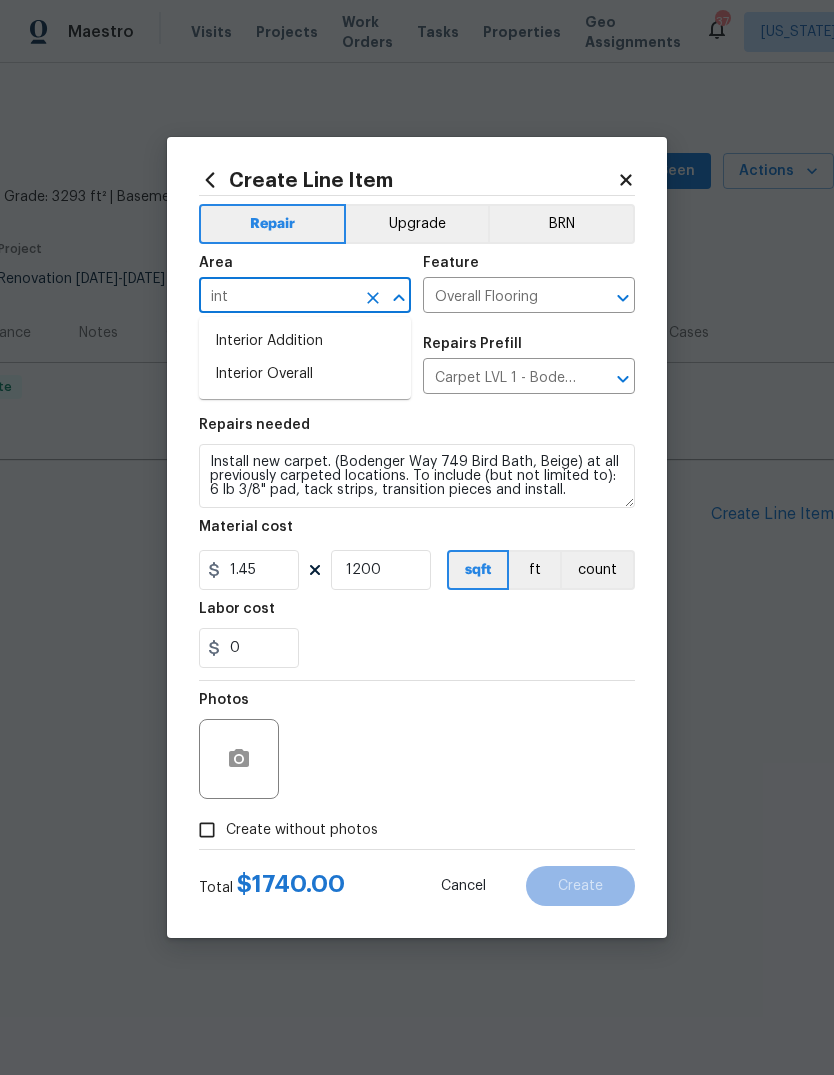 click on "Interior Overall" at bounding box center [305, 374] 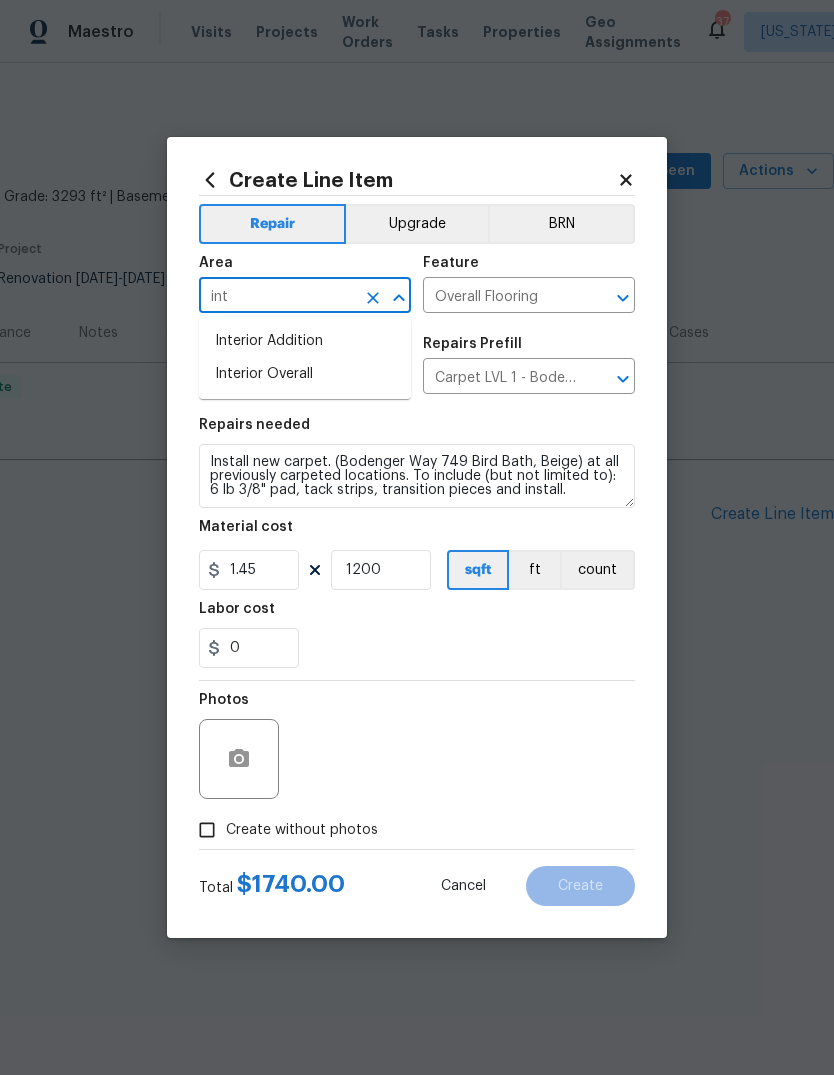 type on "Interior Overall" 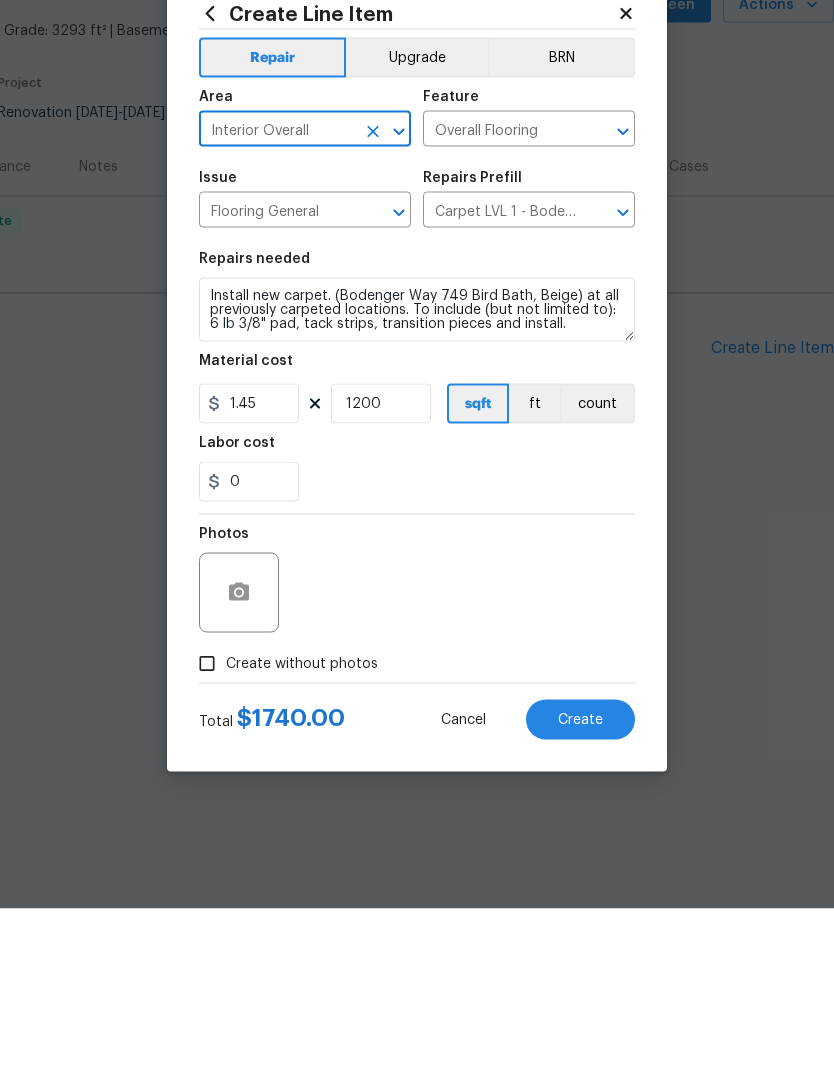 click at bounding box center (239, 759) 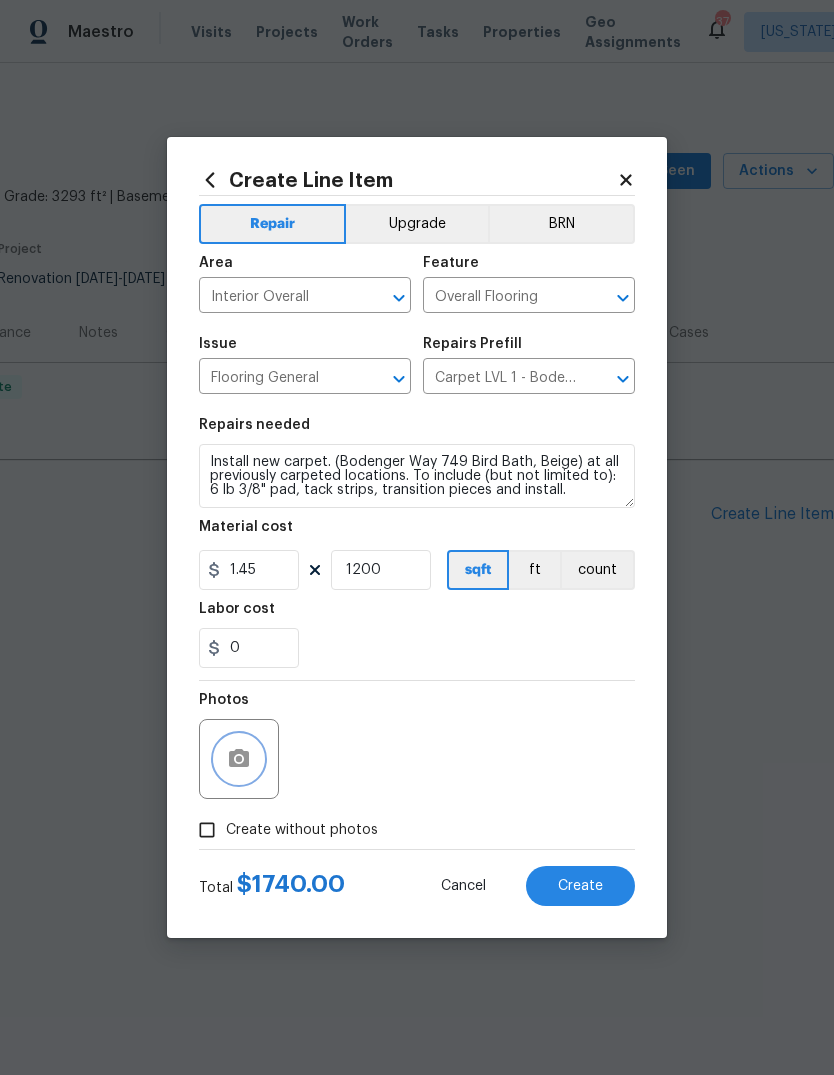 click at bounding box center [239, 759] 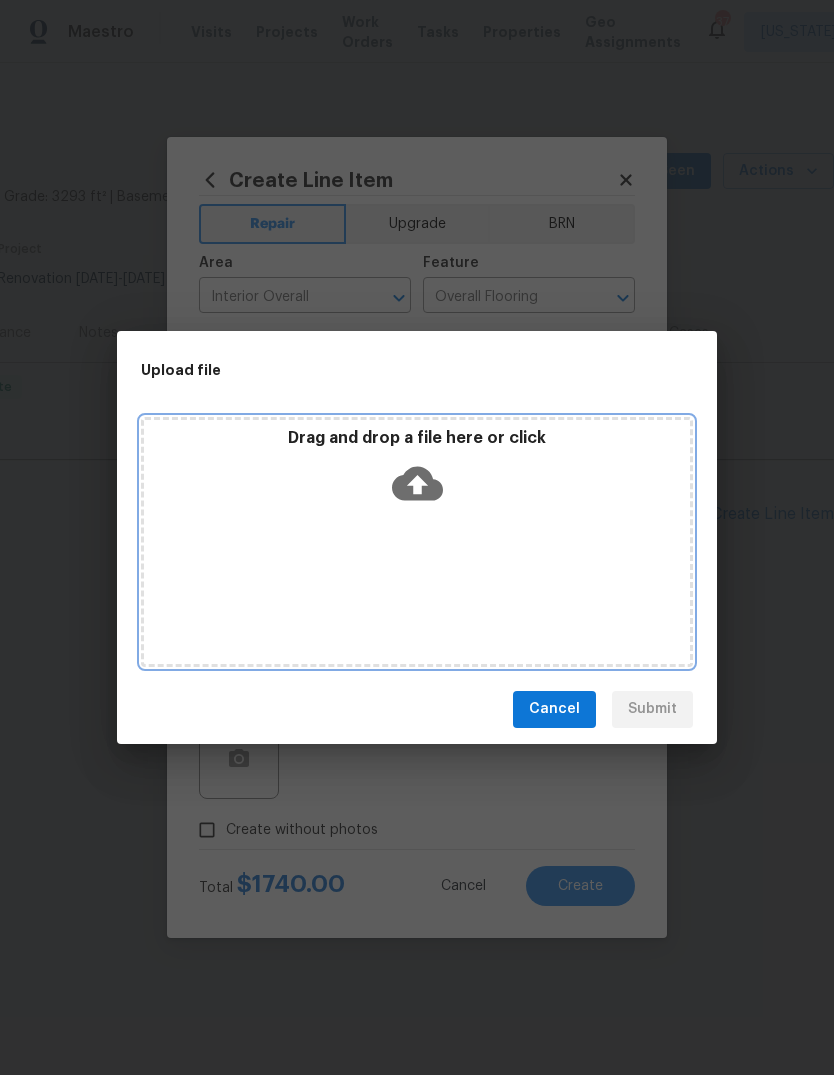 click on "Drag and drop a file here or click" at bounding box center [417, 542] 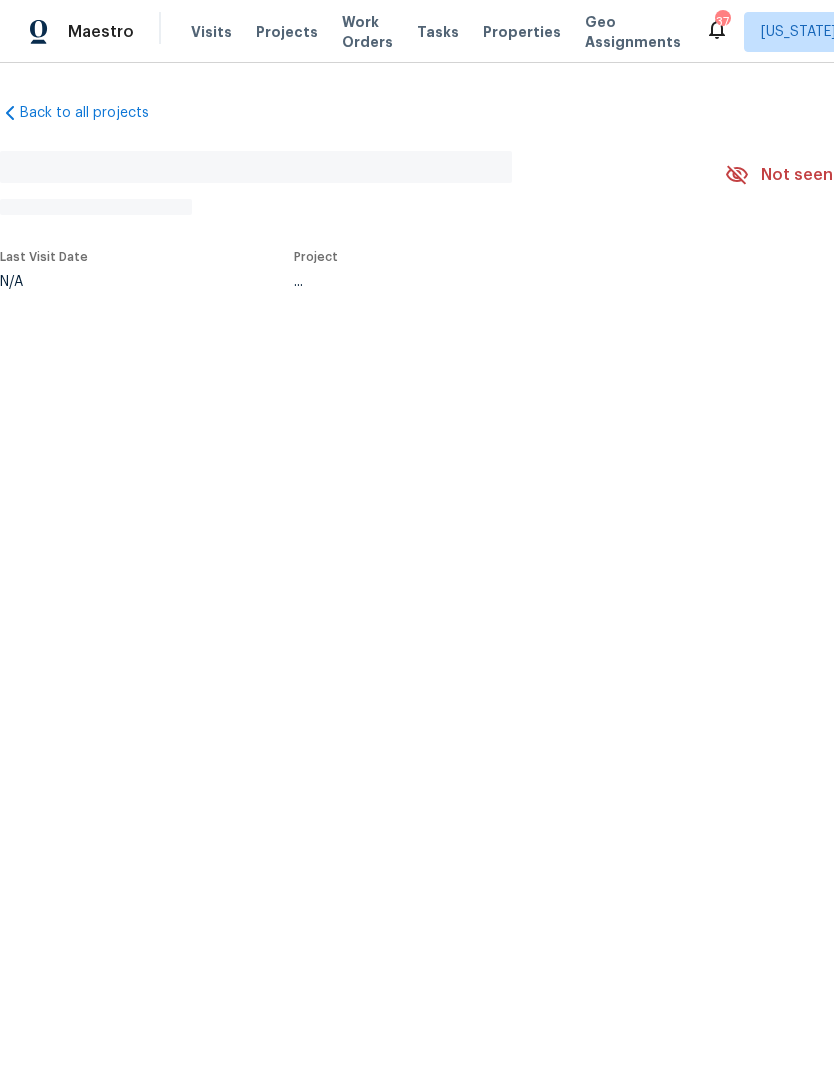 scroll, scrollTop: 0, scrollLeft: 0, axis: both 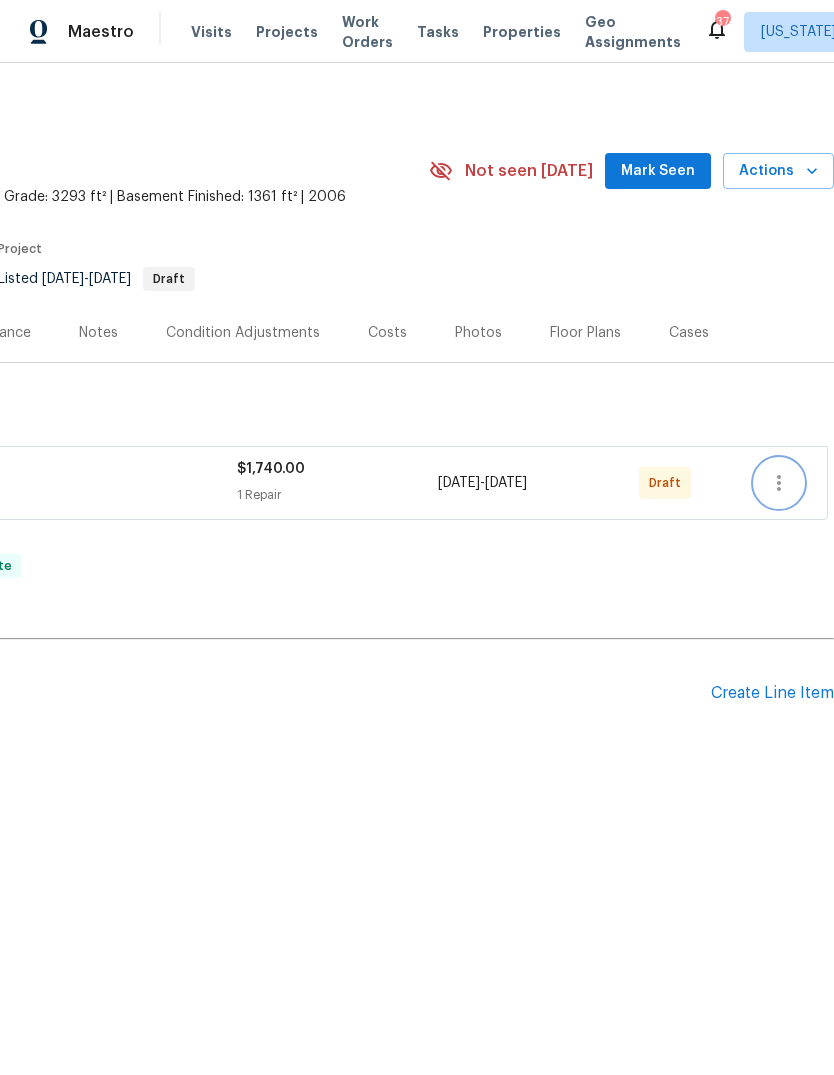 click 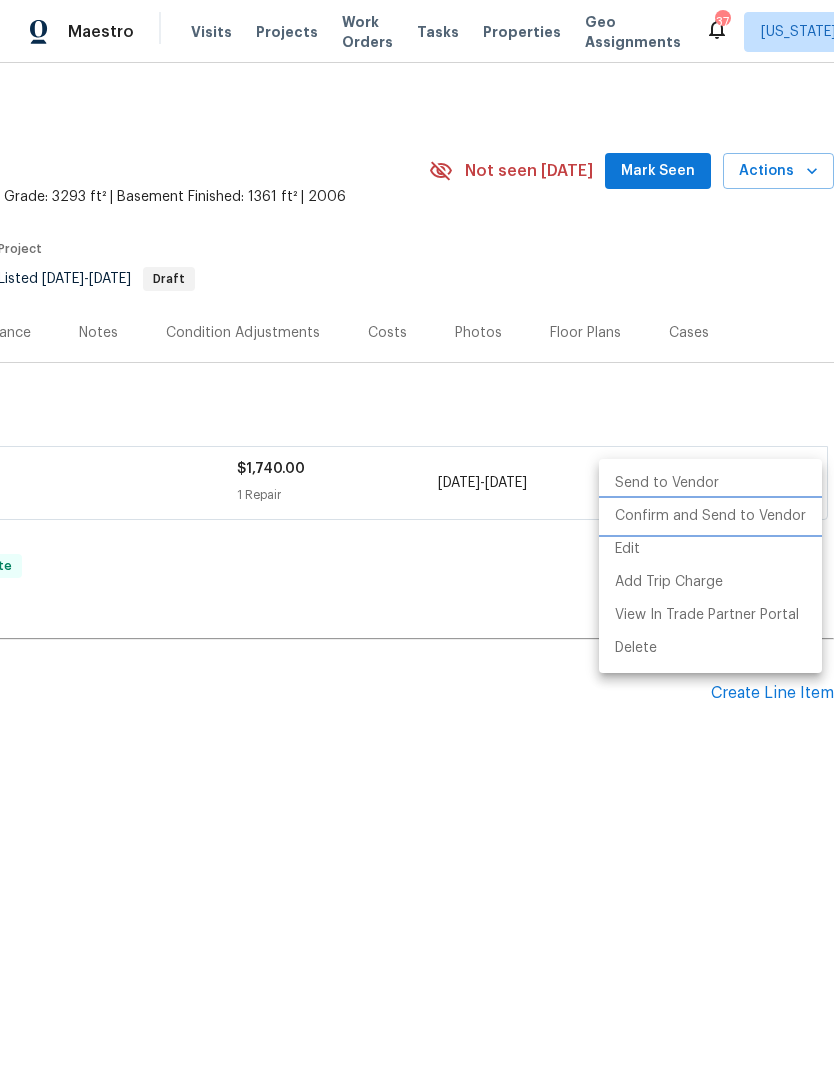 click on "Confirm and Send to Vendor" at bounding box center [710, 516] 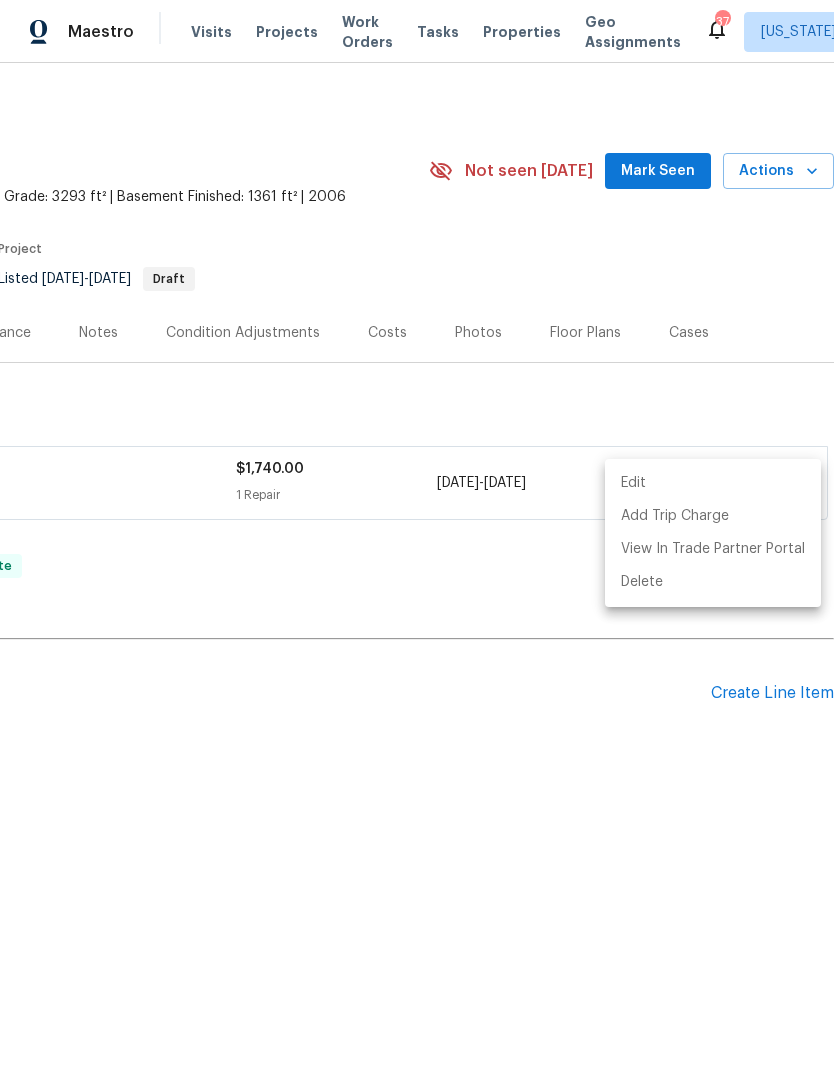 click at bounding box center (417, 537) 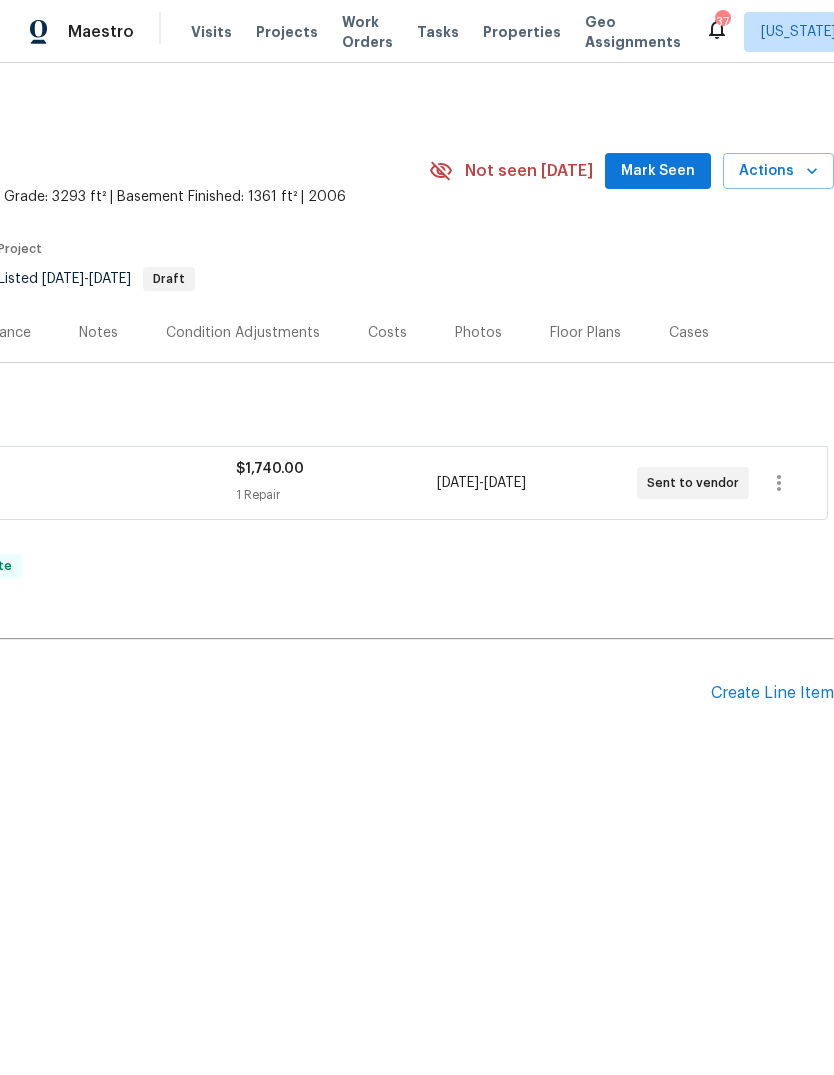 click on "Mark Seen" at bounding box center (658, 171) 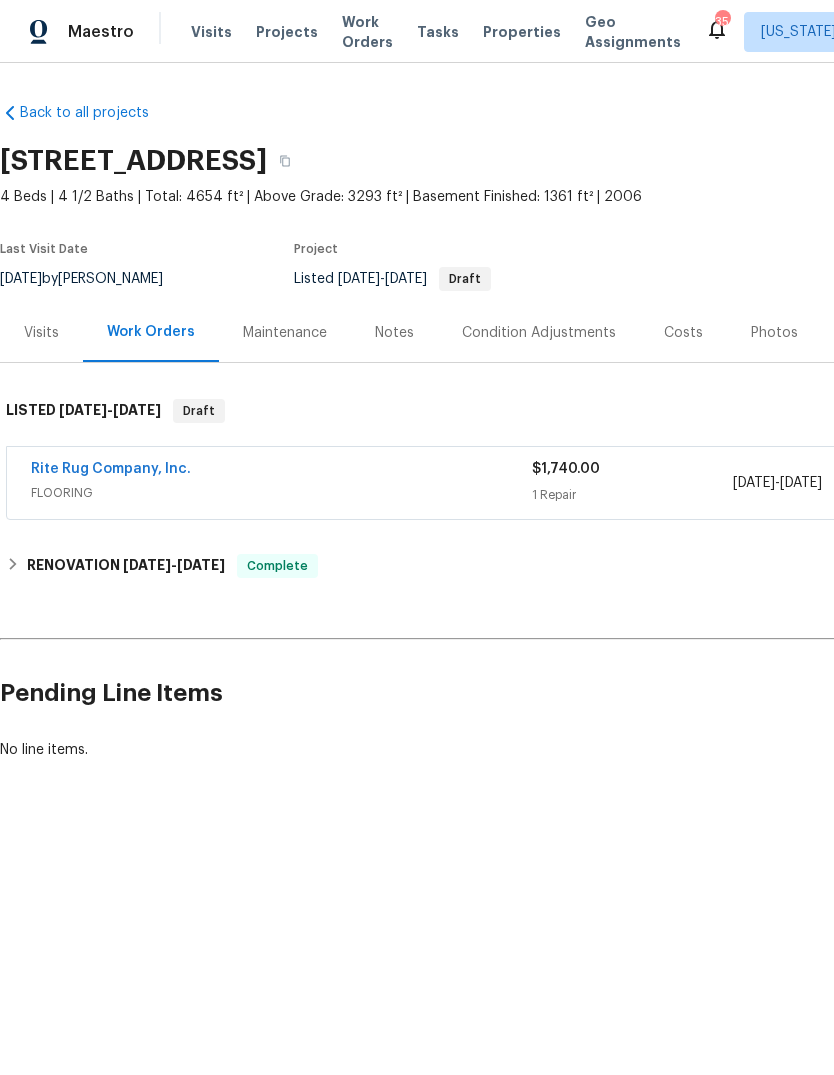 scroll, scrollTop: 0, scrollLeft: -1, axis: horizontal 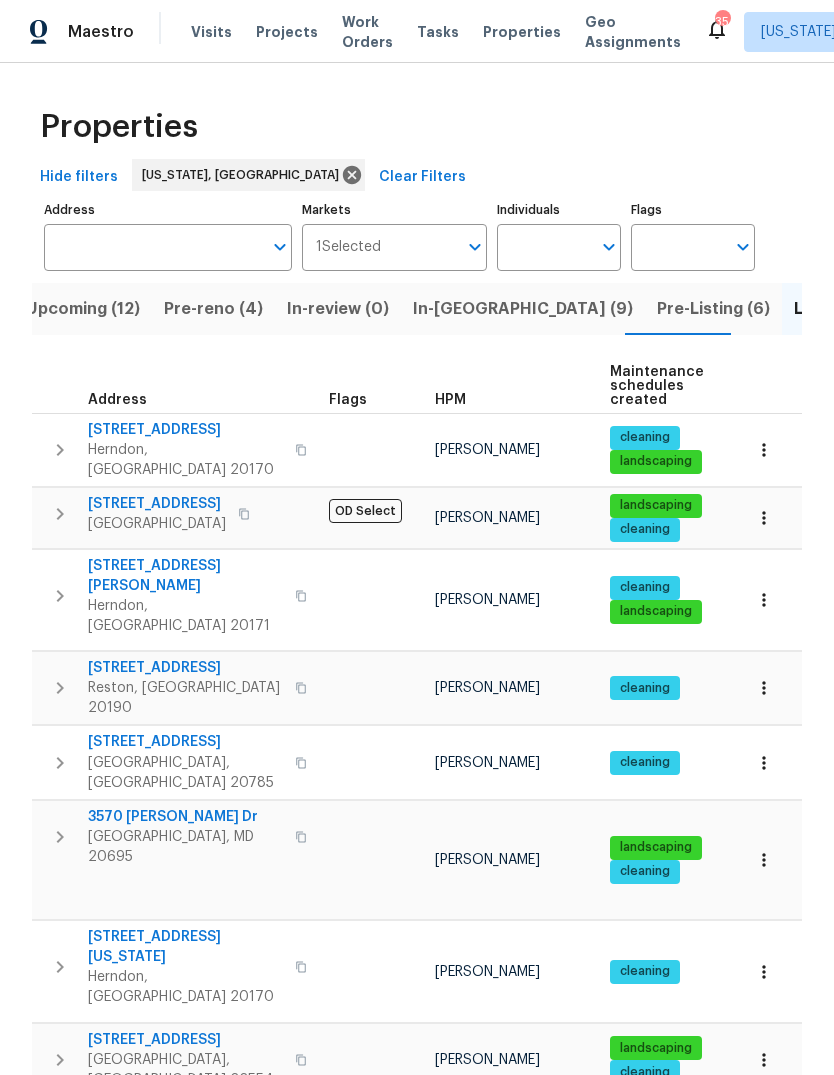 click on "Address" at bounding box center [153, 247] 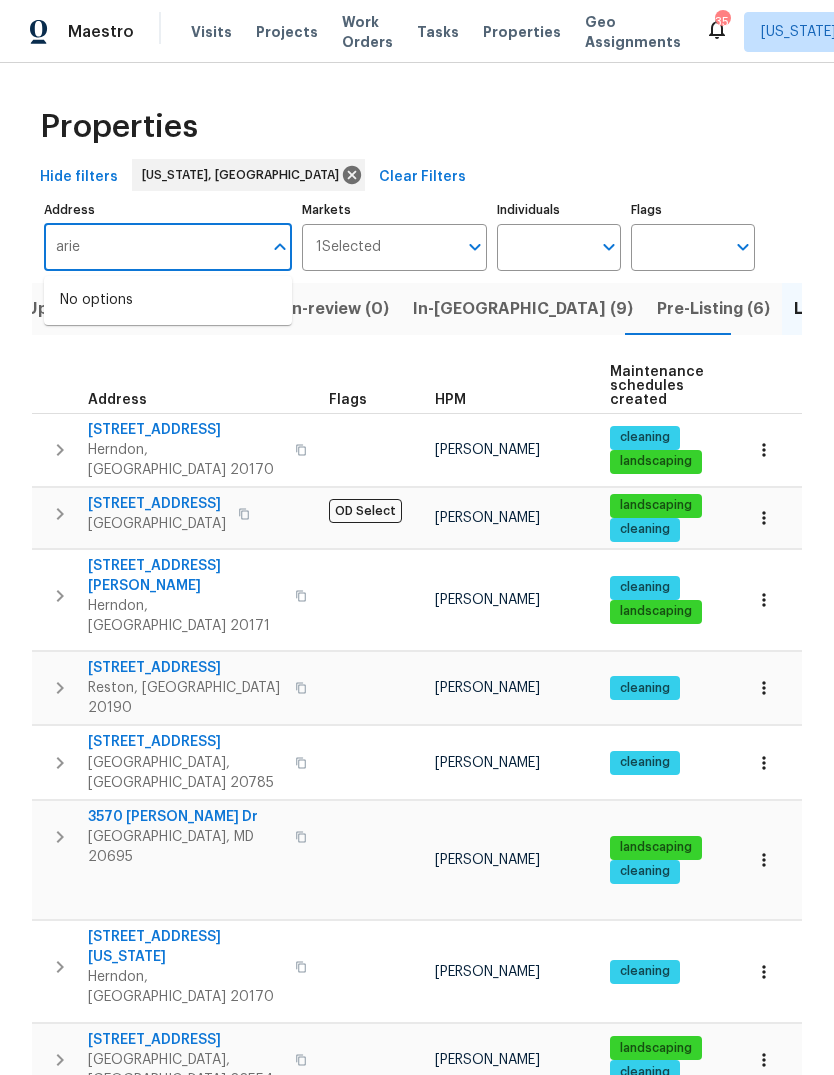 type on "ariel" 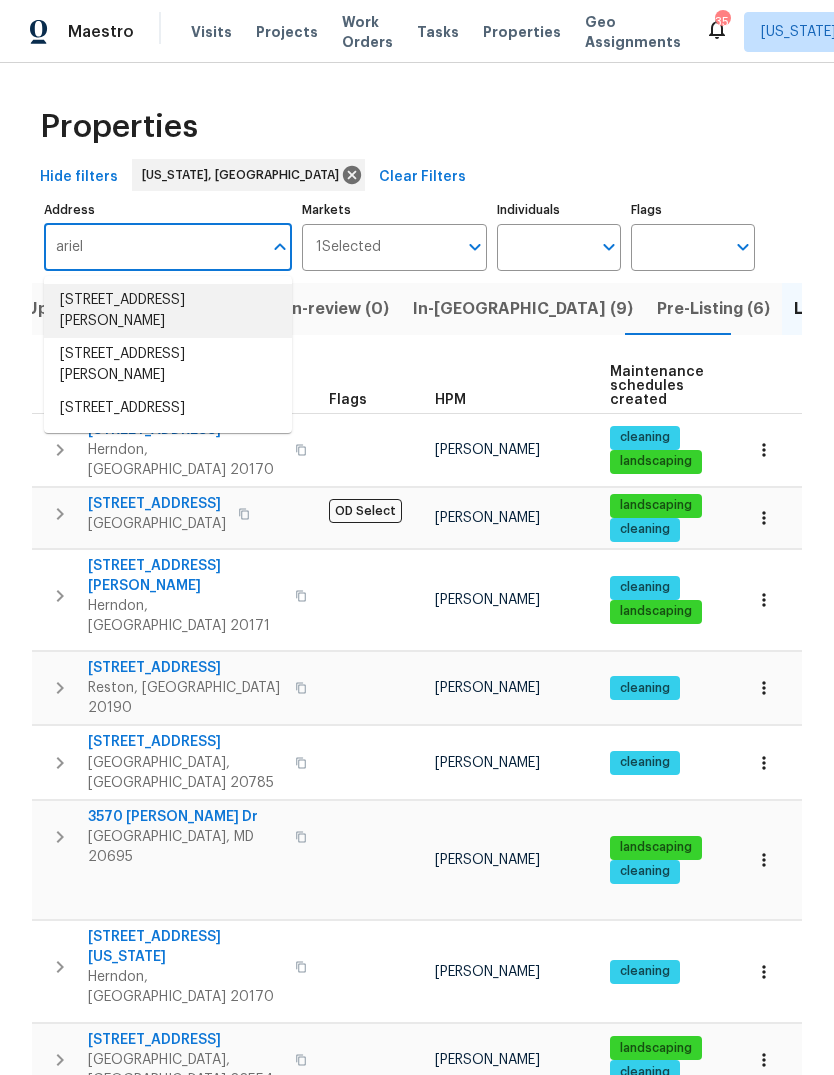 click on "276 Ariel Dr NE Leesburg VA 20176" at bounding box center (168, 311) 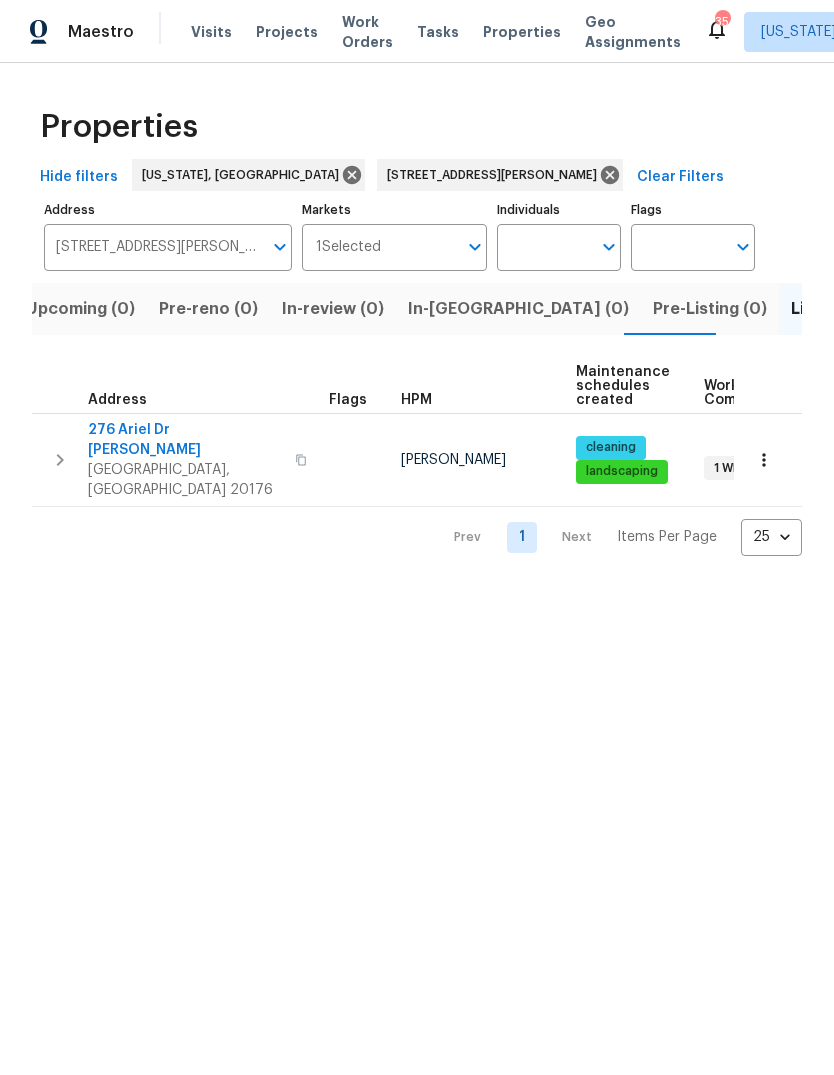 click on "276 Ariel Dr NE" at bounding box center (185, 440) 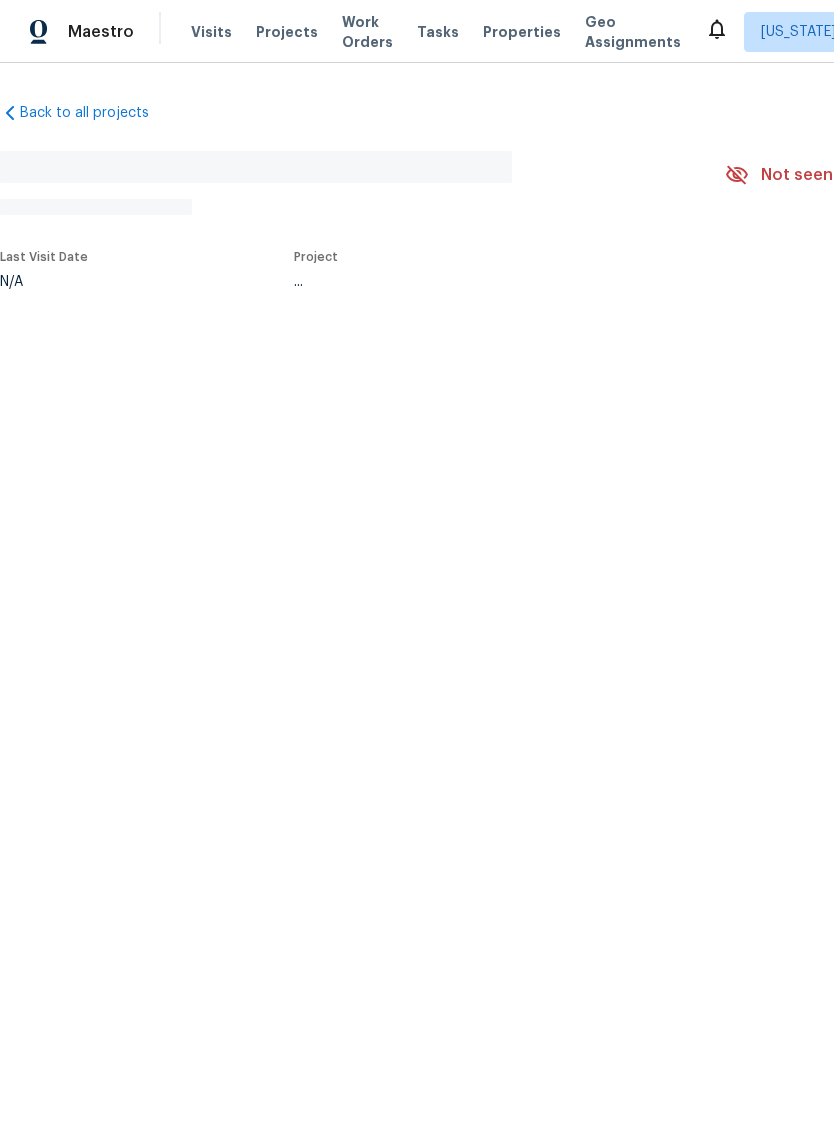 scroll, scrollTop: 0, scrollLeft: 0, axis: both 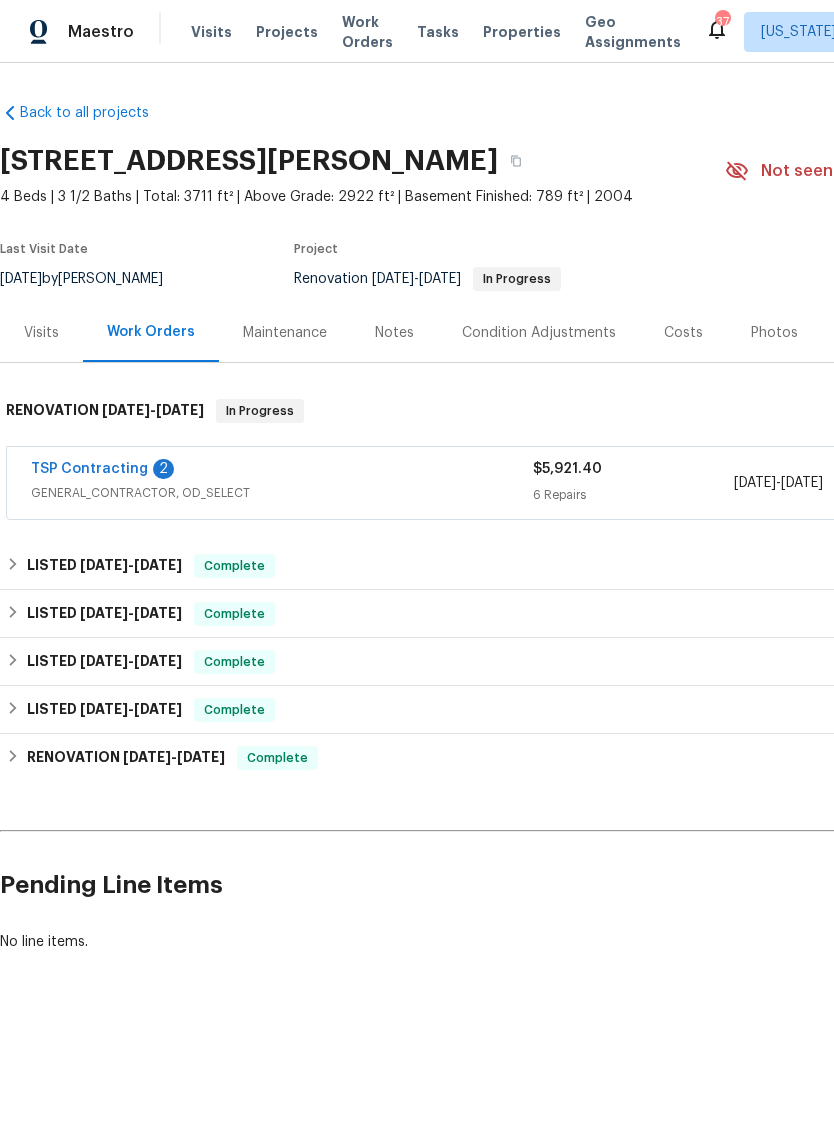 click on "TSP Contracting" at bounding box center (89, 469) 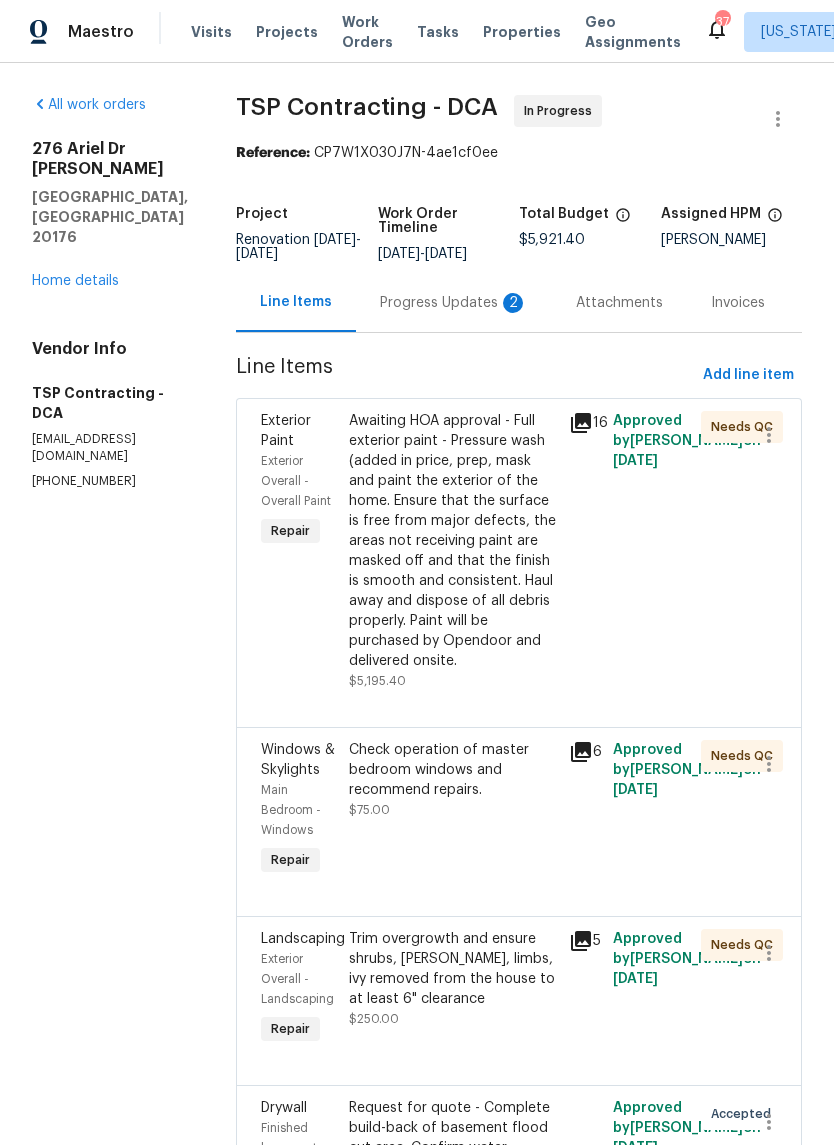 scroll, scrollTop: 0, scrollLeft: 0, axis: both 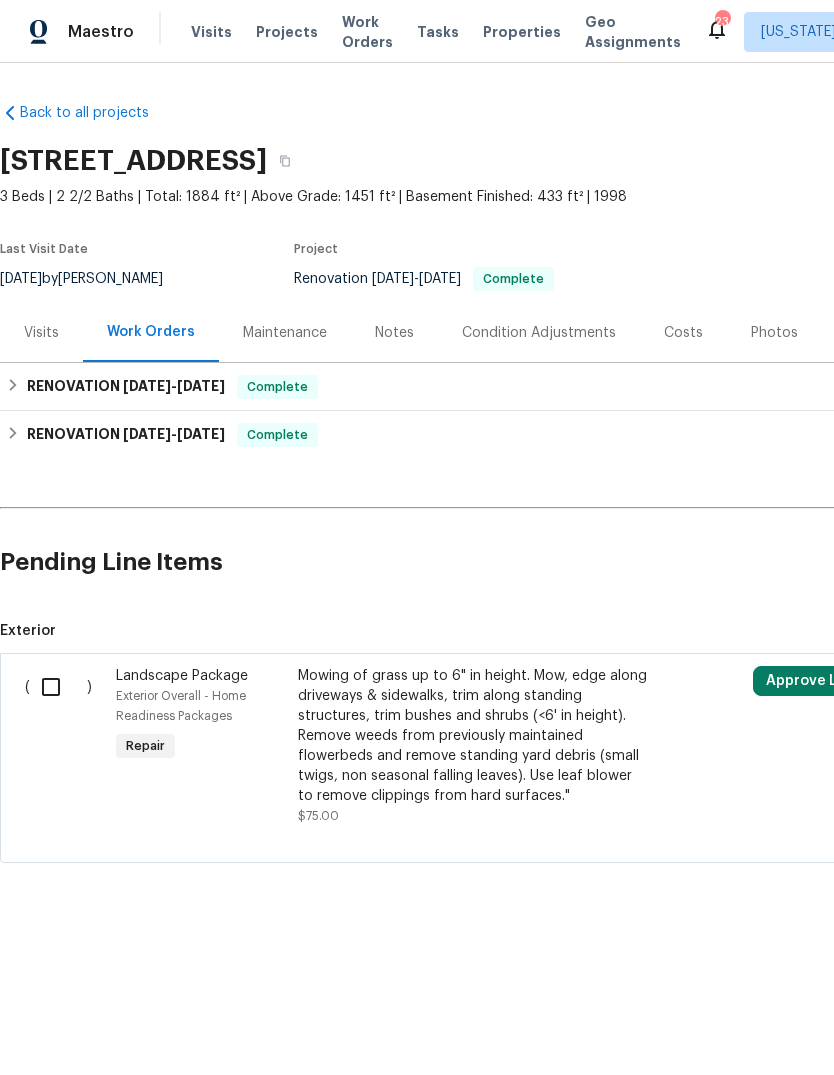 click at bounding box center (58, 687) 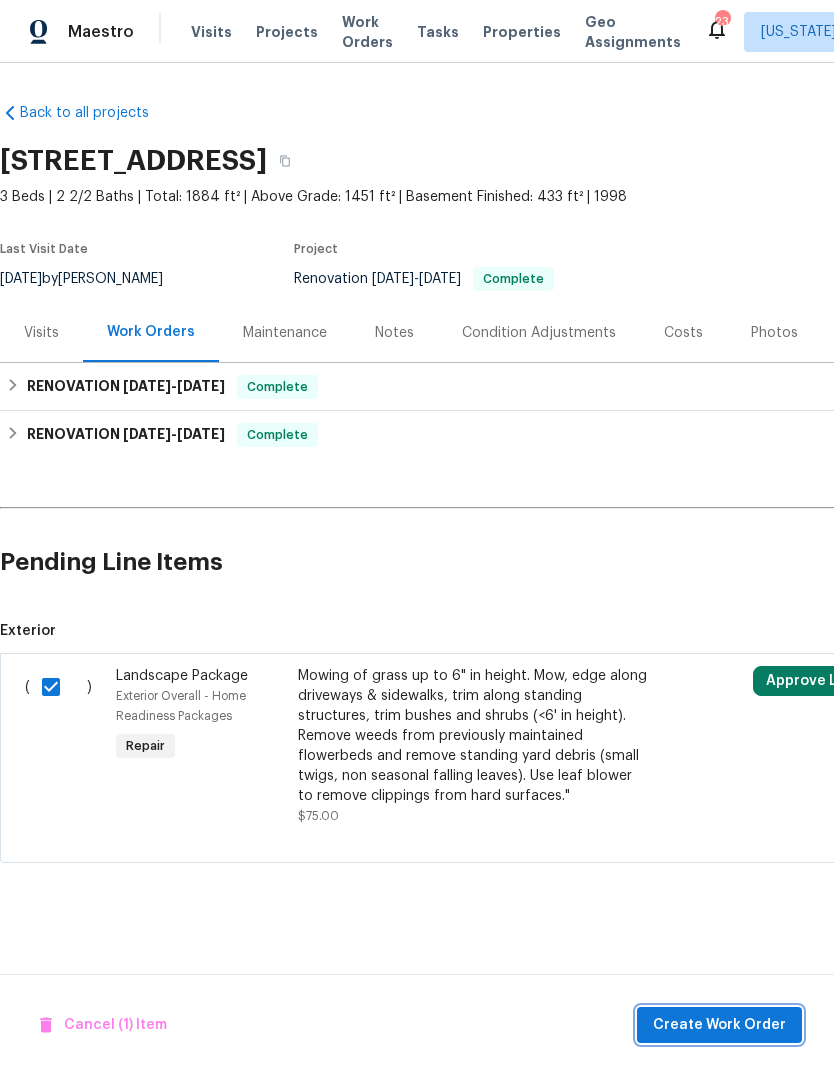 click on "Create Work Order" at bounding box center [719, 1025] 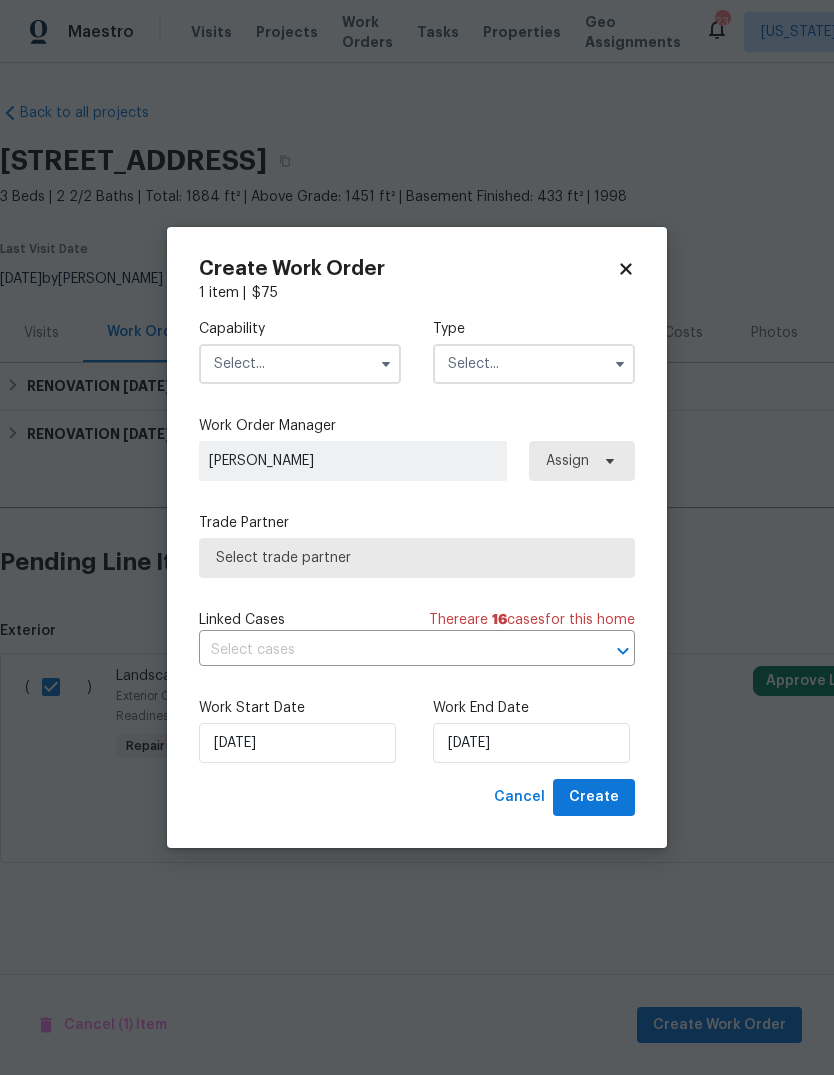 click at bounding box center [300, 364] 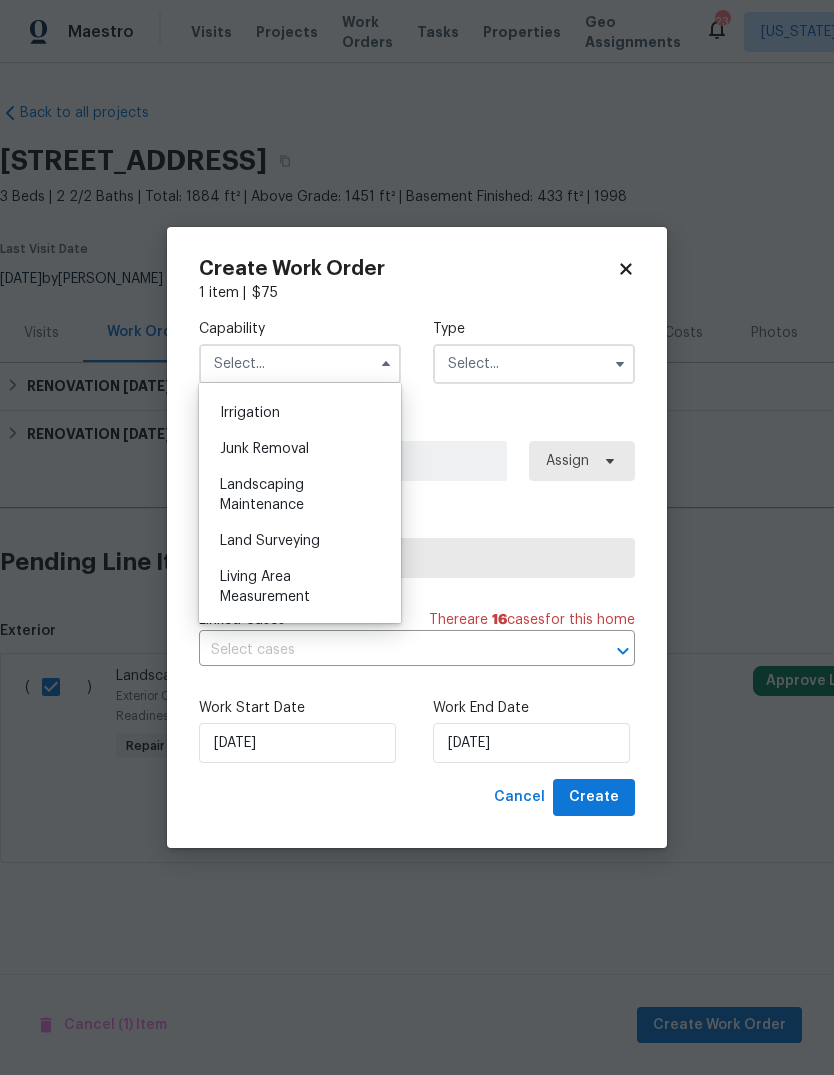 scroll, scrollTop: 1231, scrollLeft: 0, axis: vertical 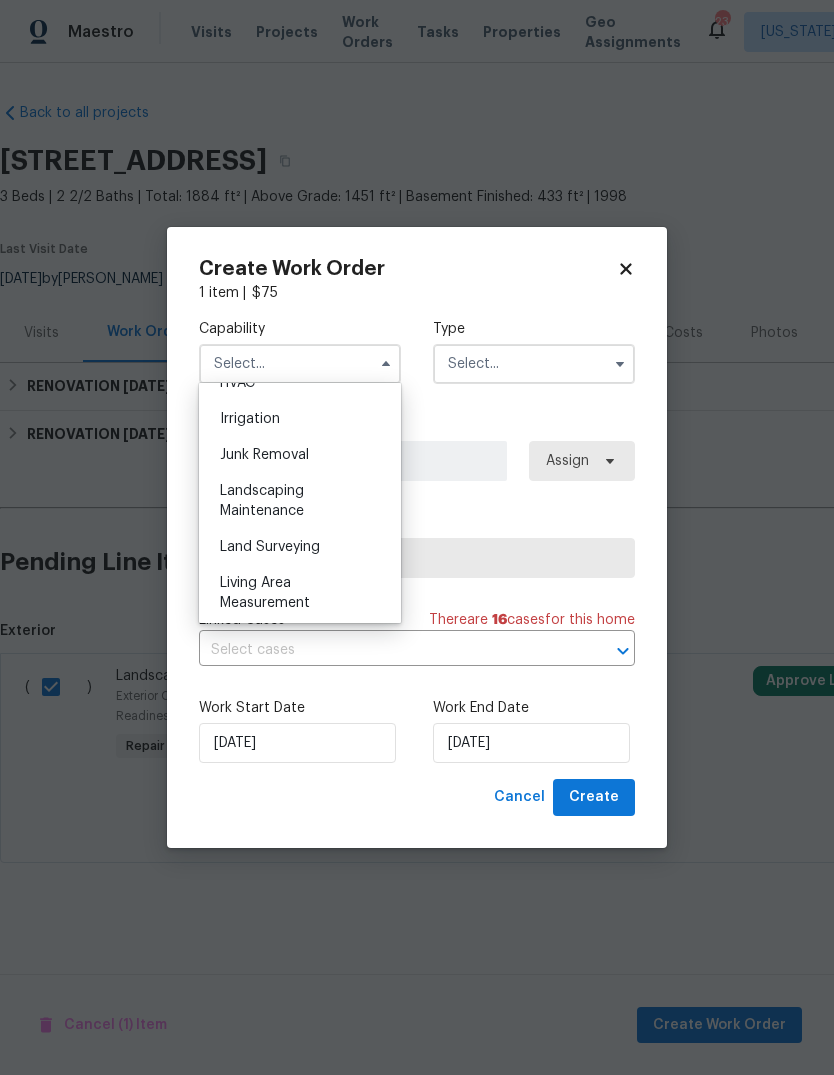click on "Landscaping Maintenance" at bounding box center (300, 501) 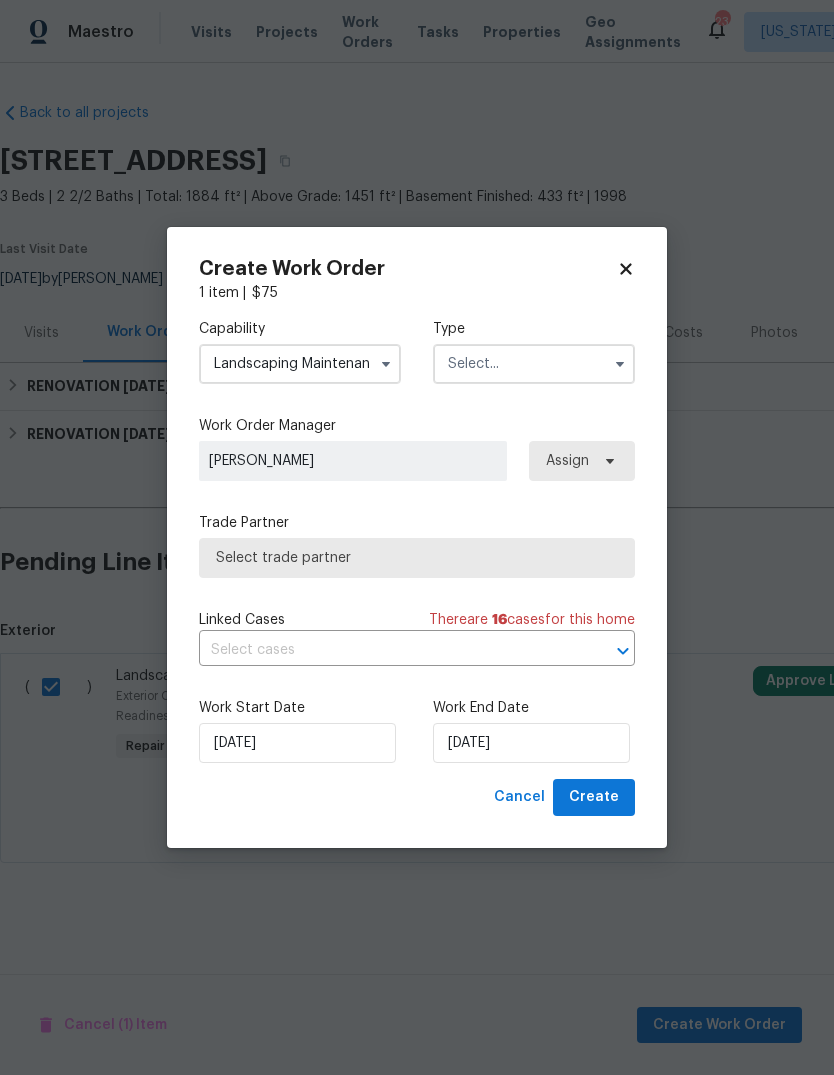 click at bounding box center (534, 364) 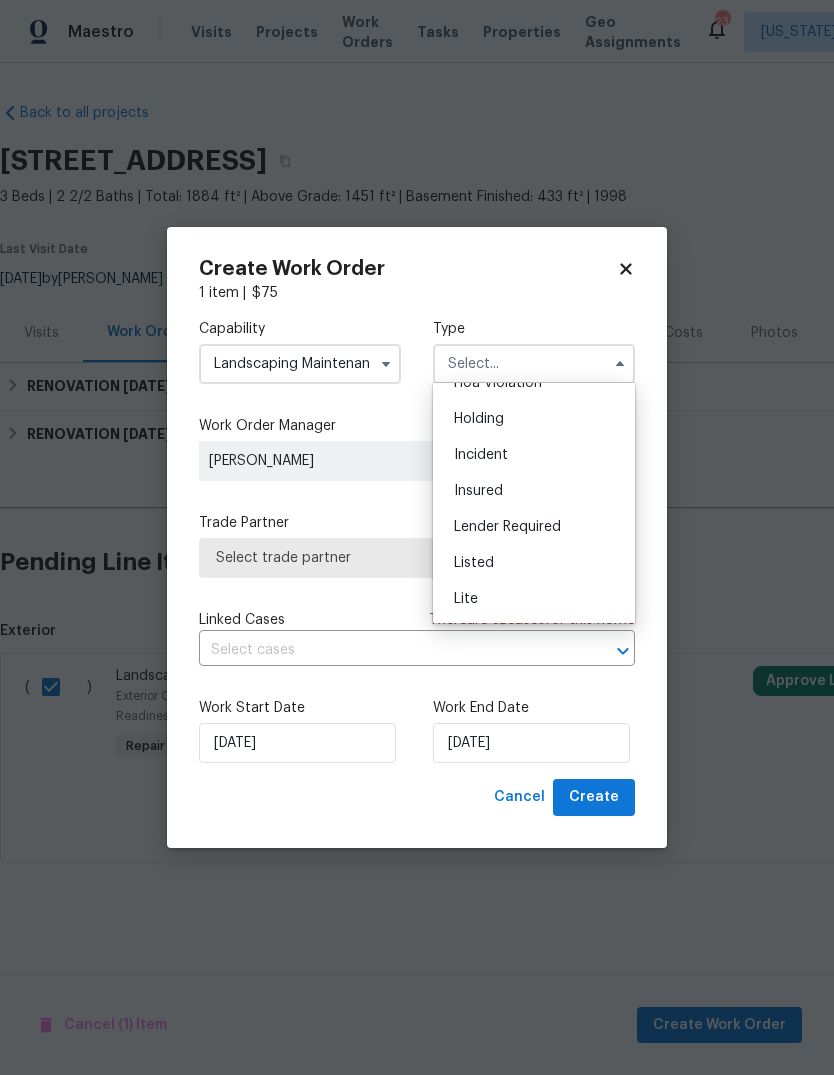 scroll, scrollTop: 129, scrollLeft: 0, axis: vertical 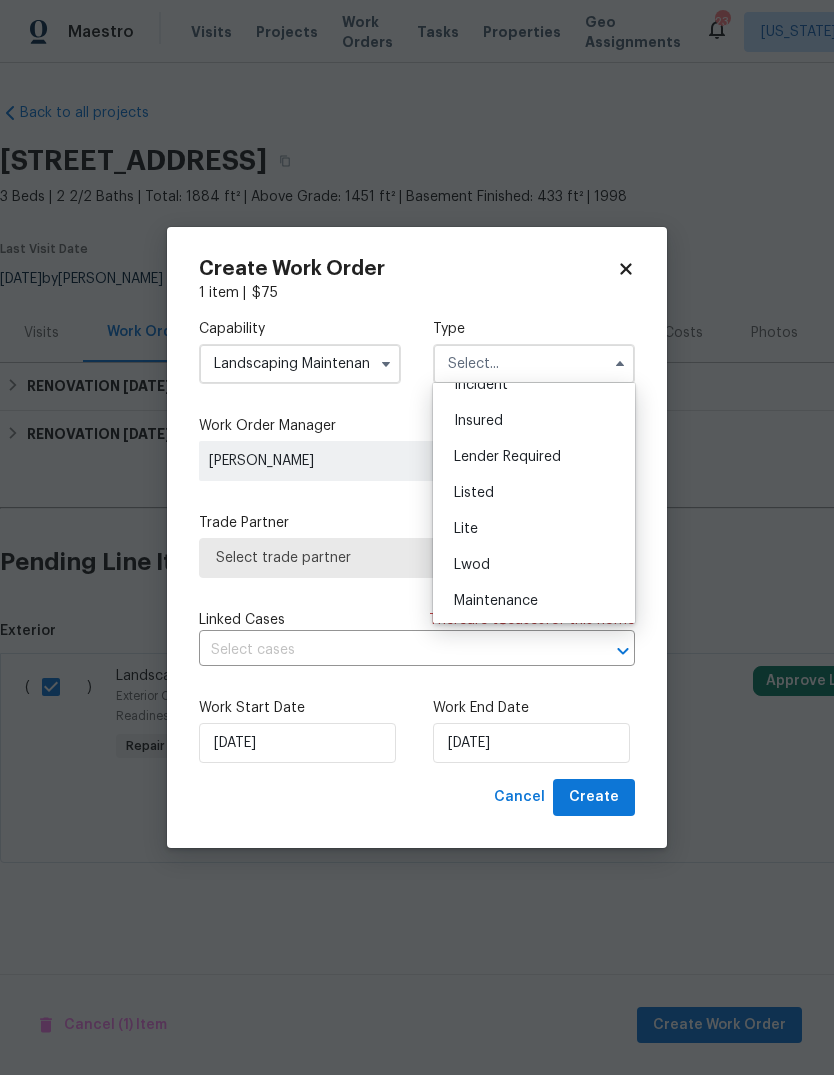click on "Listed" at bounding box center [534, 493] 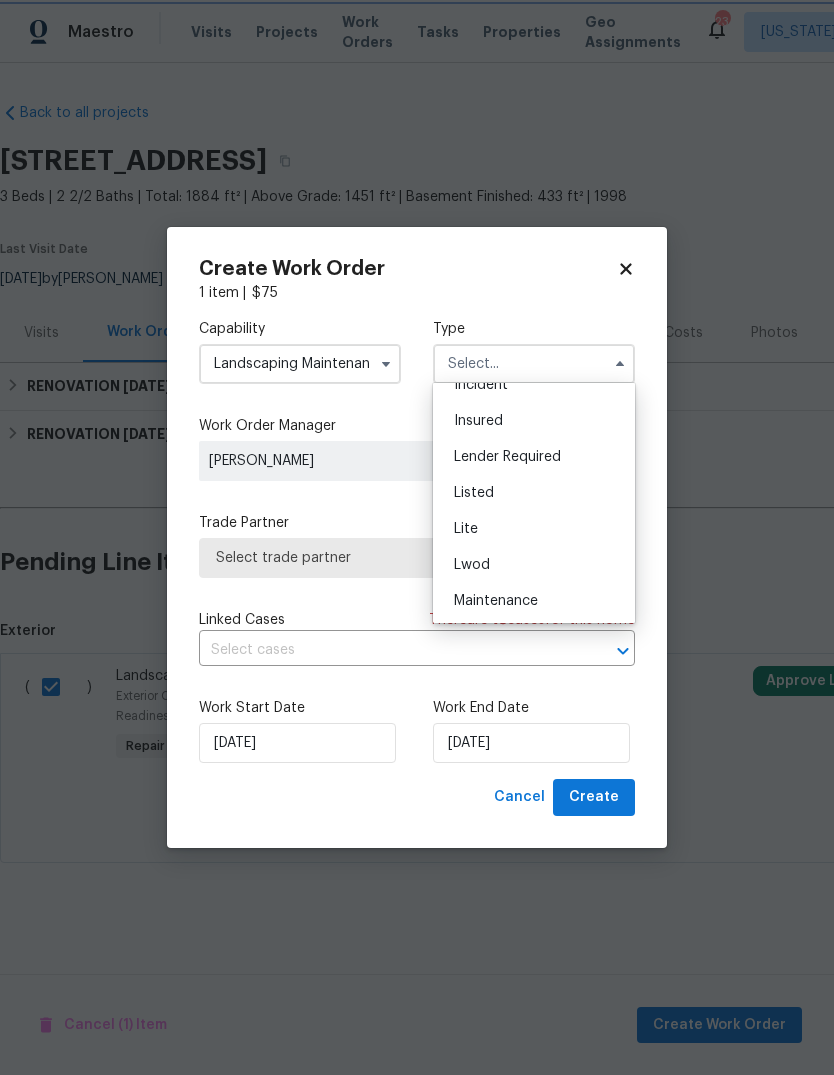 type on "Listed" 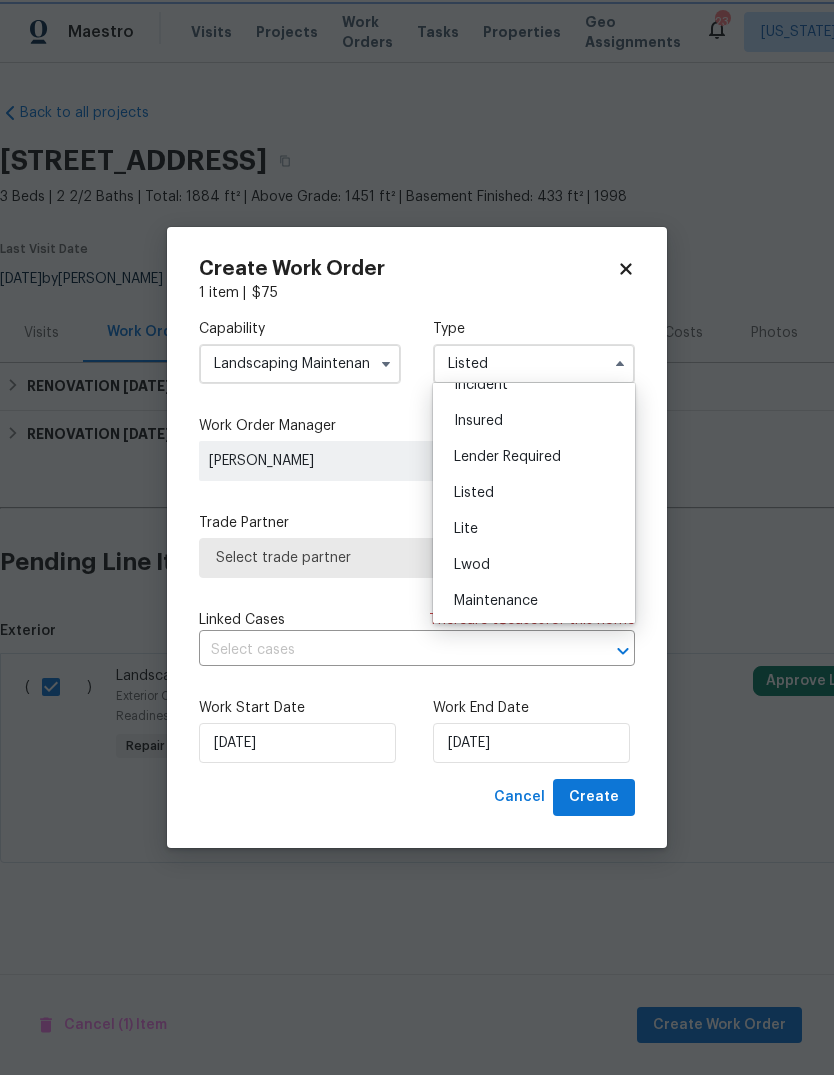 scroll, scrollTop: 0, scrollLeft: 0, axis: both 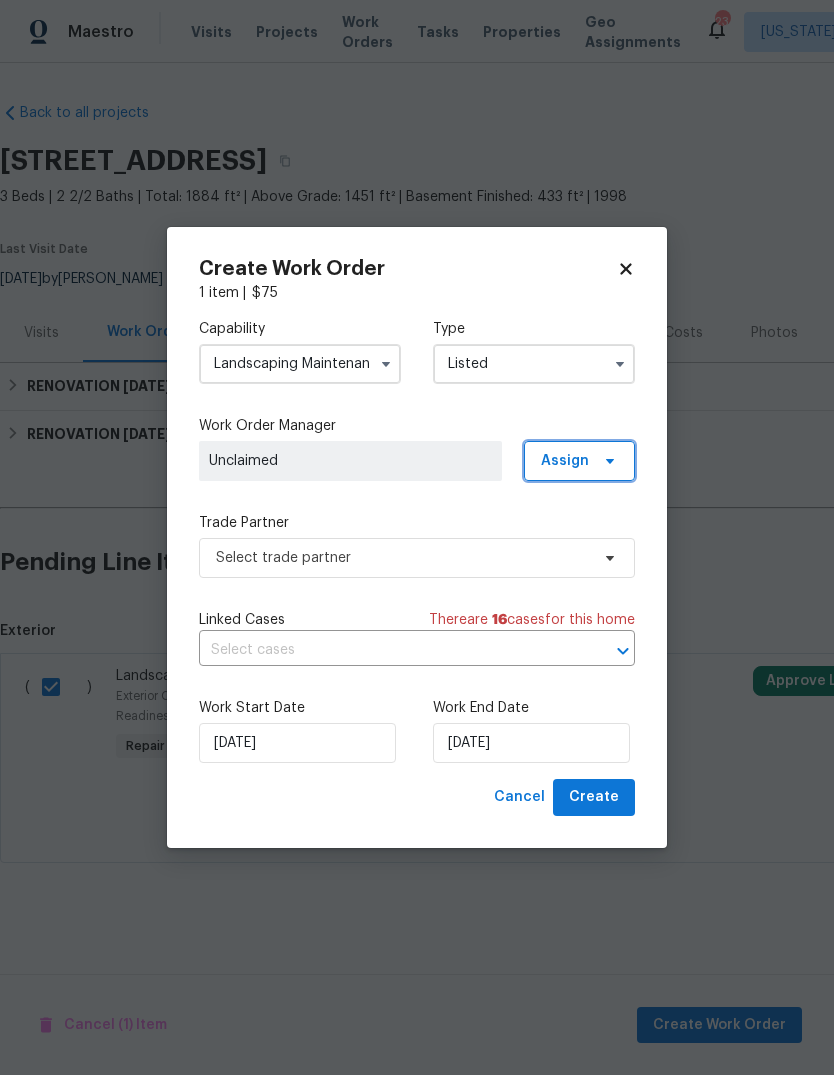click on "Assign" at bounding box center [579, 461] 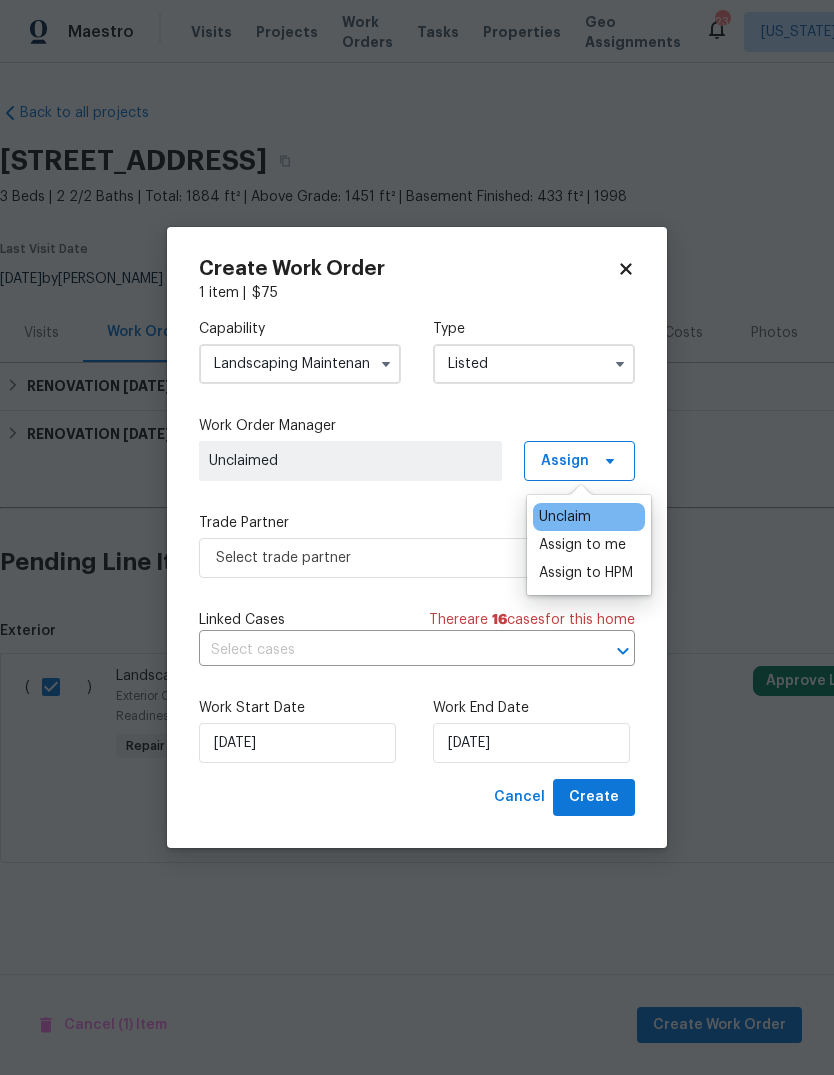 click on "Assign to me" at bounding box center [582, 545] 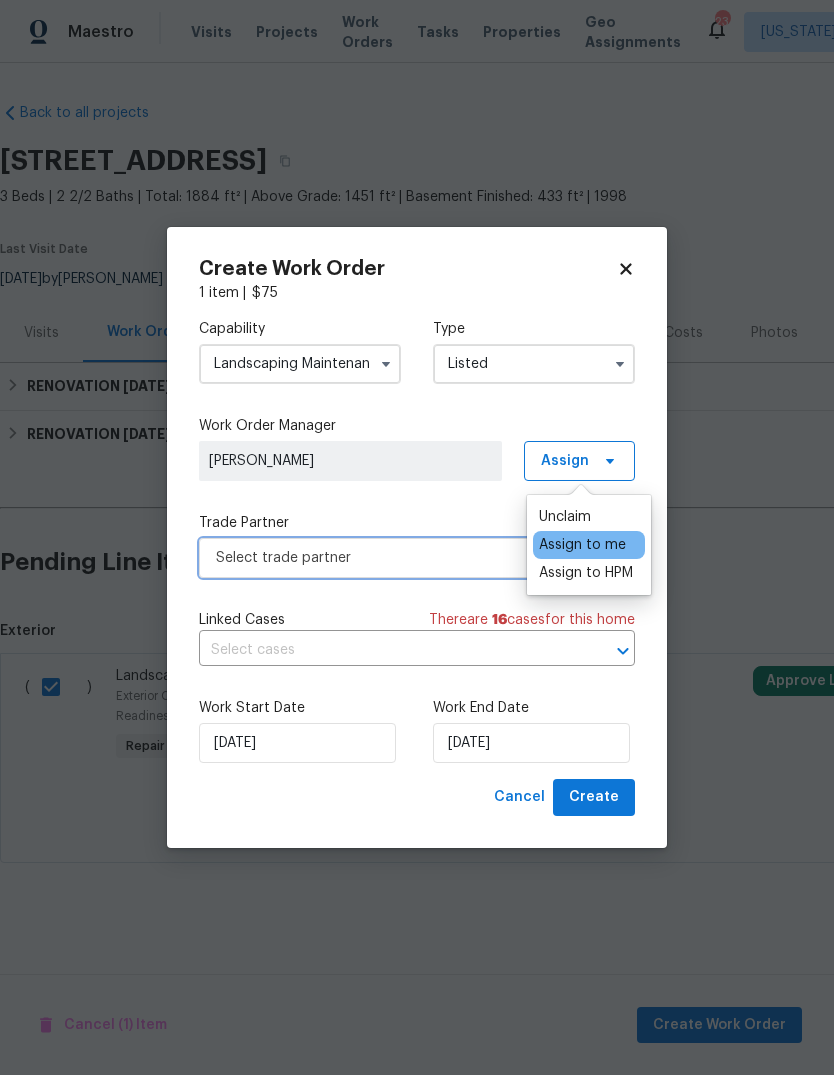 click on "Select trade partner" at bounding box center (402, 558) 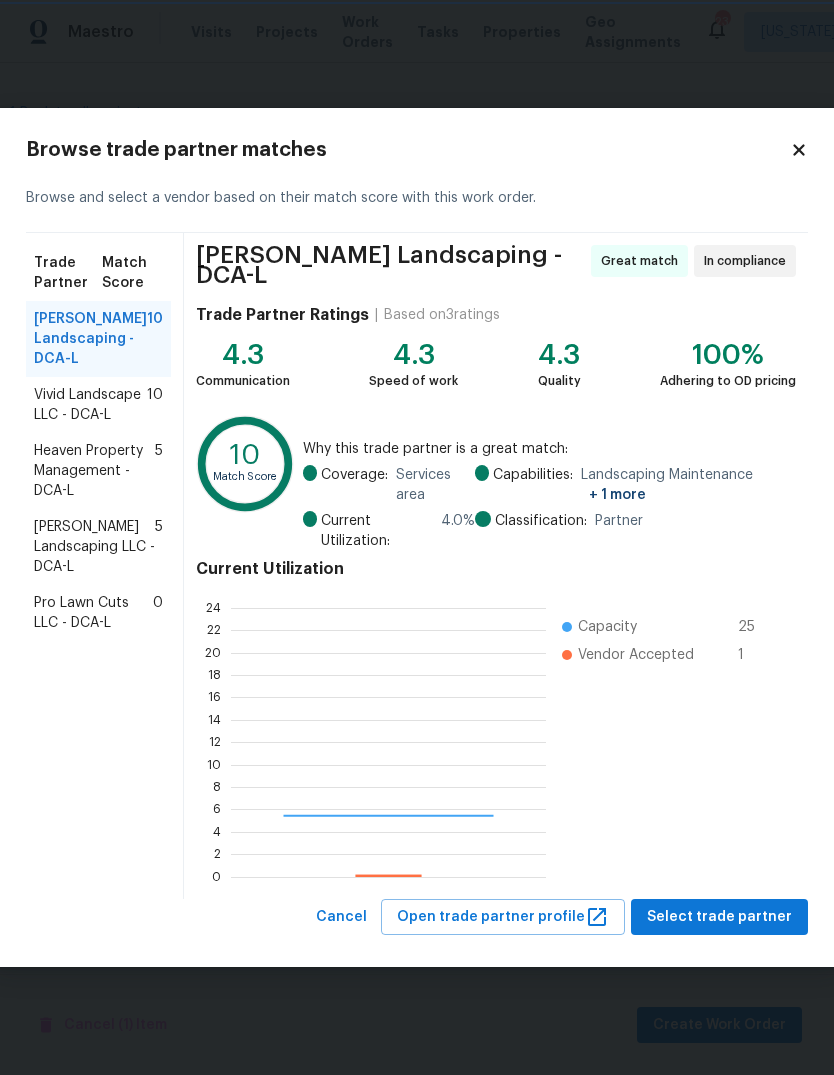 scroll, scrollTop: 2, scrollLeft: 2, axis: both 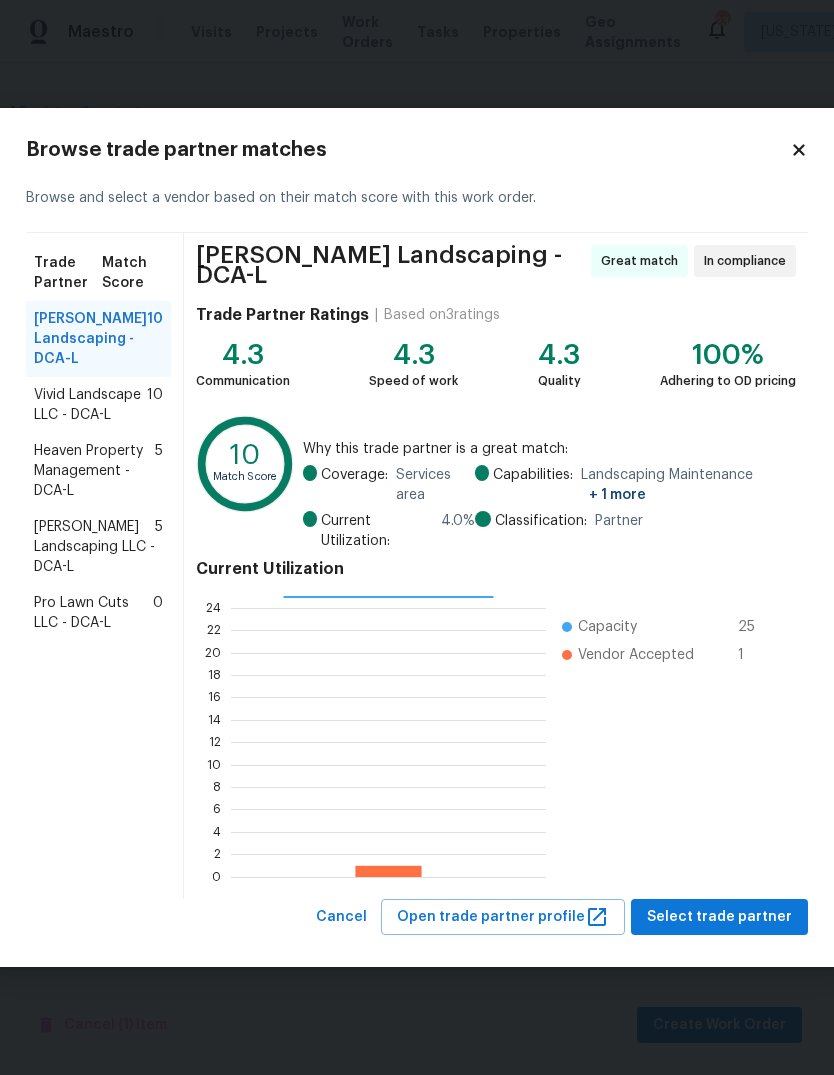 click on "Heaven Property Management - DCA-L" at bounding box center (94, 471) 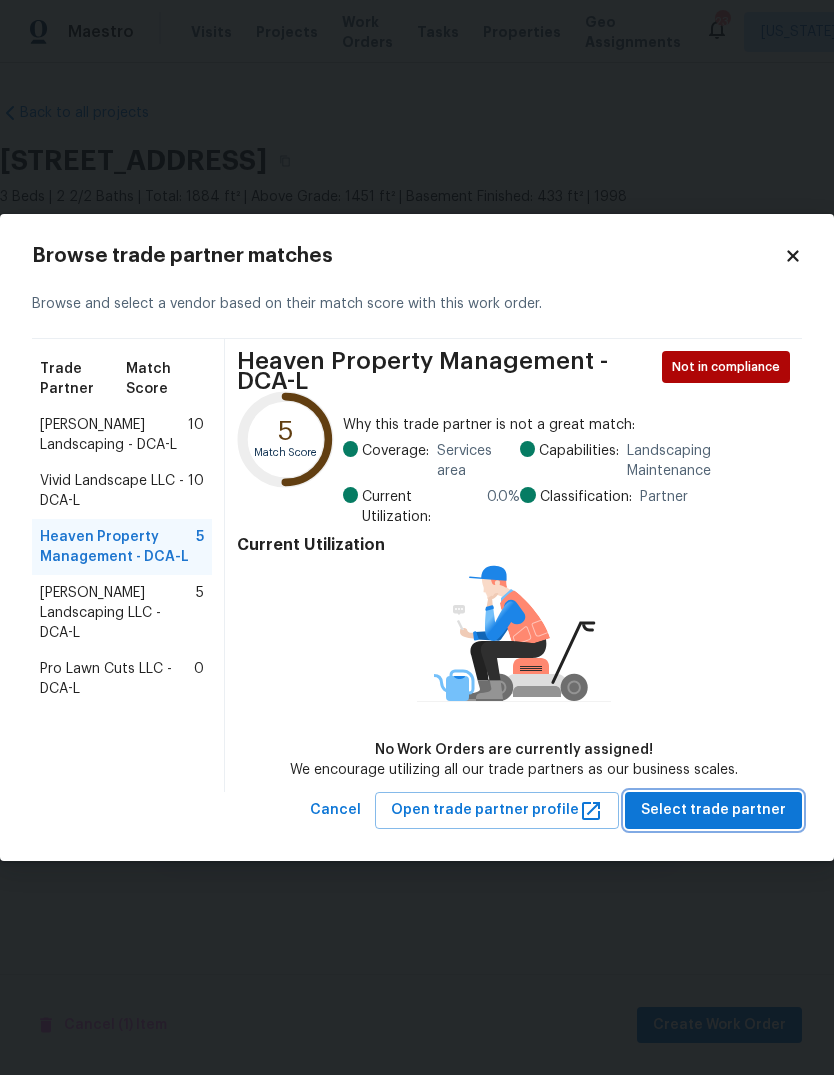 click on "Select trade partner" at bounding box center [713, 810] 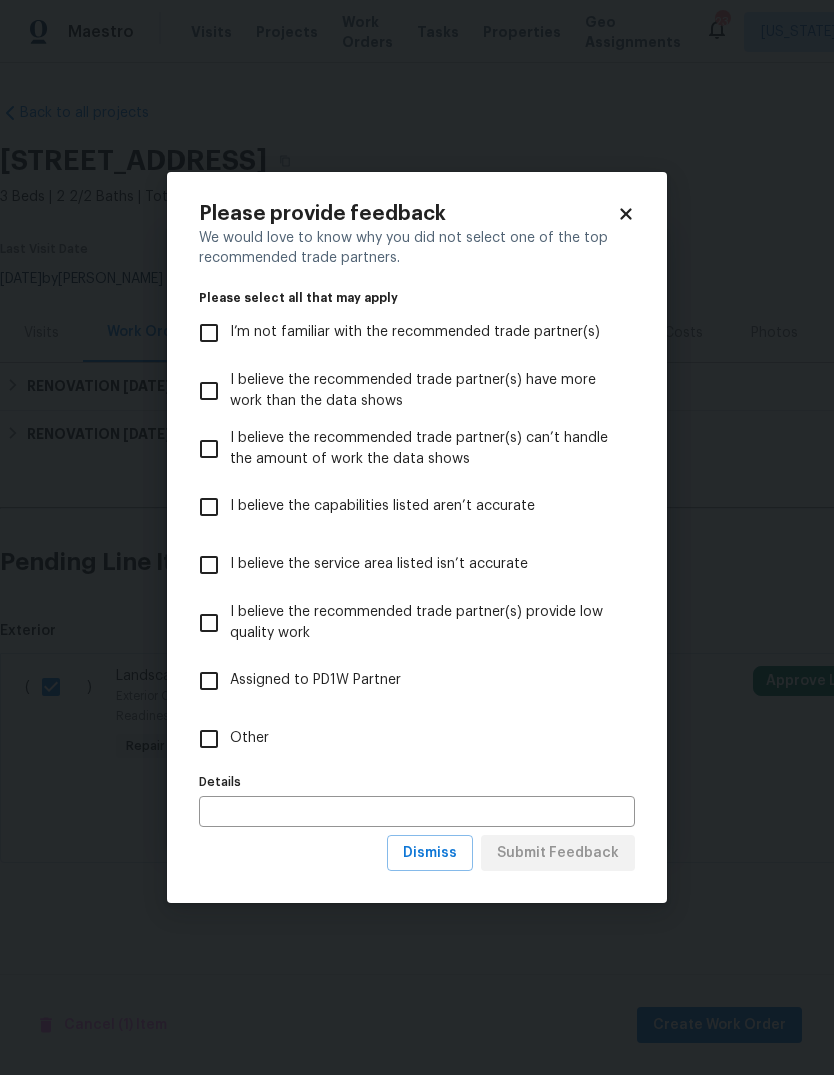 click on "Other" at bounding box center [209, 739] 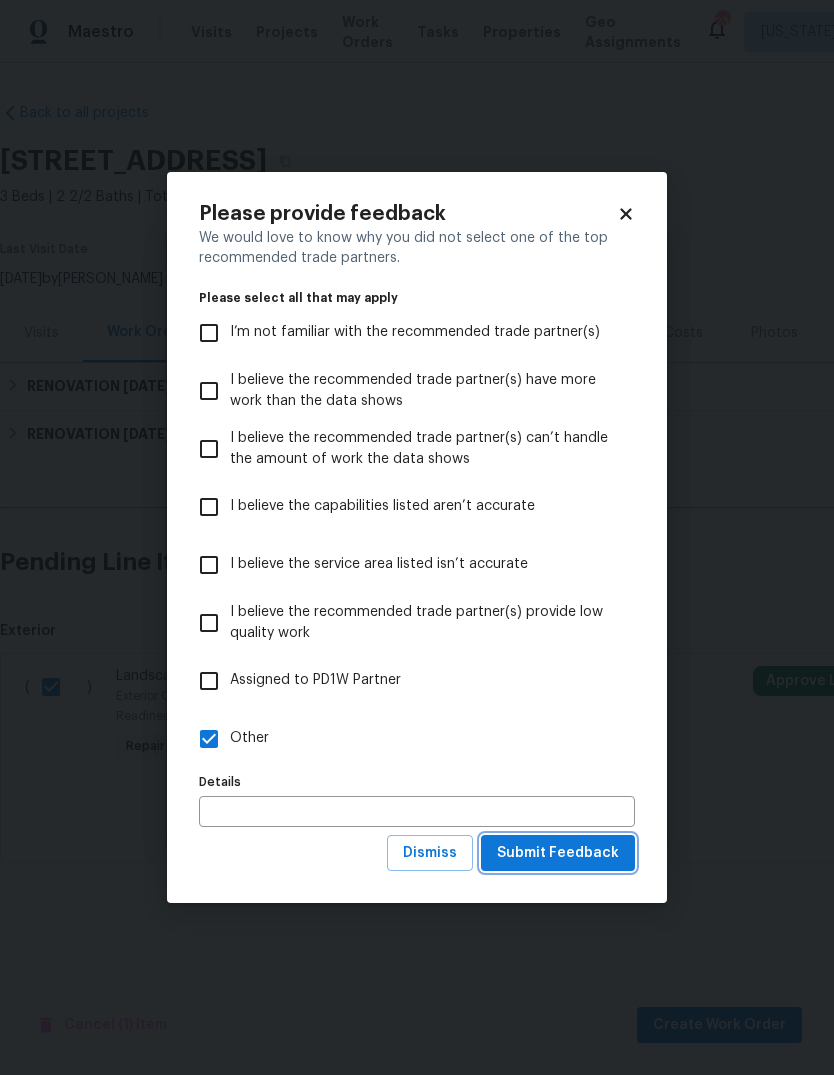 click on "Submit Feedback" at bounding box center [558, 853] 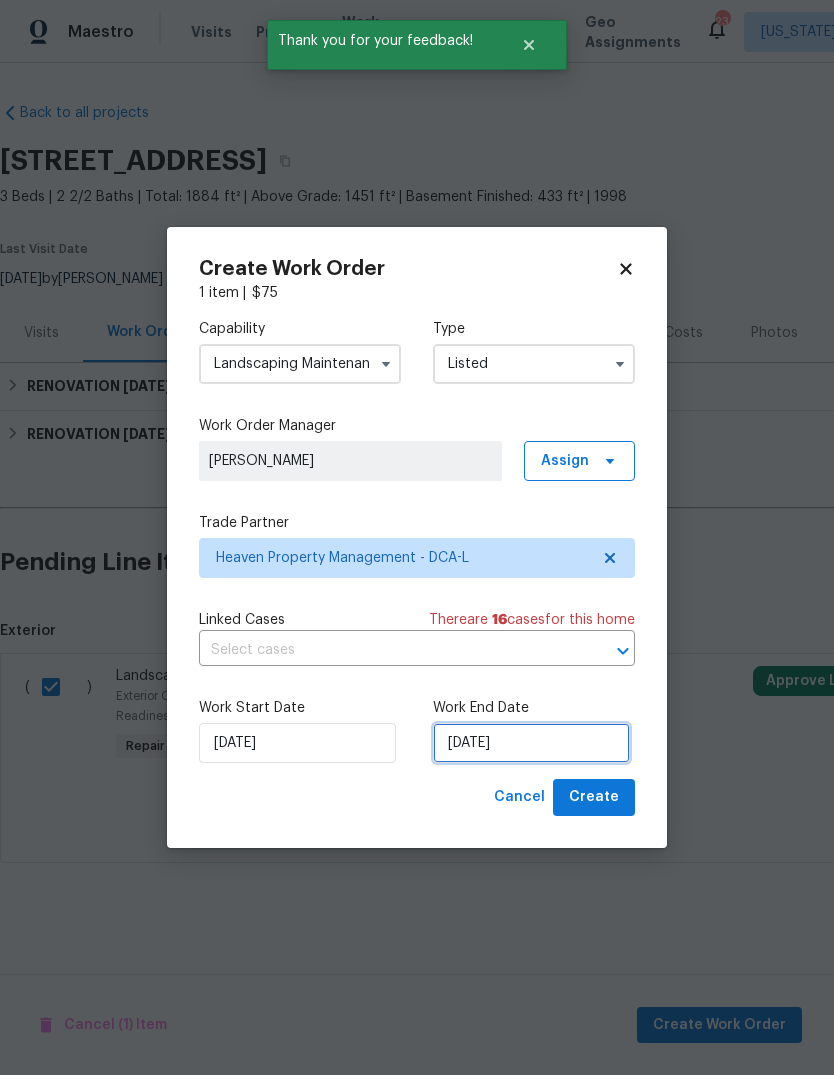 click on "[DATE]" at bounding box center [531, 743] 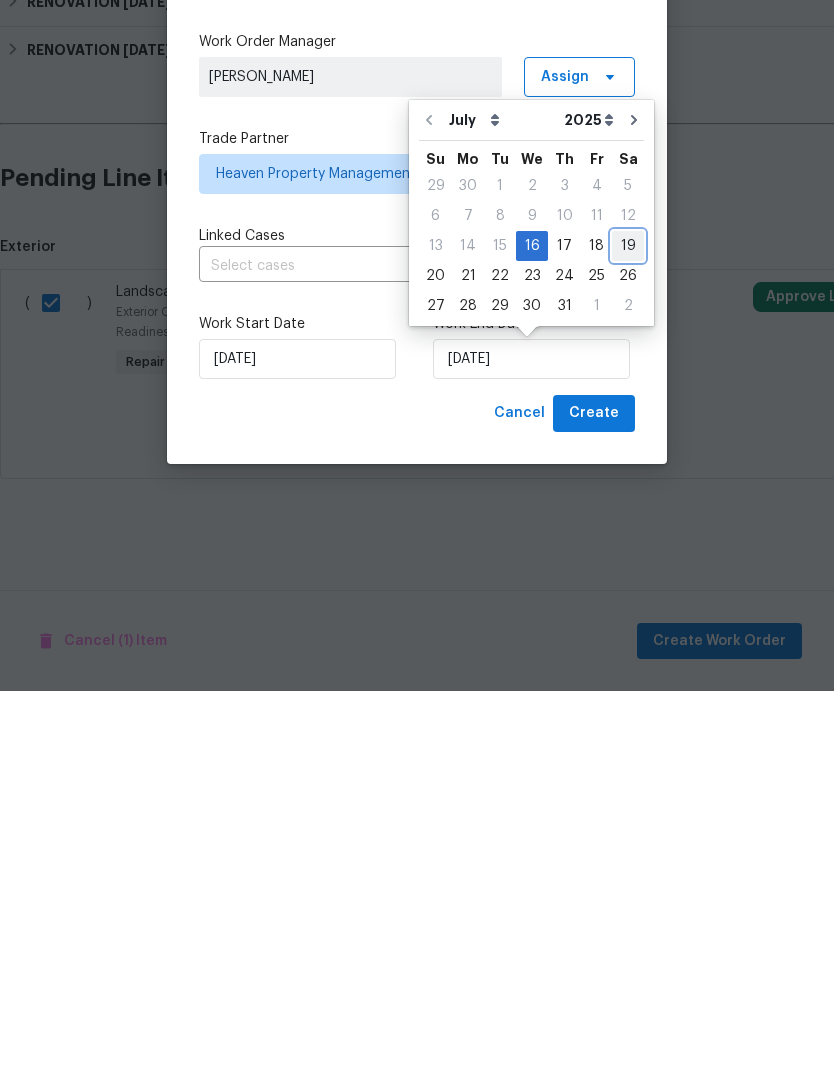 click on "19" at bounding box center [628, 630] 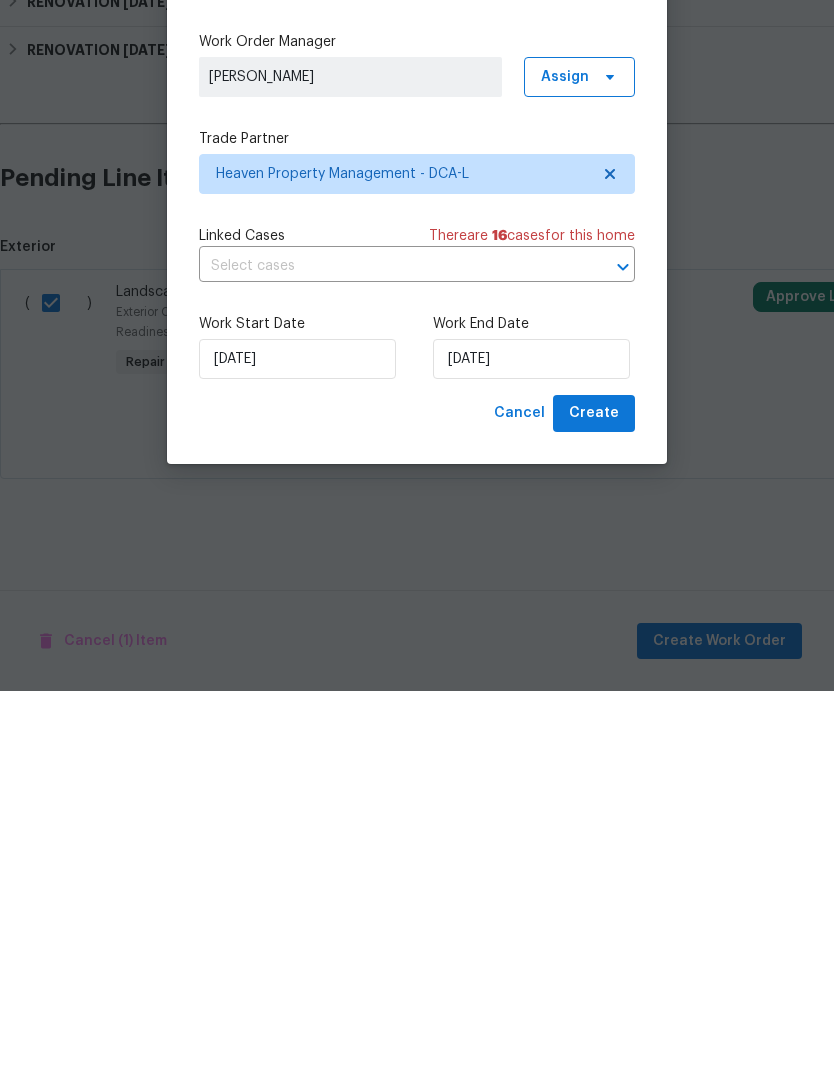 type on "[DATE]" 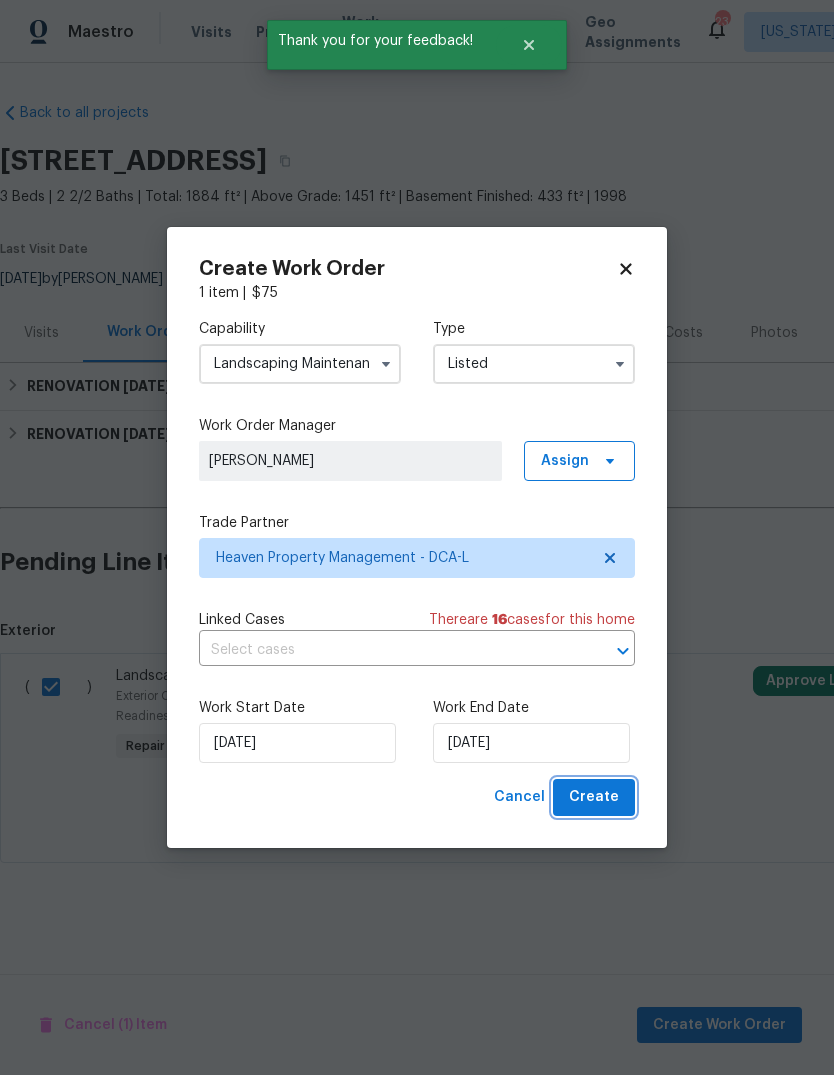 click on "Create" at bounding box center [594, 797] 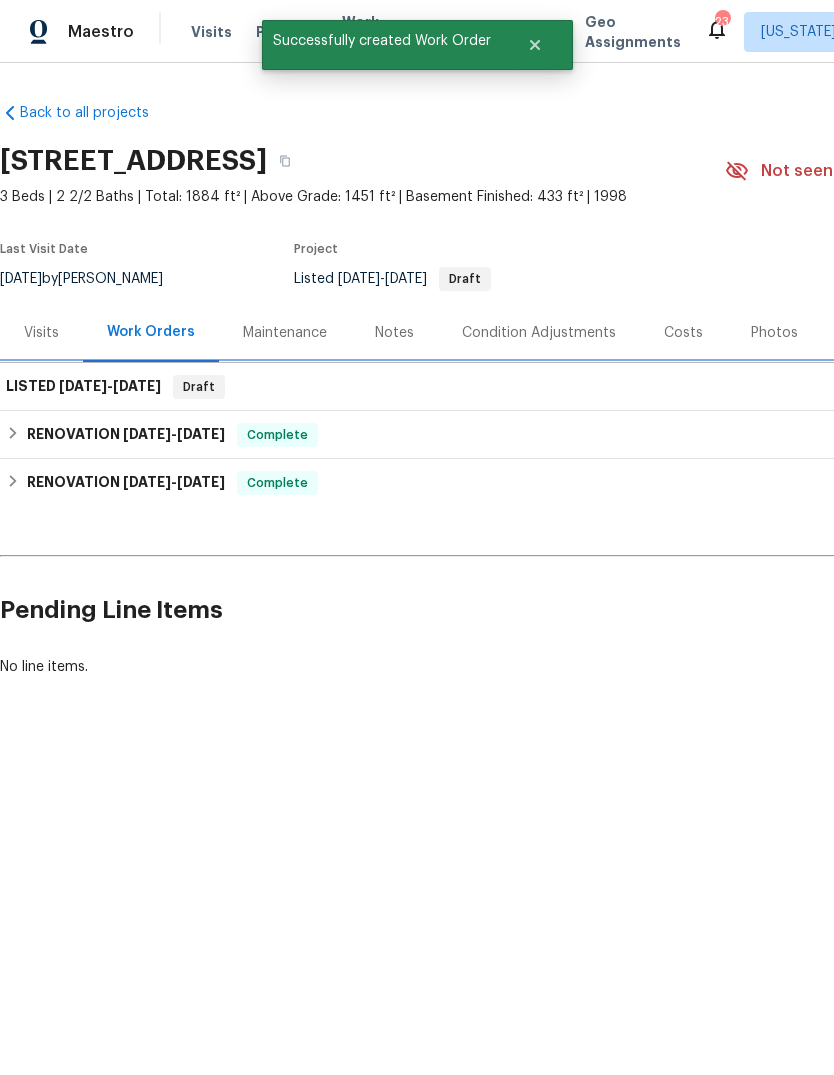 click on "LISTED   7/16/25  -  7/19/25" at bounding box center (83, 387) 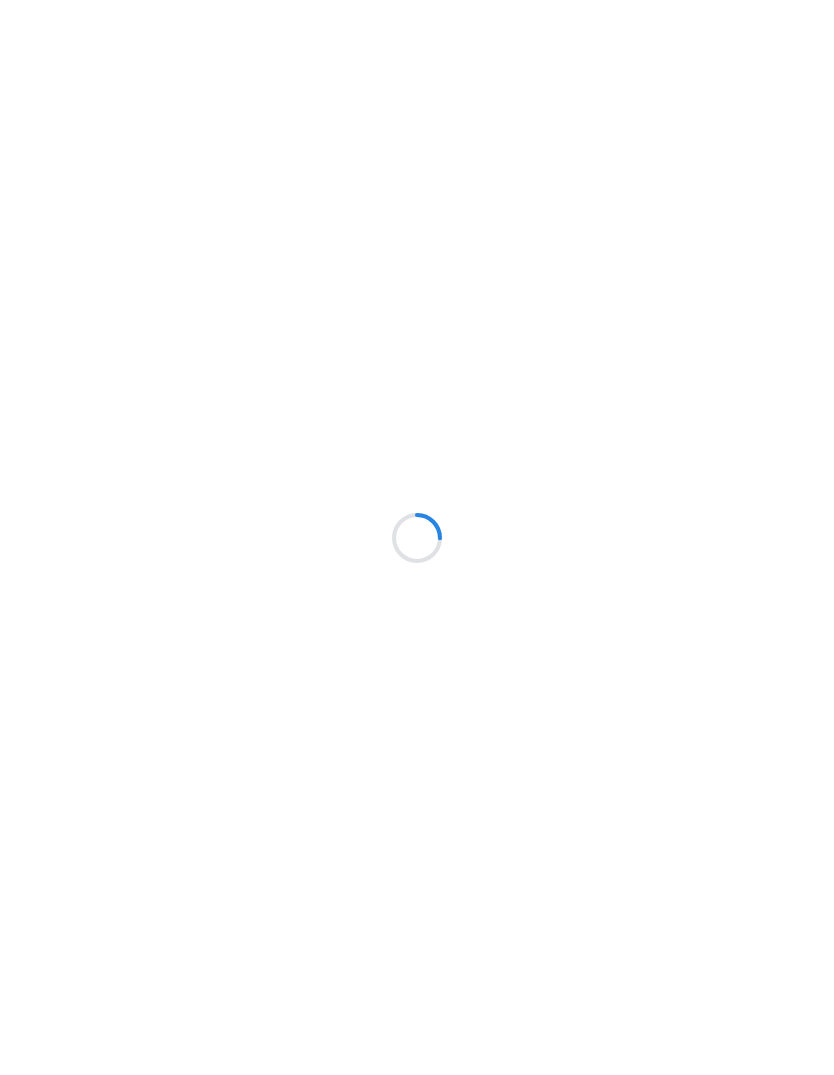 scroll, scrollTop: 0, scrollLeft: 0, axis: both 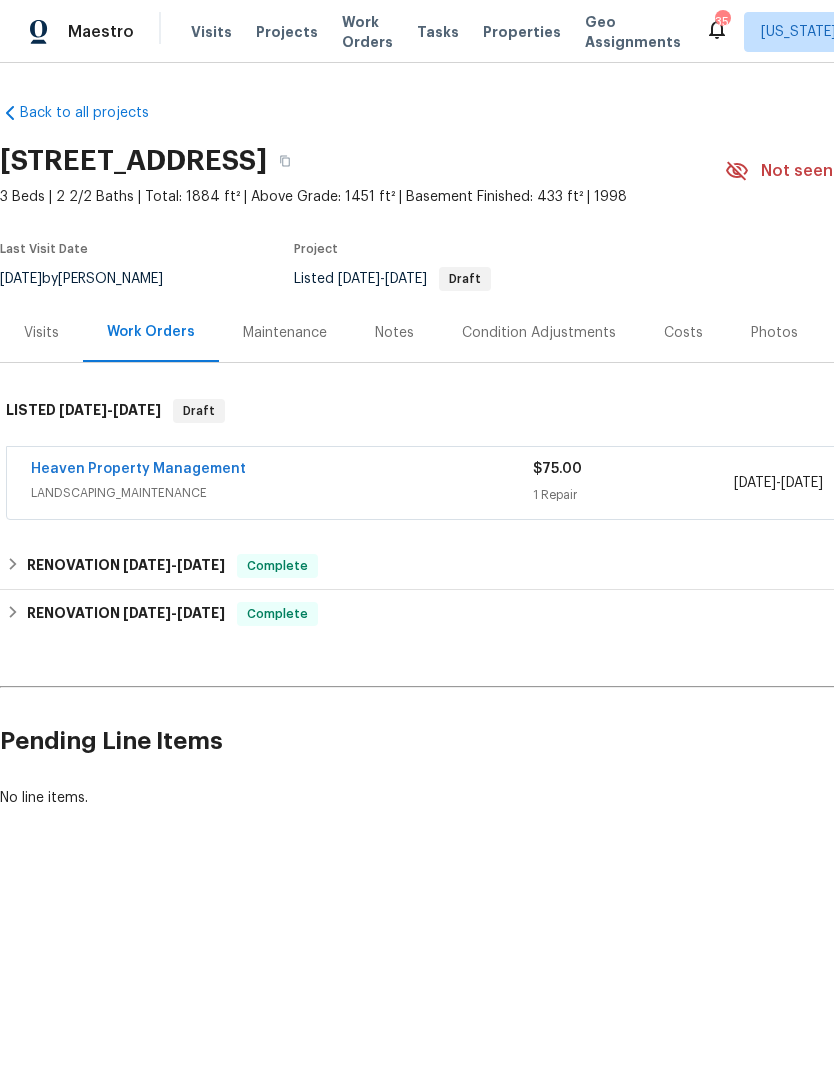 click on "Heaven Property Management" at bounding box center [138, 469] 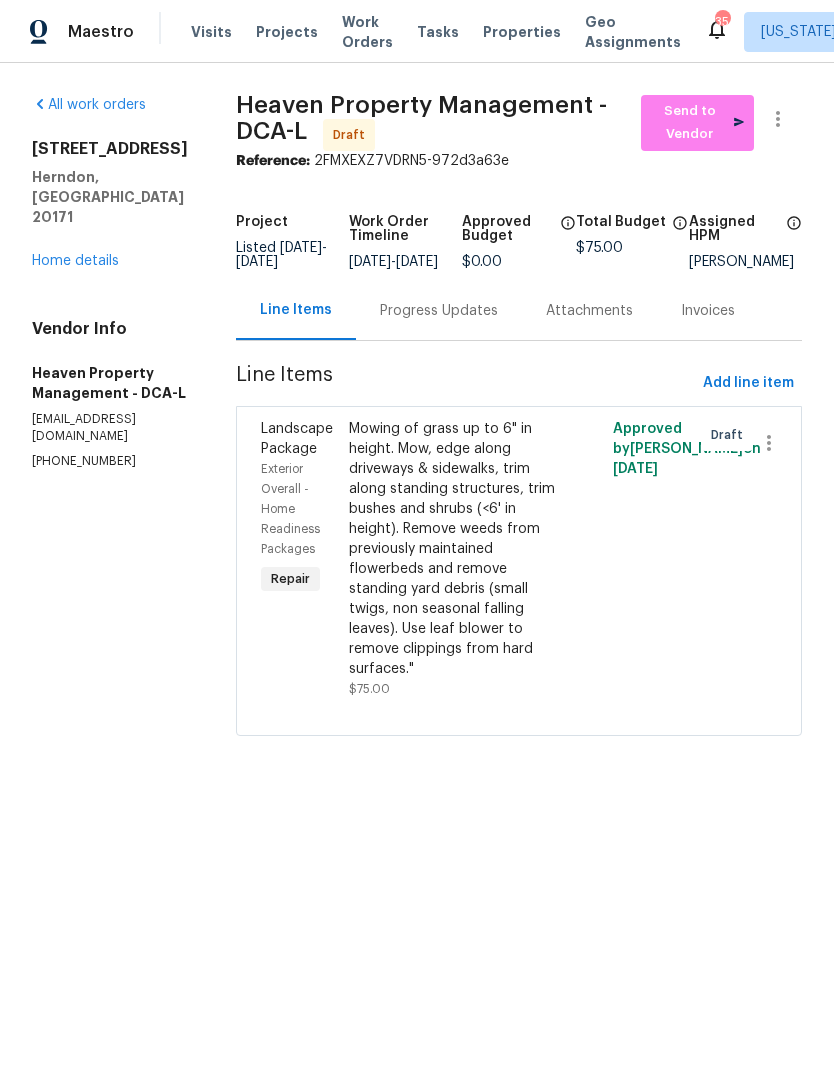 click on "Mowing of grass up to 6" in height. Mow, edge along driveways & sidewalks, trim along standing structures, trim bushes and shrubs (<6' in height). Remove weeds from previously maintained flowerbeds and remove standing yard debris (small twigs, non seasonal falling leaves).  Use leaf blower to remove clippings from hard surfaces."" at bounding box center (453, 549) 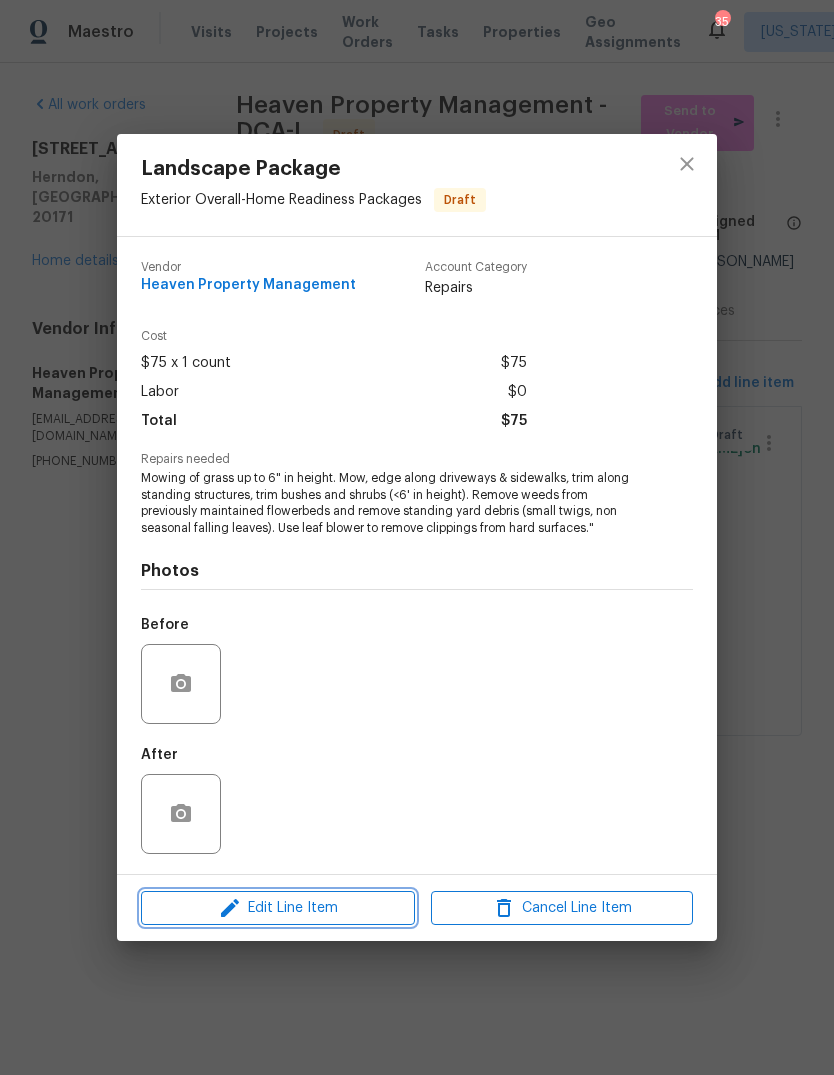 click on "Edit Line Item" at bounding box center (278, 908) 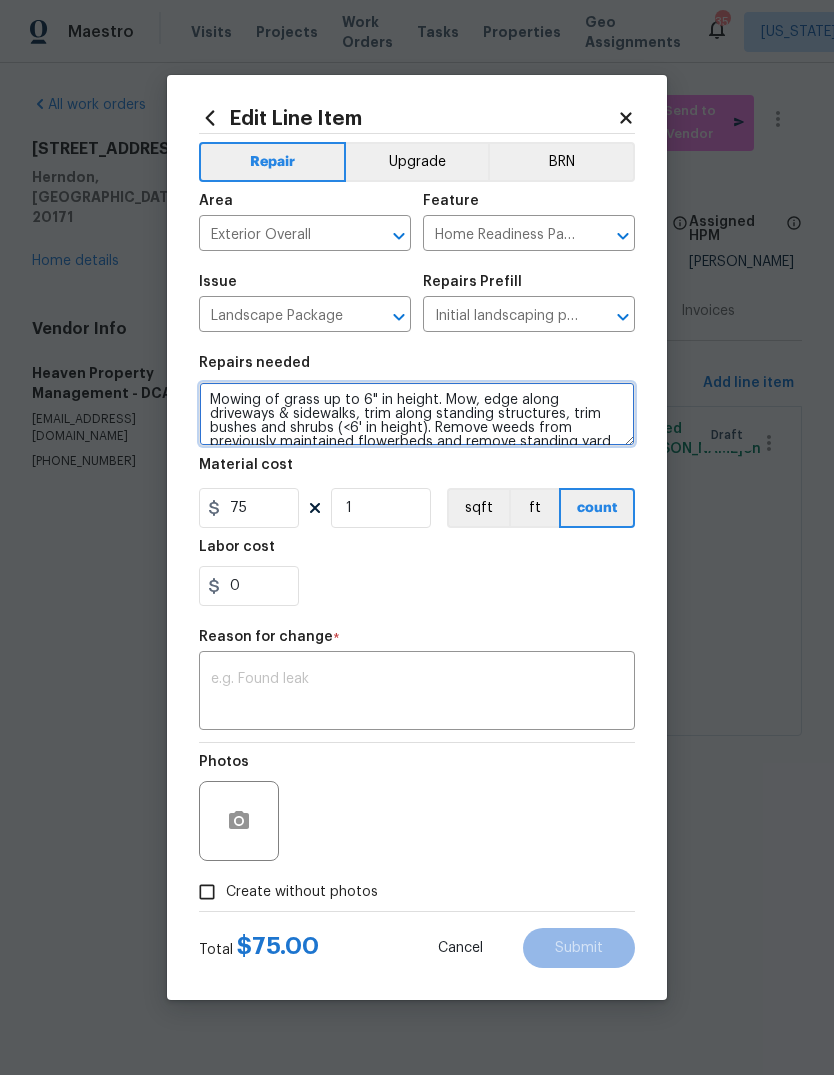 click on "Mowing of grass up to 6" in height. Mow, edge along driveways & sidewalks, trim along standing structures, trim bushes and shrubs (<6' in height). Remove weeds from previously maintained flowerbeds and remove standing yard debris (small twigs, non seasonal falling leaves).  Use leaf blower to remove clippings from hard surfaces."" at bounding box center (417, 414) 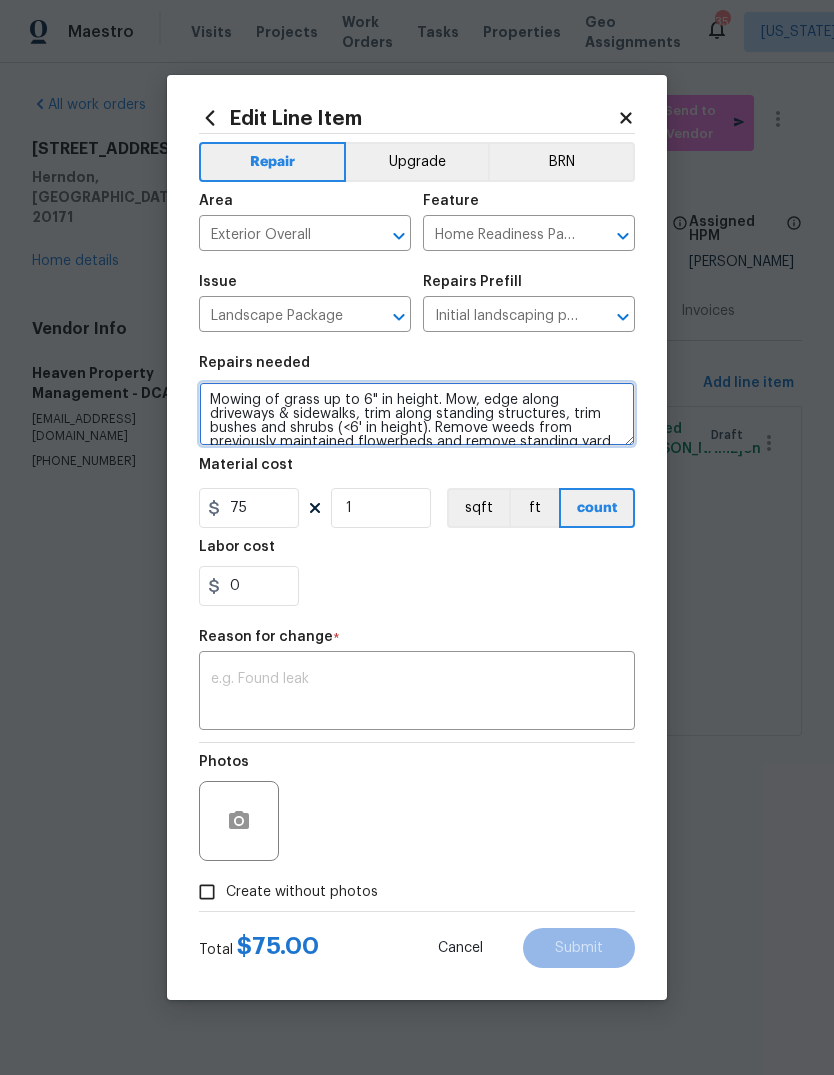 scroll, scrollTop: 4, scrollLeft: 0, axis: vertical 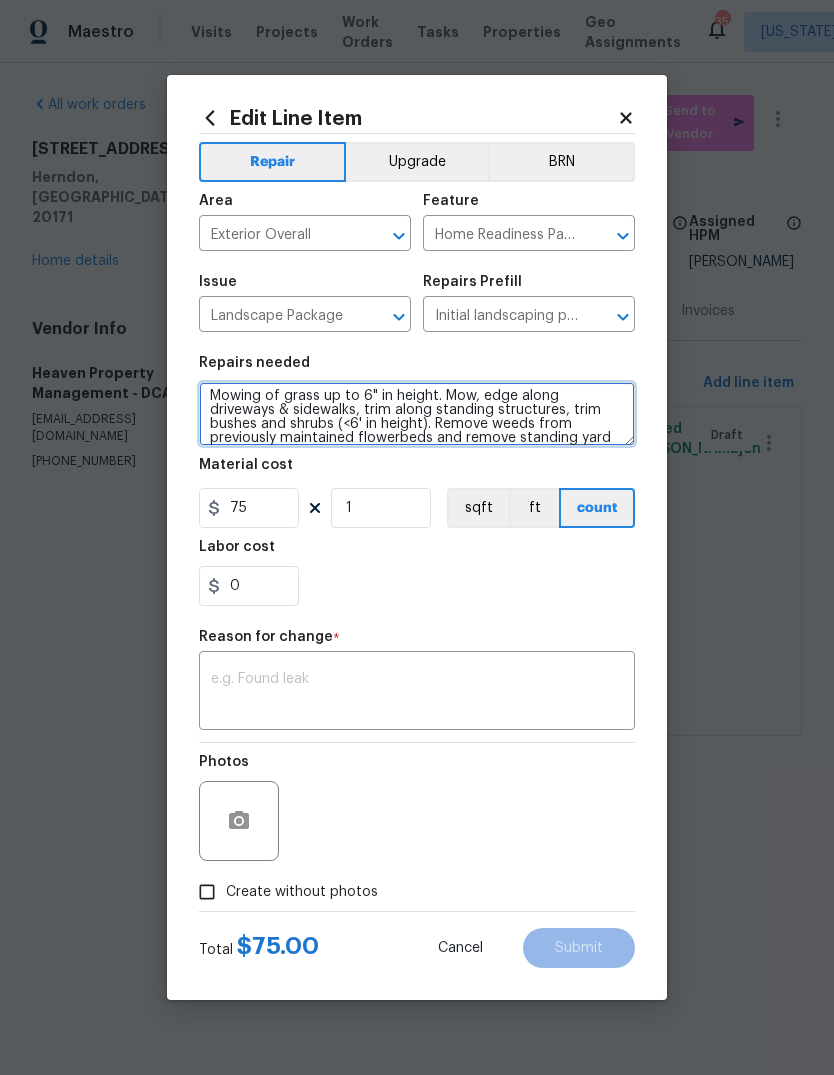 click on "Mowing of grass up to 6" in height. Mow, edge along driveways & sidewalks, trim along standing structures, trim bushes and shrubs (<6' in height). Remove weeds from previously maintained flowerbeds and remove standing yard debris (small twigs, non seasonal falling leaves).  Use leaf blower to remove clippings from hard surfaces."" at bounding box center (417, 414) 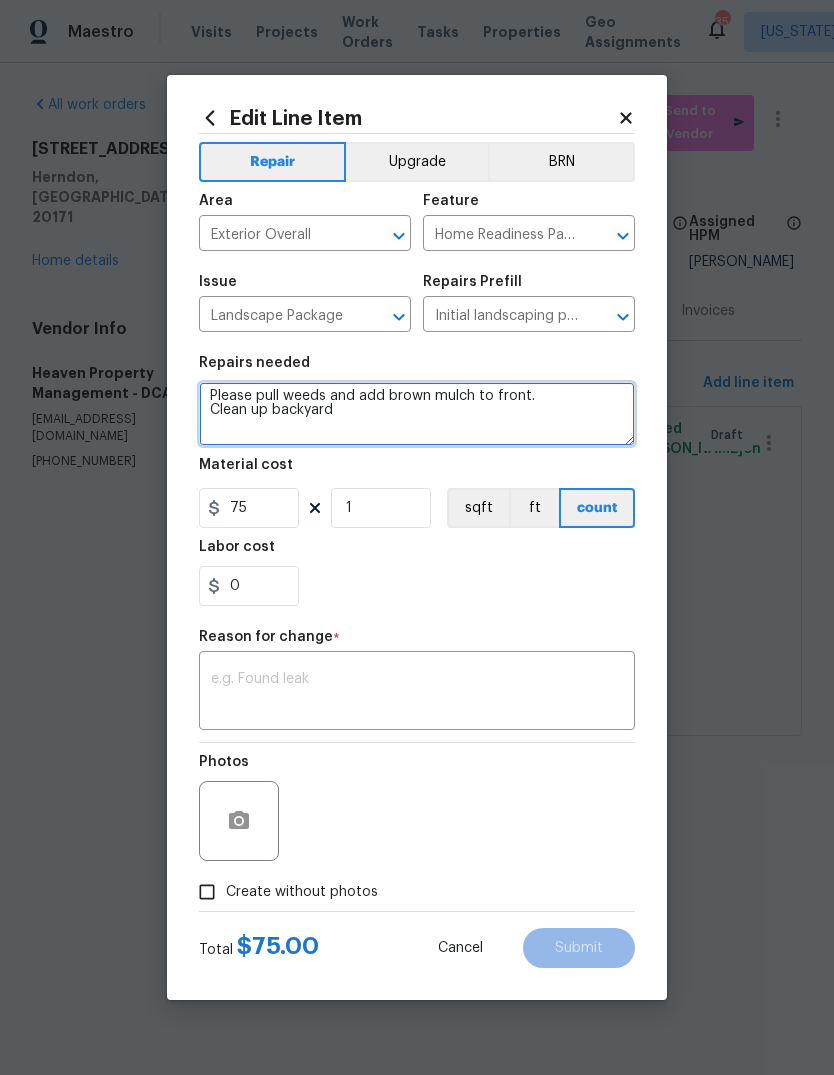 type on "Please pull weeds and add brown mulch to front.
Clean up backyard
Mowing of grass up to 6" in height. Mow, edge along driveways & sidewalks, trim along standing structures, trim bushes and shrubs (<6' in height). Remove weeds from previously maintained flowerbeds and remove standing yard debris (small twigs, non seasonal falling leaves).  Use leaf blower to remove clippings from hard surfaces."" 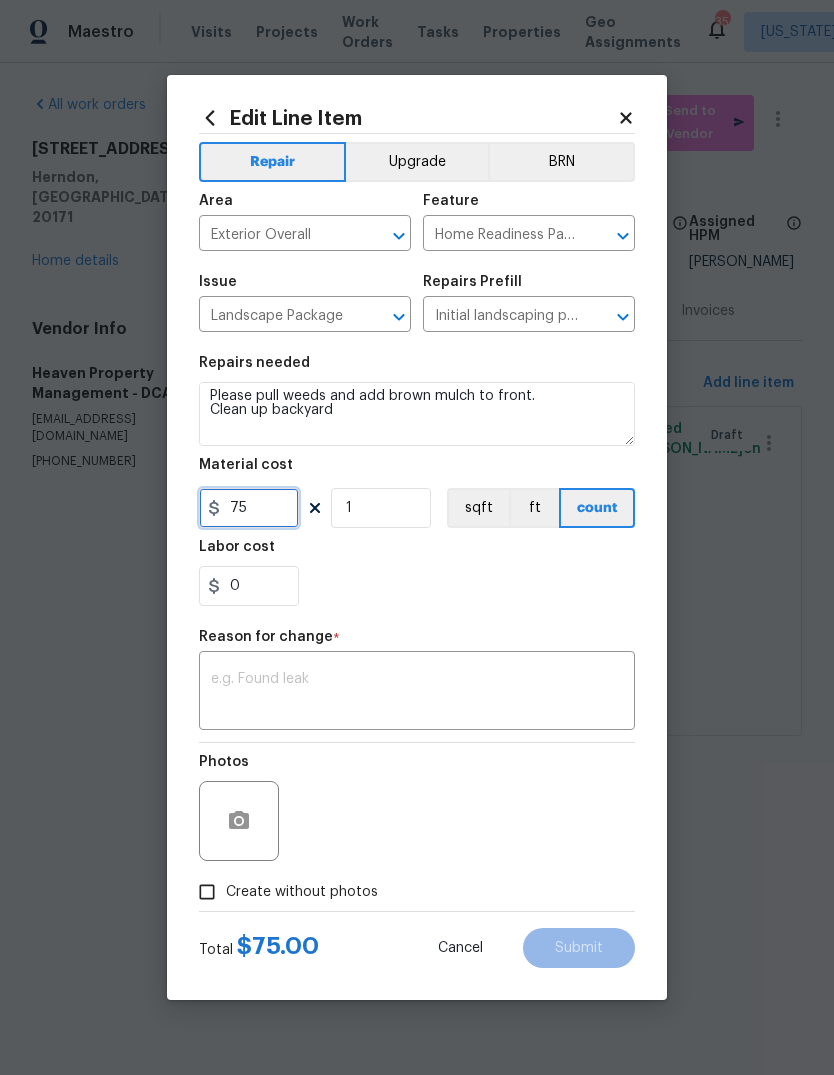 click on "75" at bounding box center (249, 508) 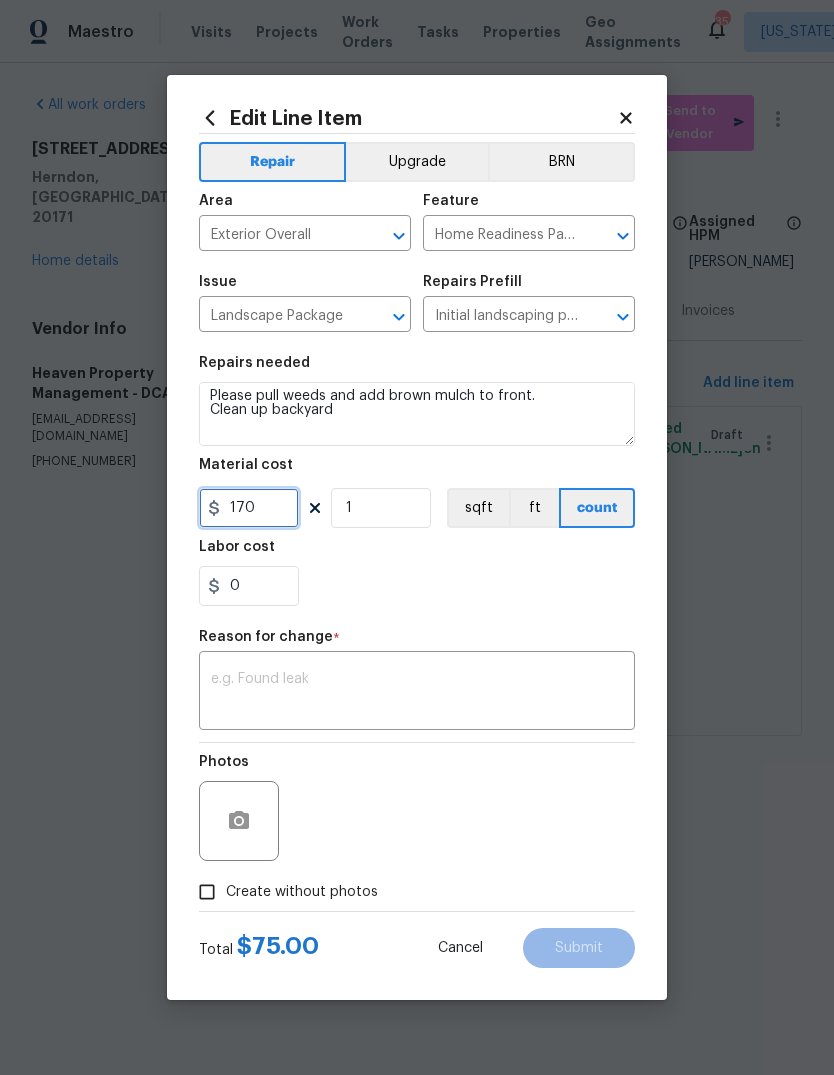 type on "170" 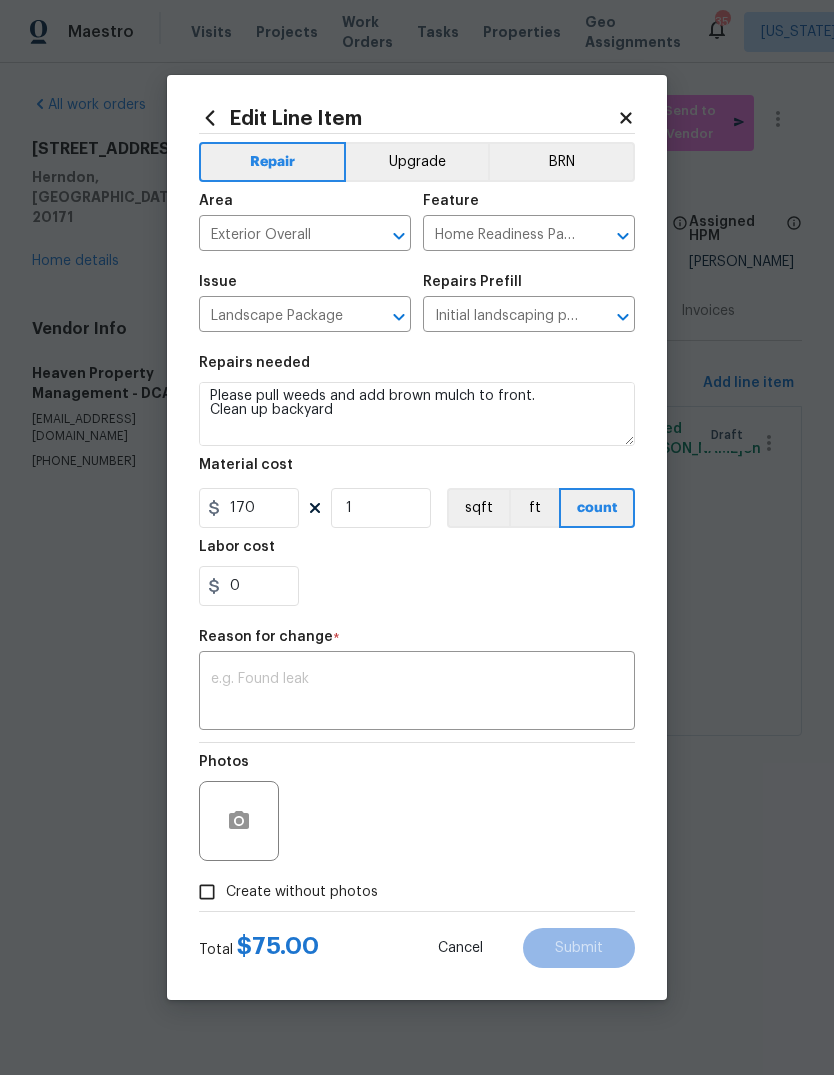 click on "0" at bounding box center [417, 586] 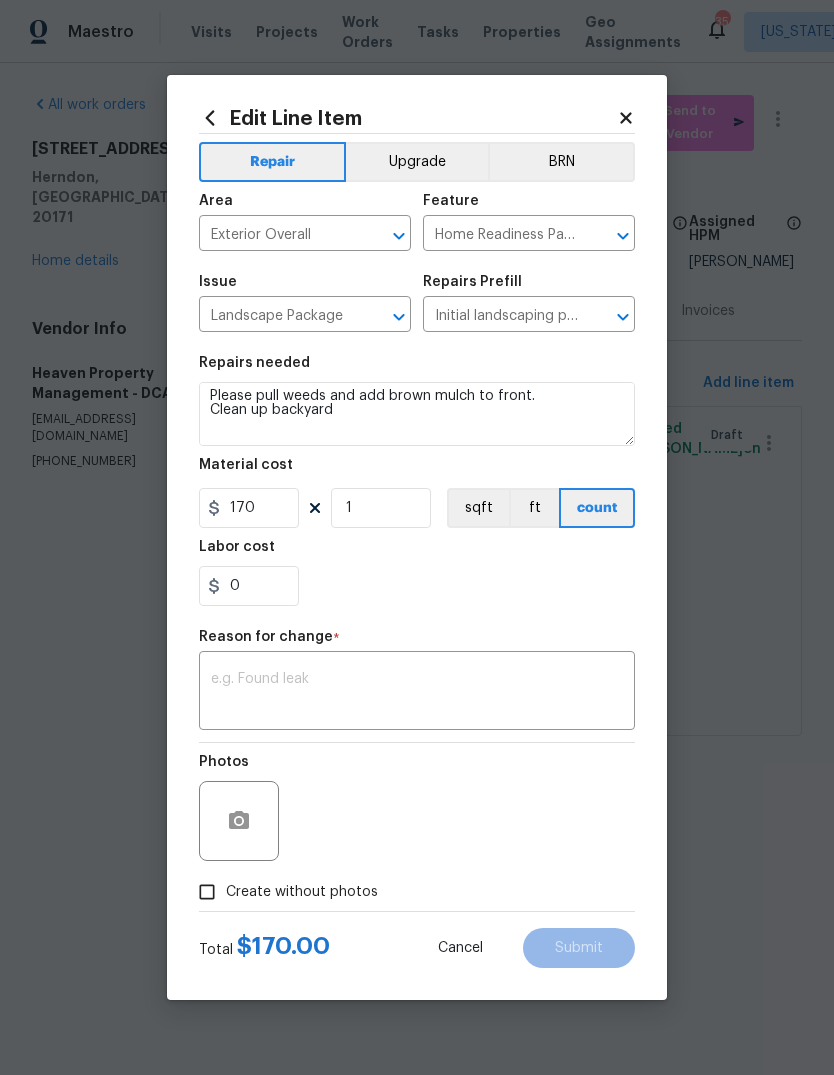 click at bounding box center [417, 693] 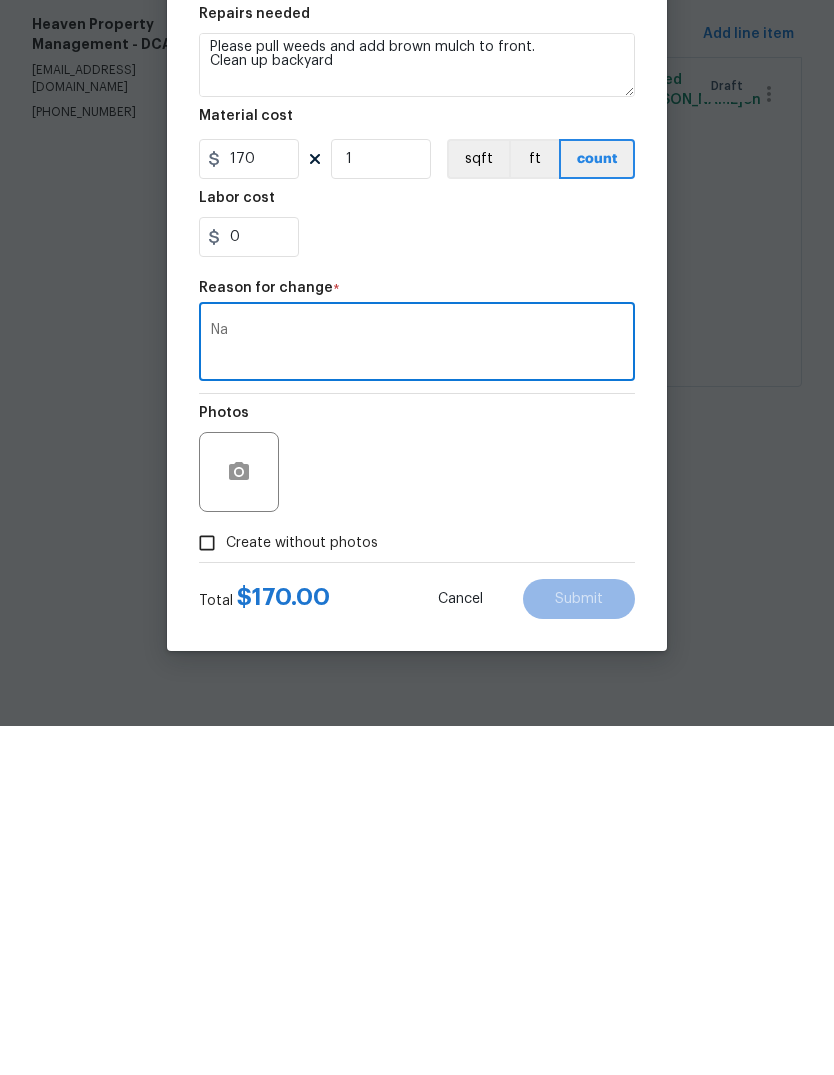 type on "N" 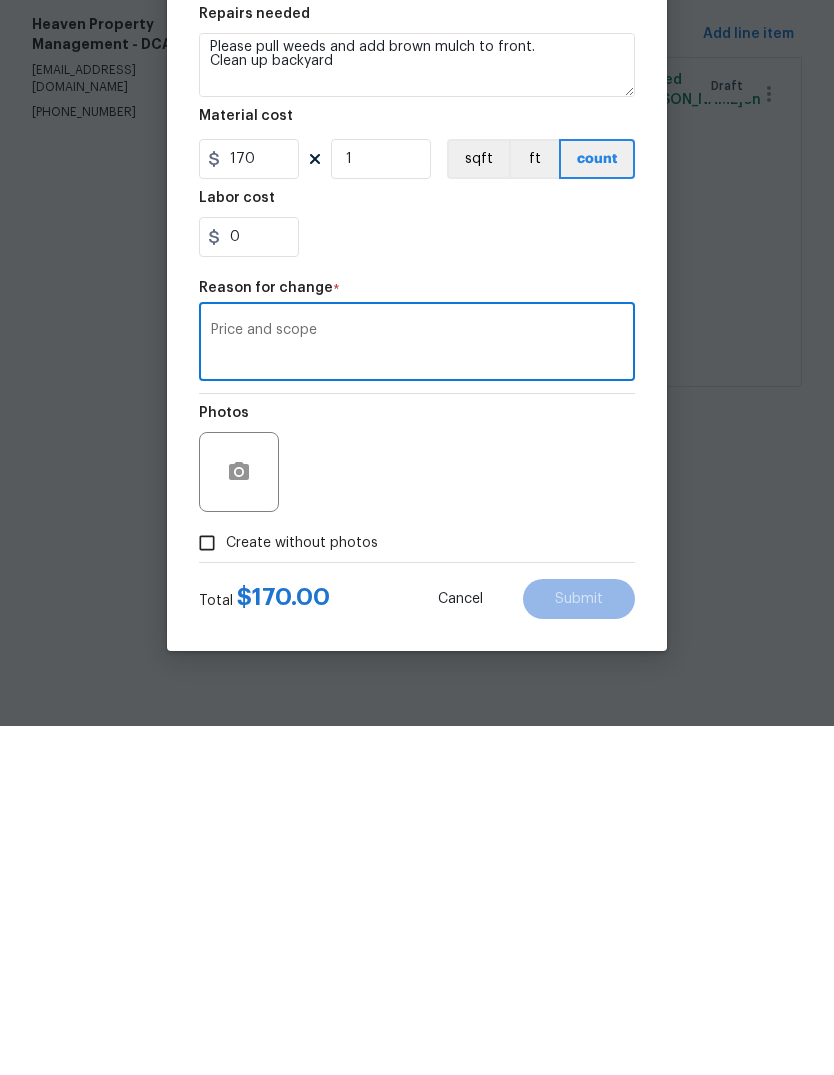 type on "Price and scope" 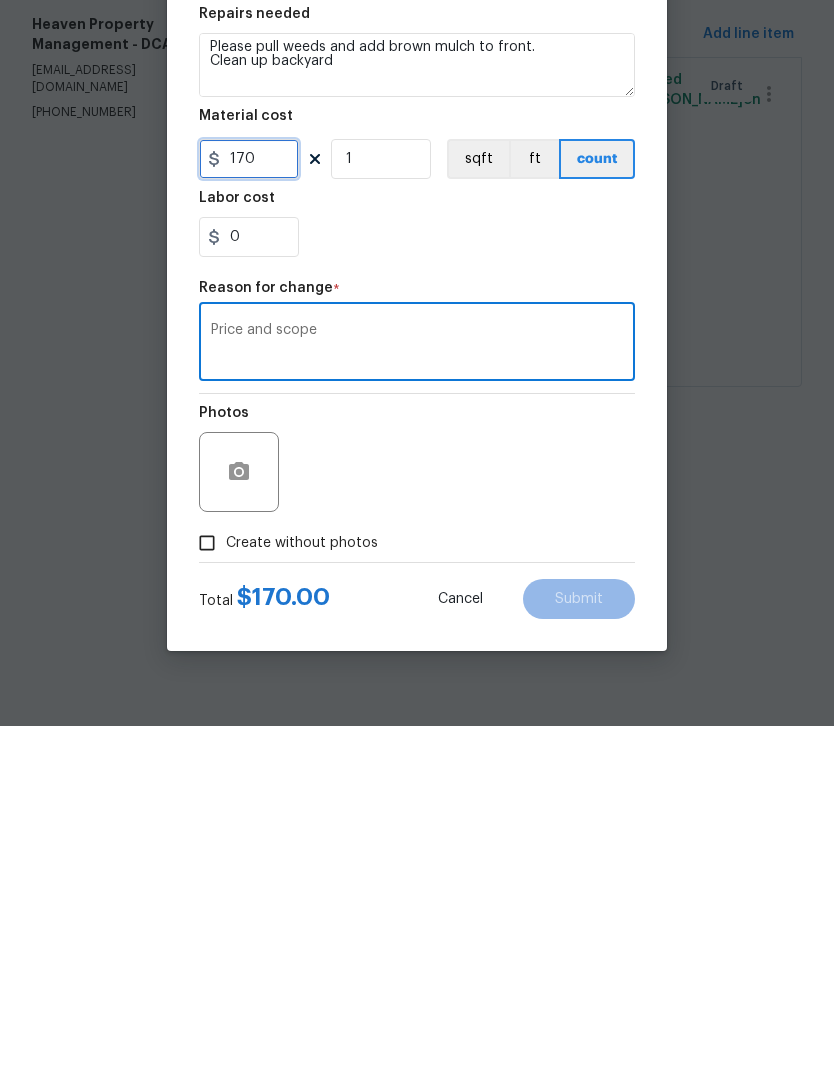 click on "170" at bounding box center [249, 508] 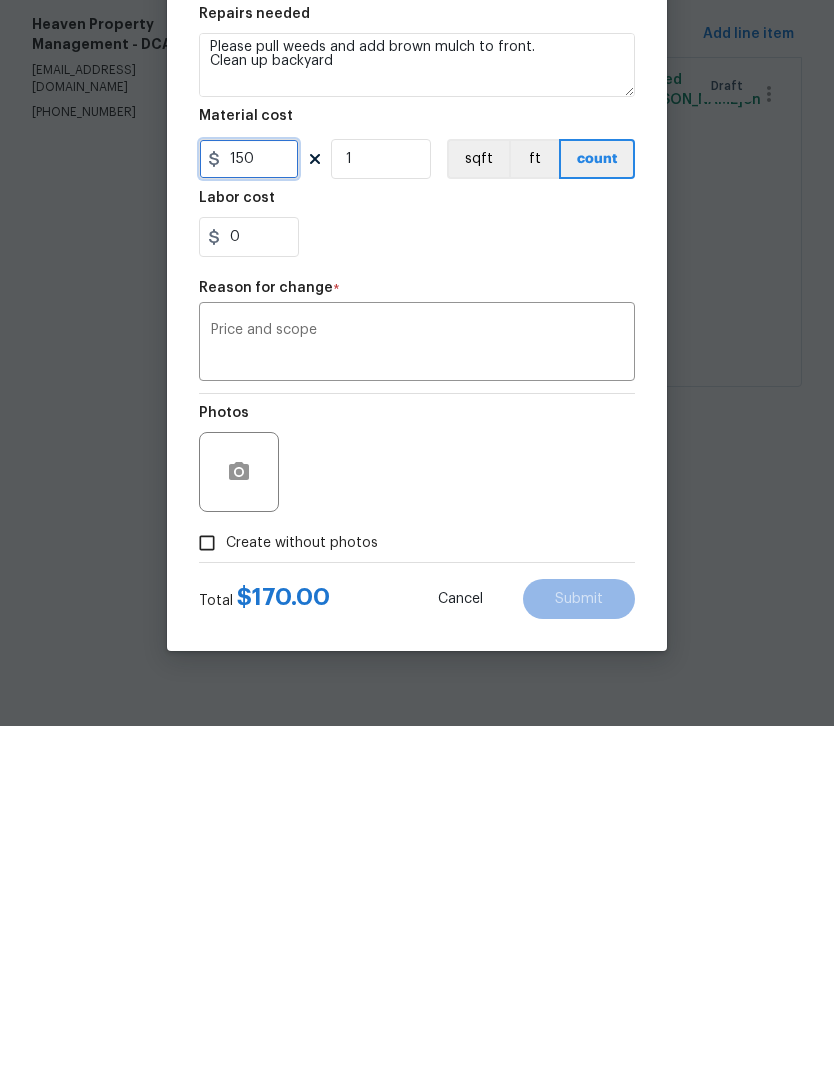 type on "150" 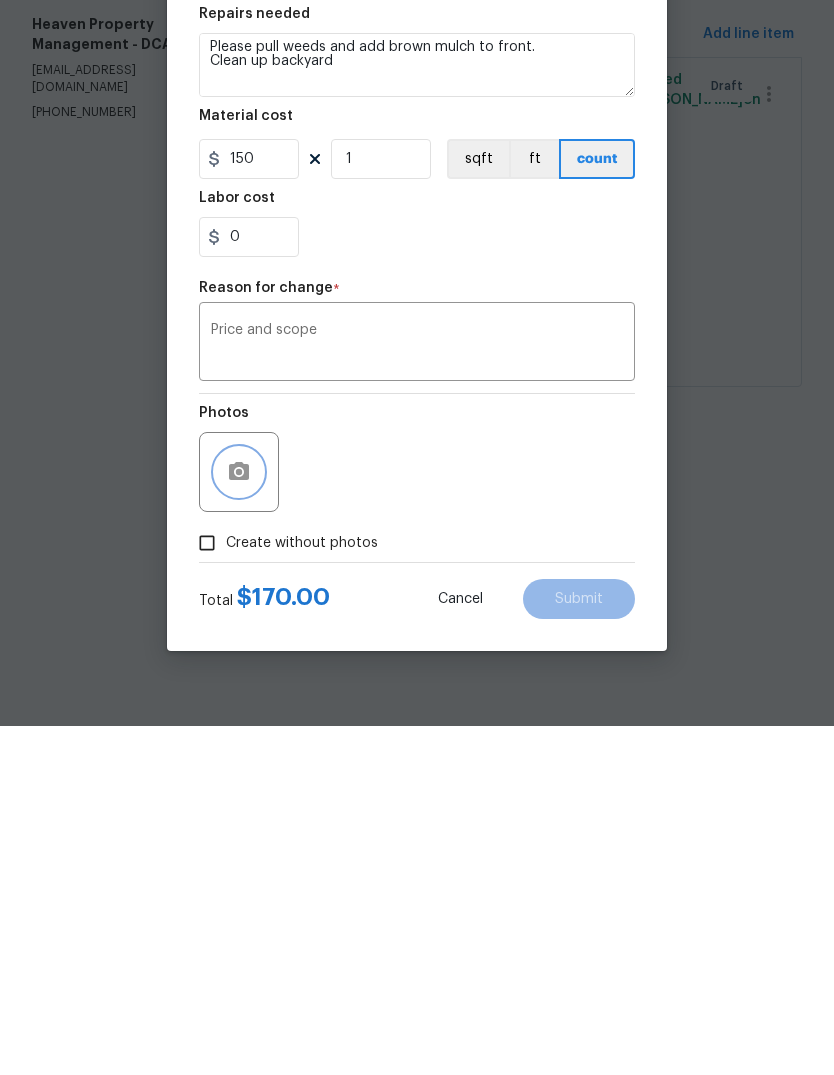 click at bounding box center (239, 821) 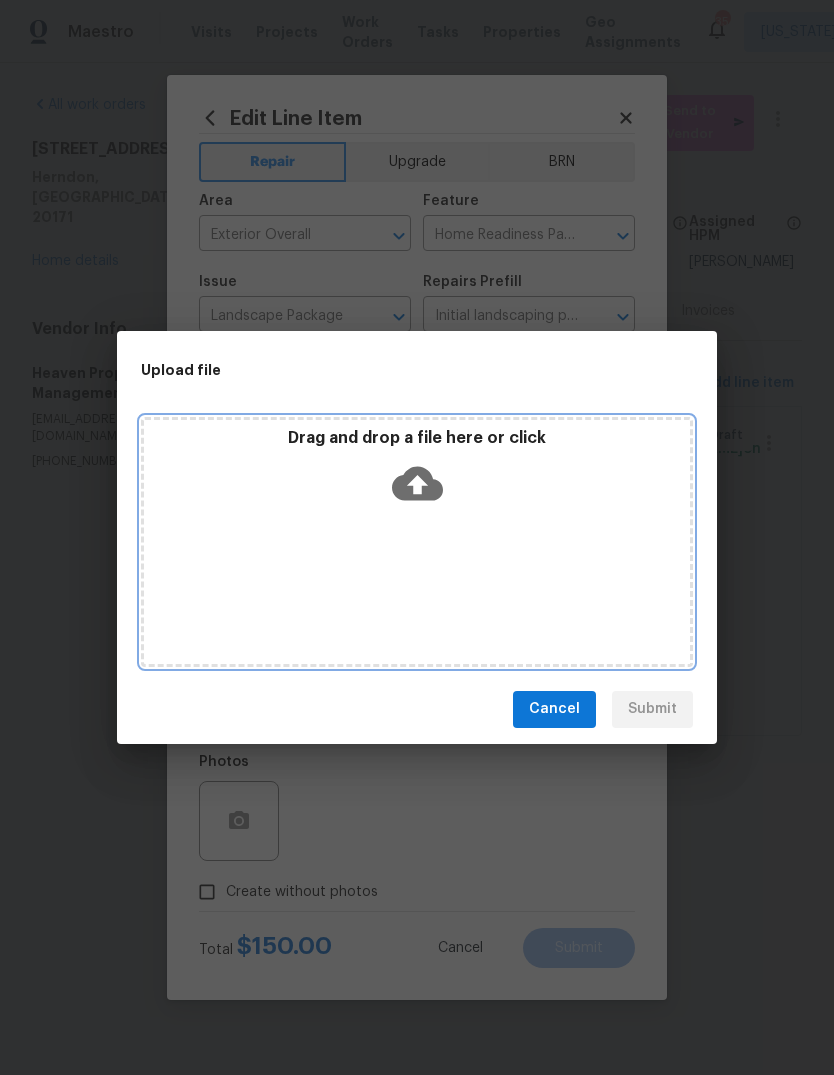 click on "Drag and drop a file here or click" at bounding box center (417, 542) 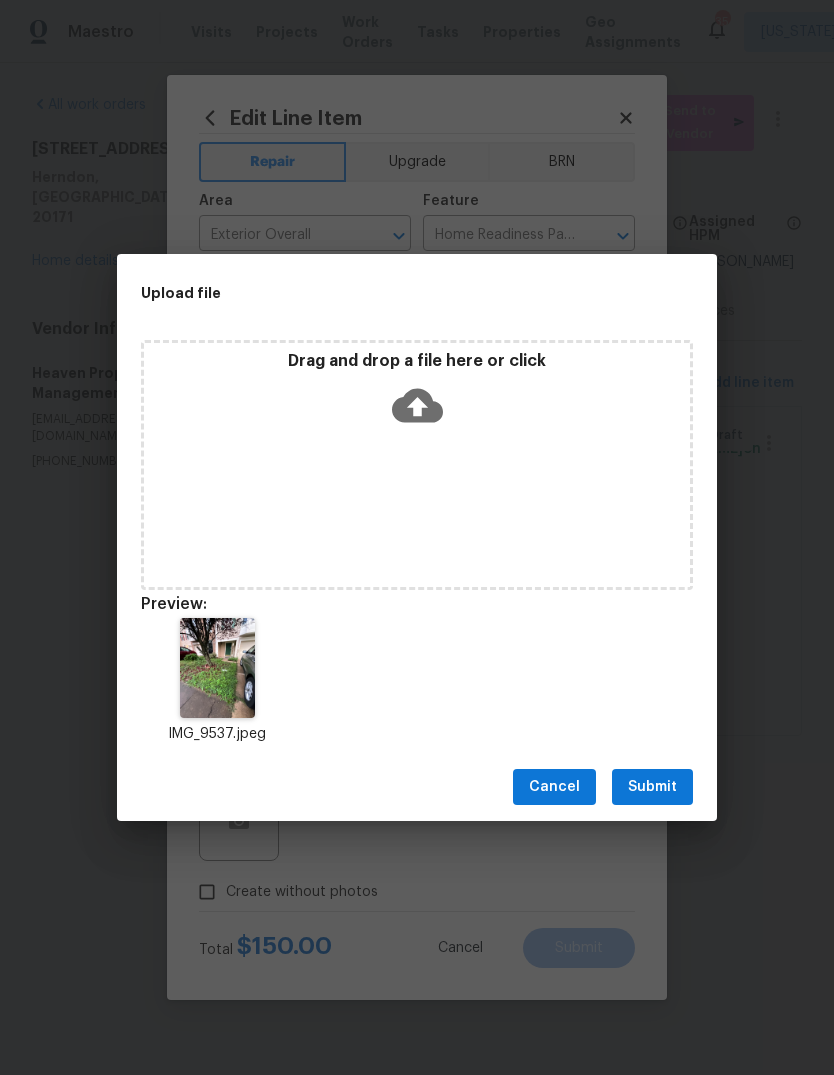 click on "Submit" at bounding box center (652, 787) 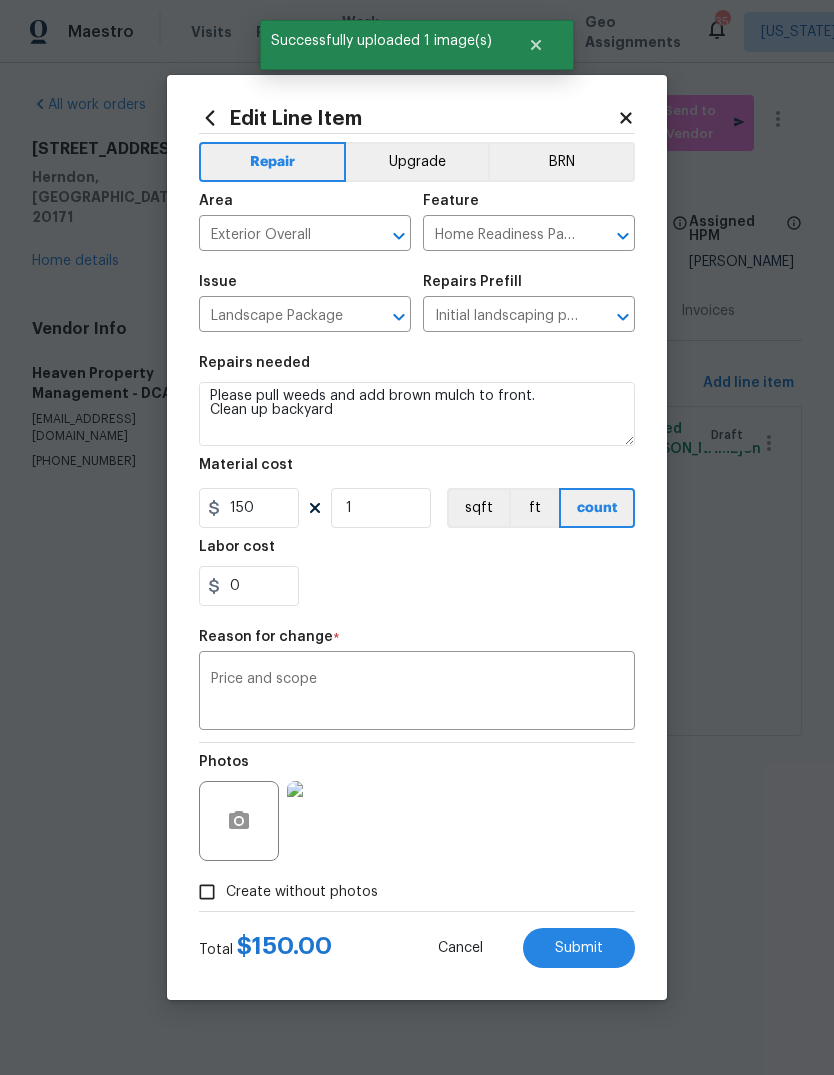 click on "Submit" at bounding box center (579, 948) 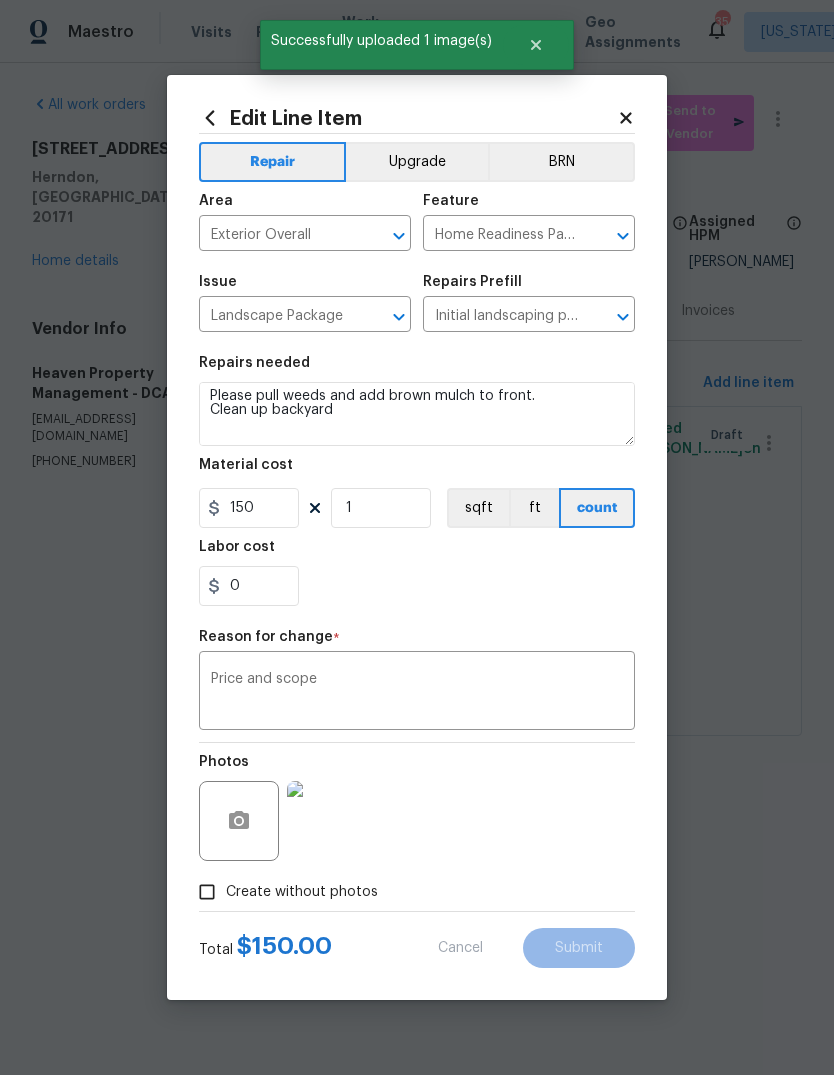 type on "Mowing of grass up to 6" in height. Mow, edge along driveways & sidewalks, trim along standing structures, trim bushes and shrubs (<6' in height). Remove weeds from previously maintained flowerbeds and remove standing yard debris (small twigs, non seasonal falling leaves).  Use leaf blower to remove clippings from hard surfaces."" 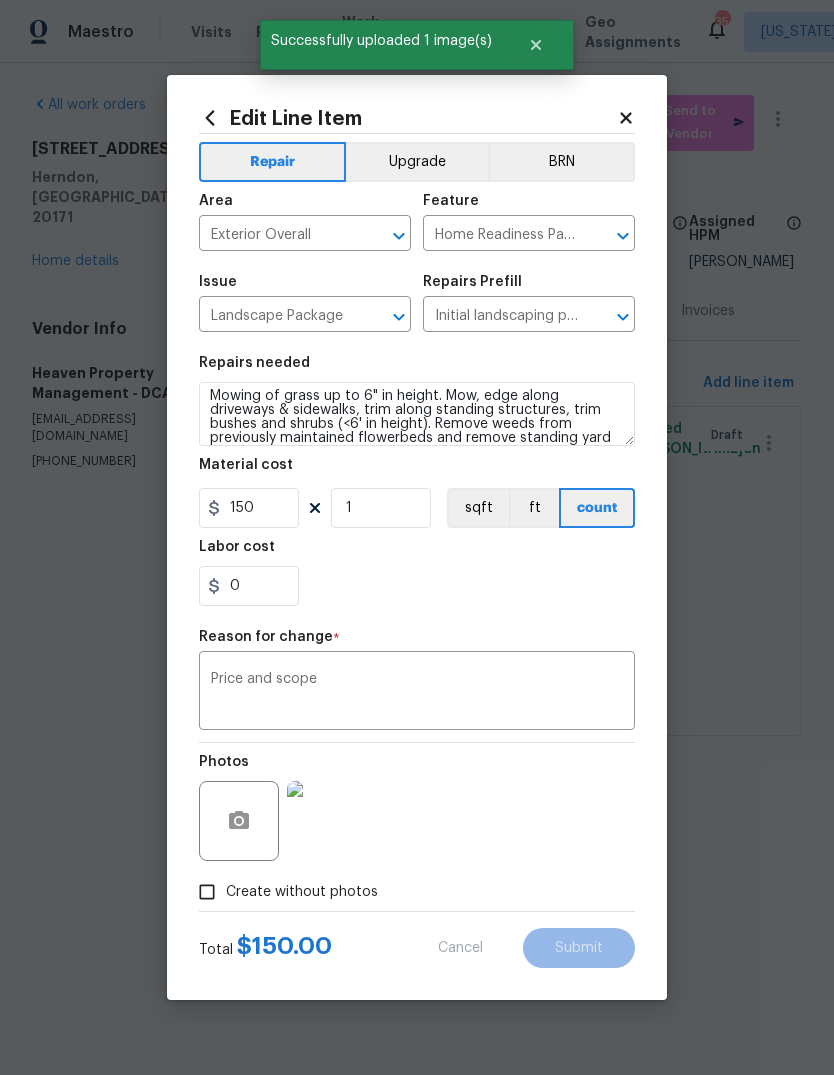type on "75" 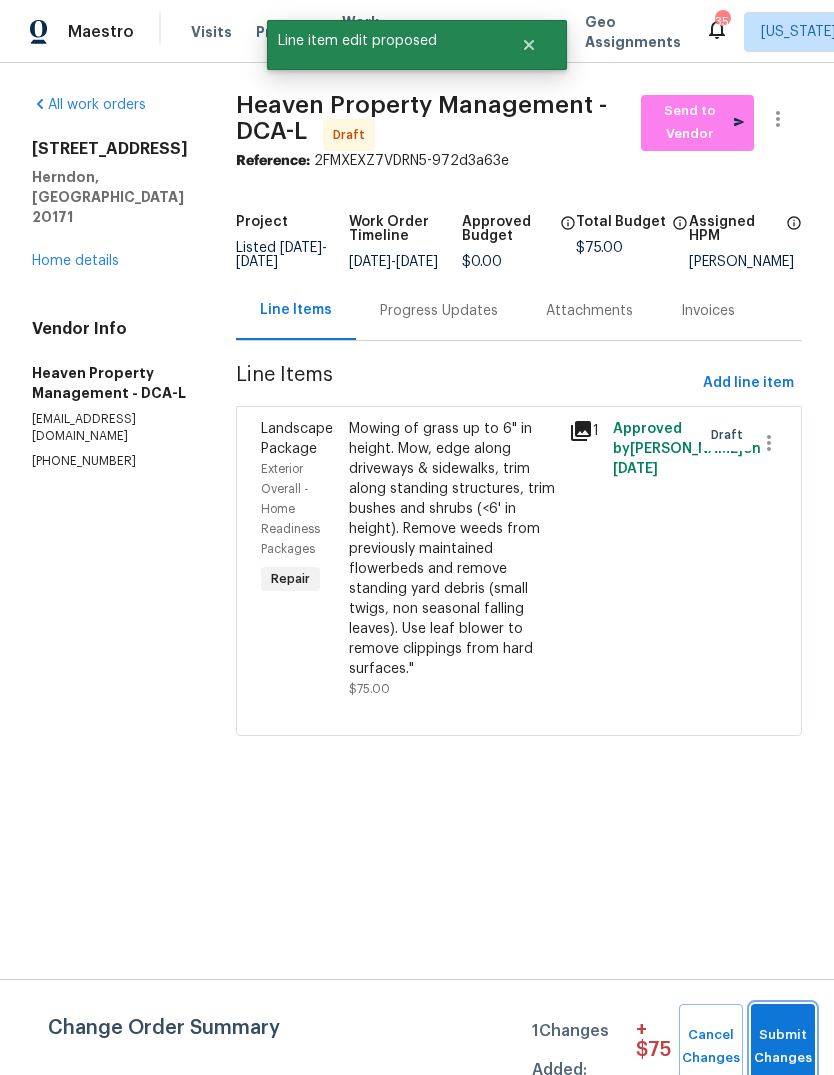 click on "Submit Changes" at bounding box center [783, 1047] 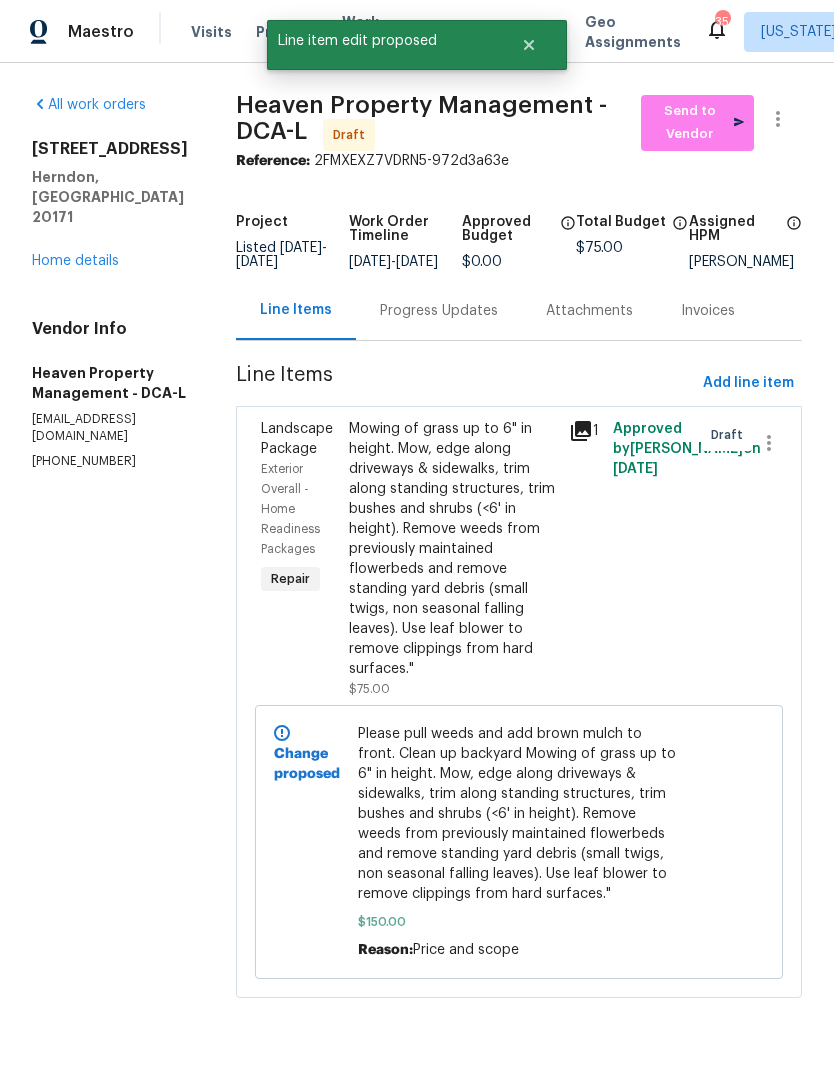 scroll, scrollTop: 14, scrollLeft: 0, axis: vertical 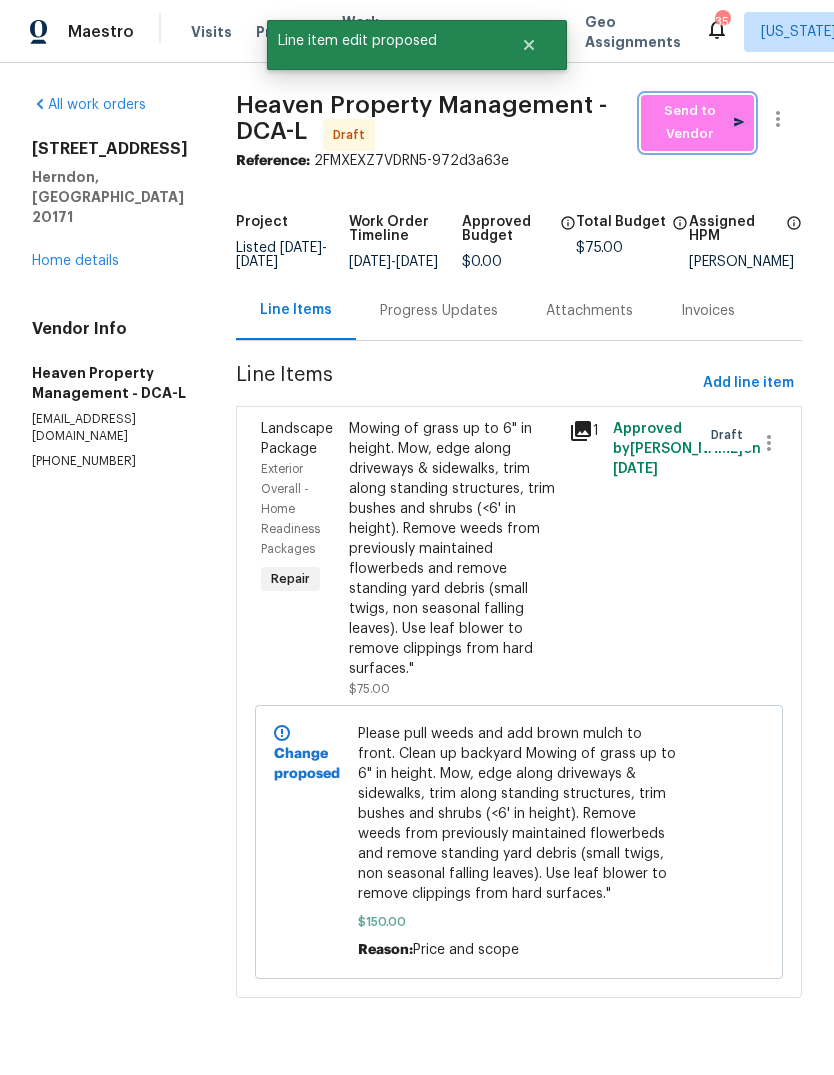 click on "Send to Vendor" at bounding box center (697, 123) 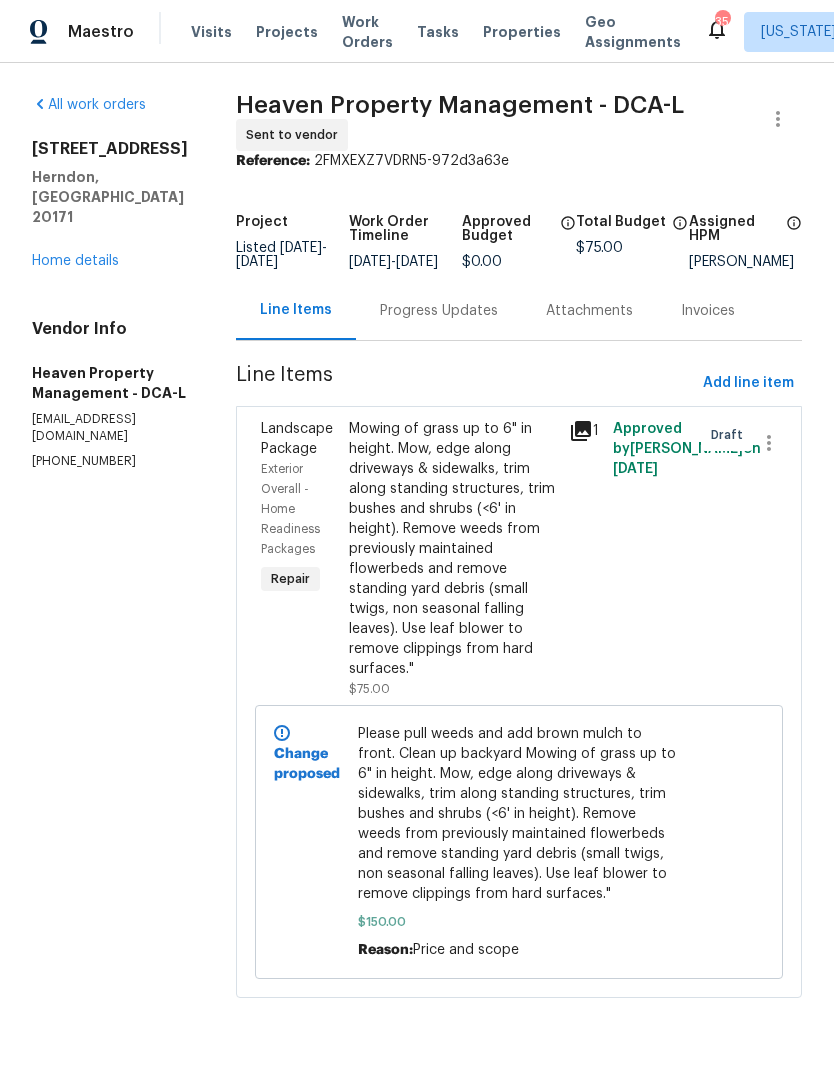 click on "Home details" at bounding box center [75, 261] 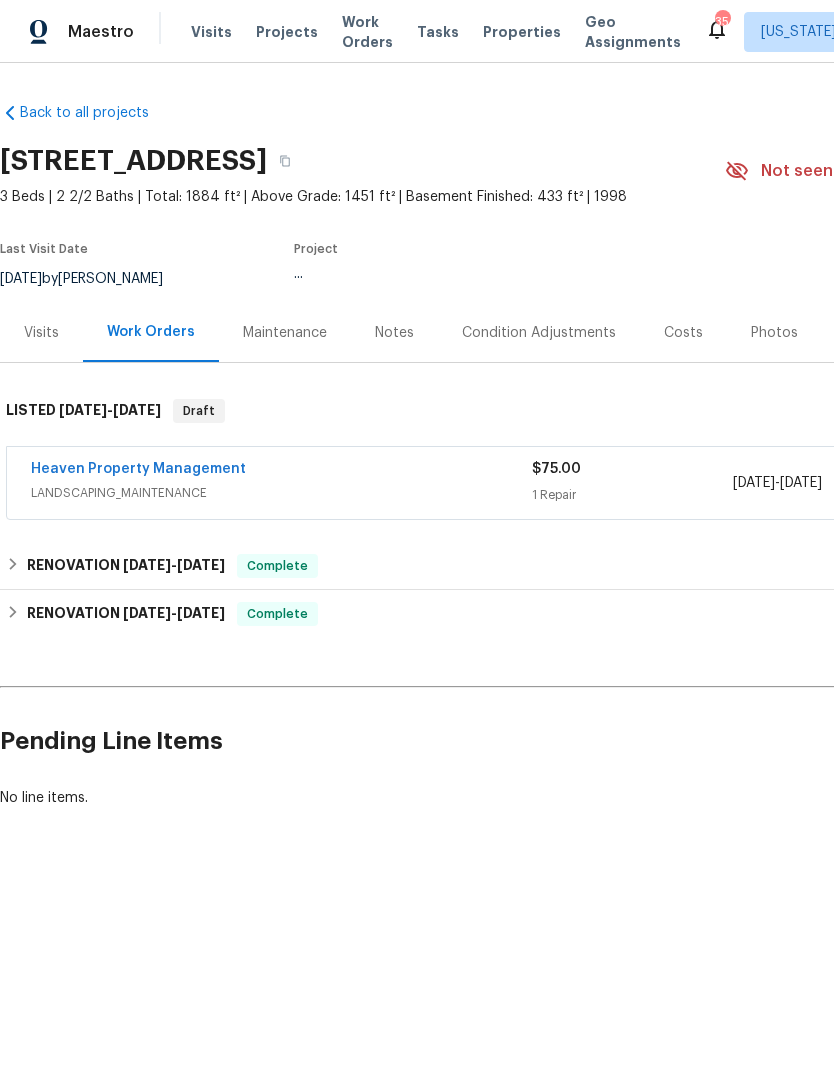 scroll, scrollTop: 0, scrollLeft: 0, axis: both 